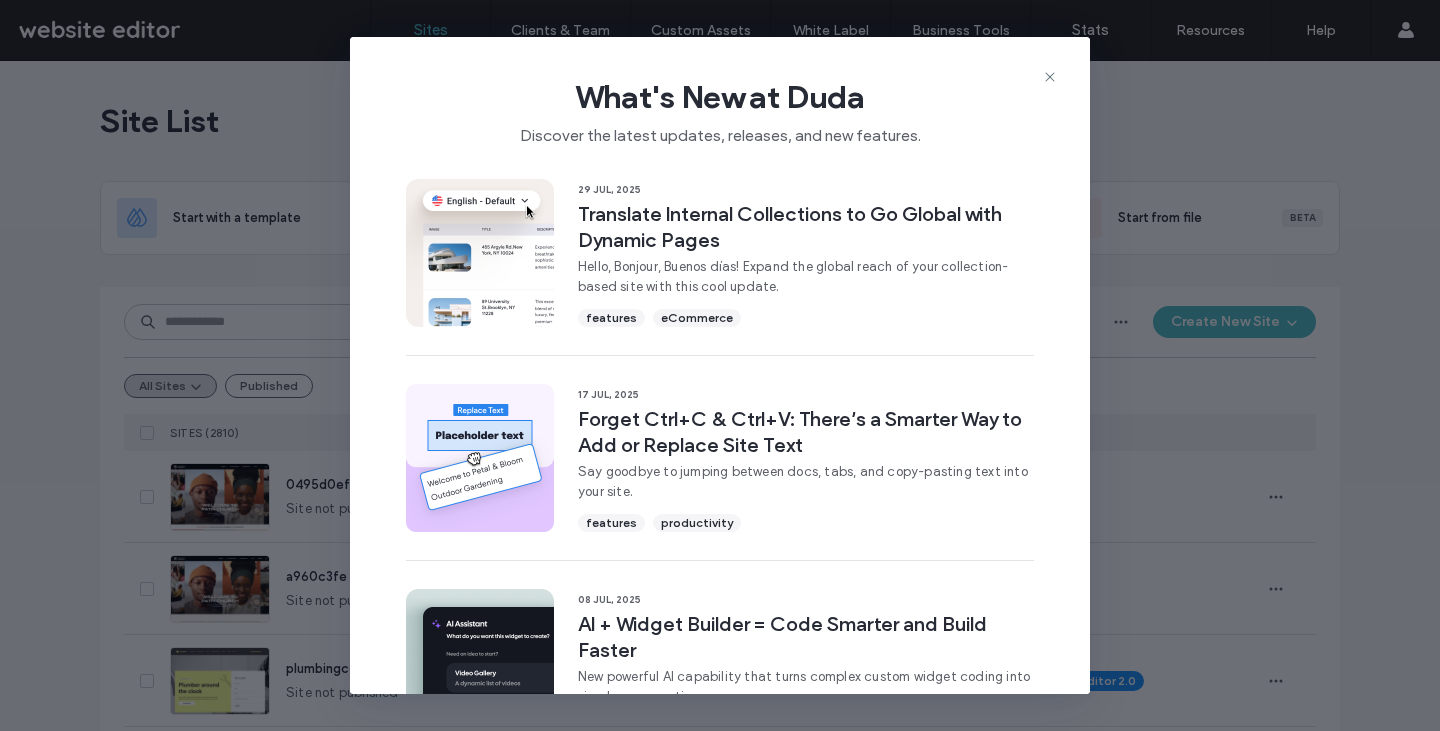 scroll, scrollTop: 0, scrollLeft: 0, axis: both 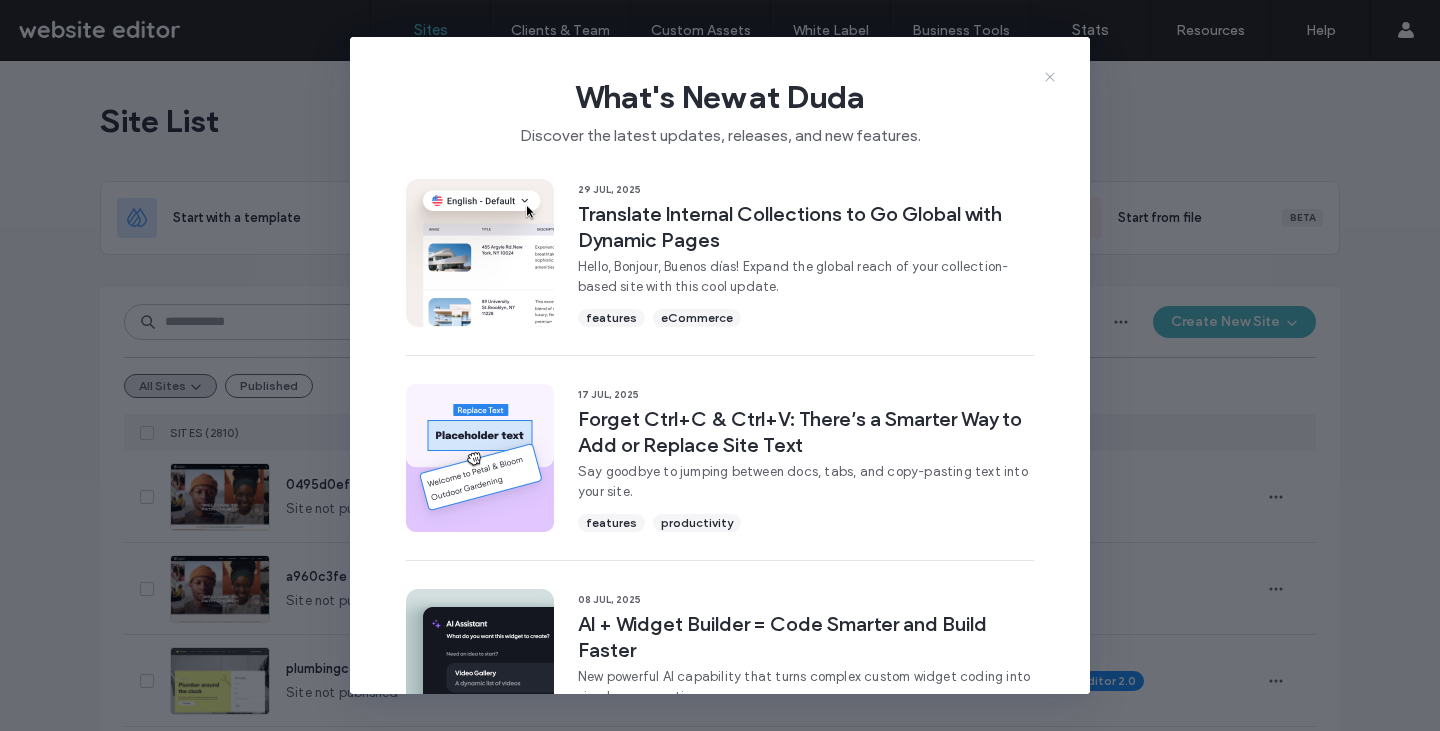 click 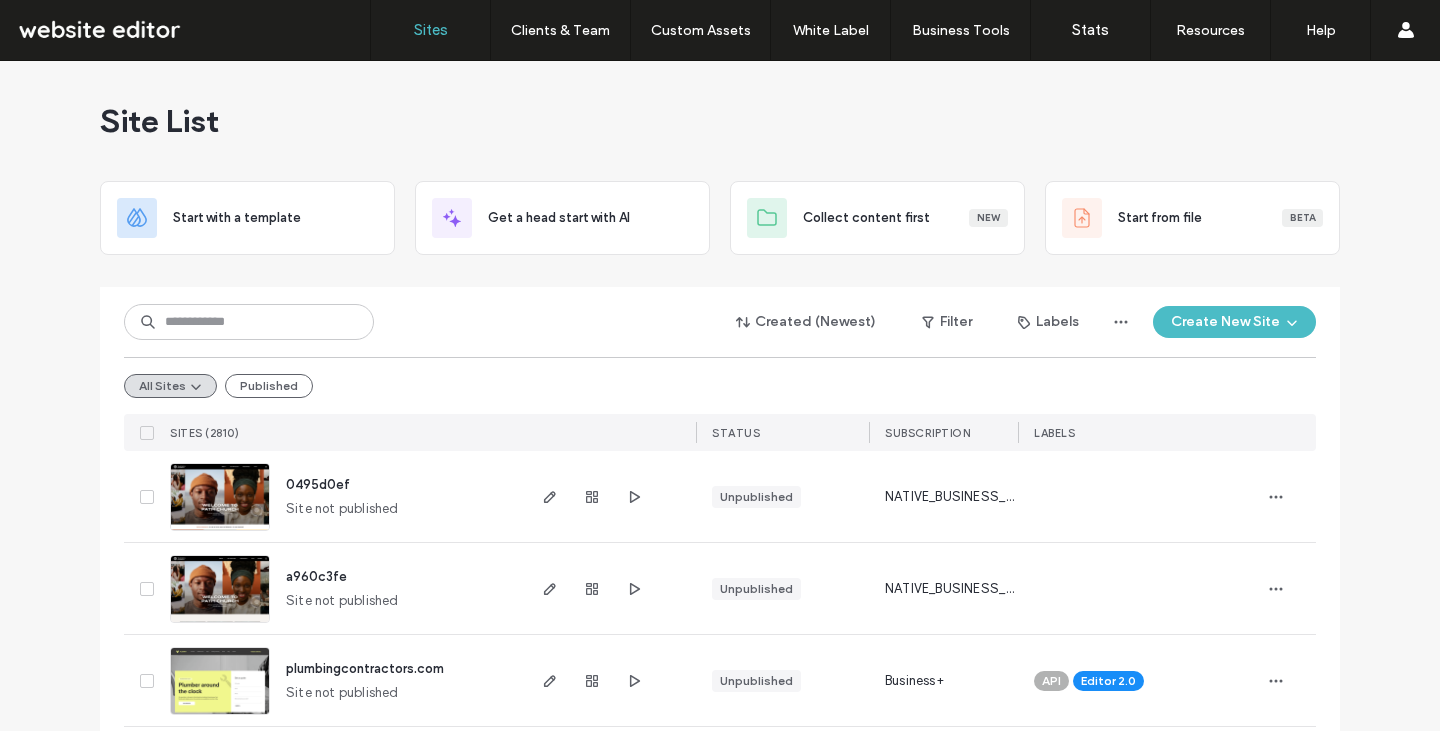 scroll, scrollTop: 0, scrollLeft: 0, axis: both 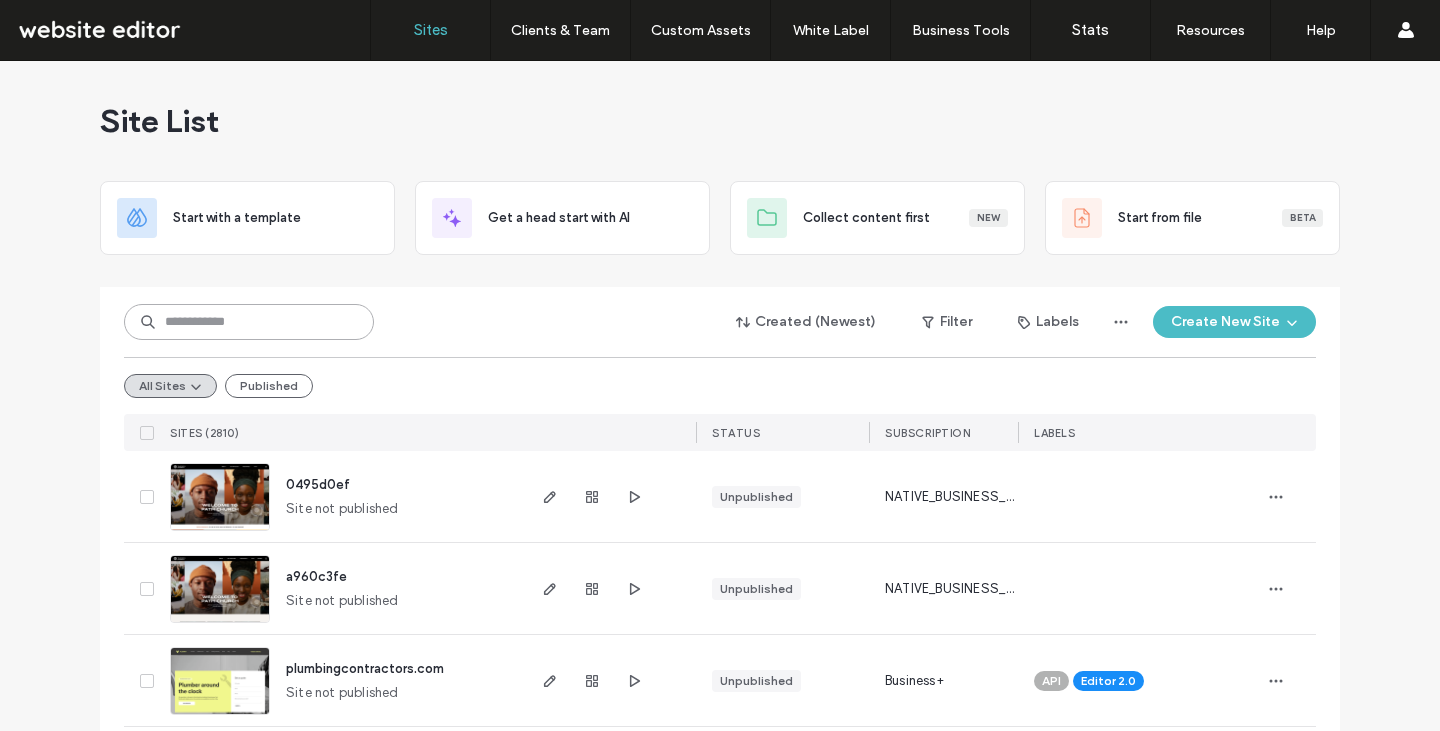 click at bounding box center (249, 322) 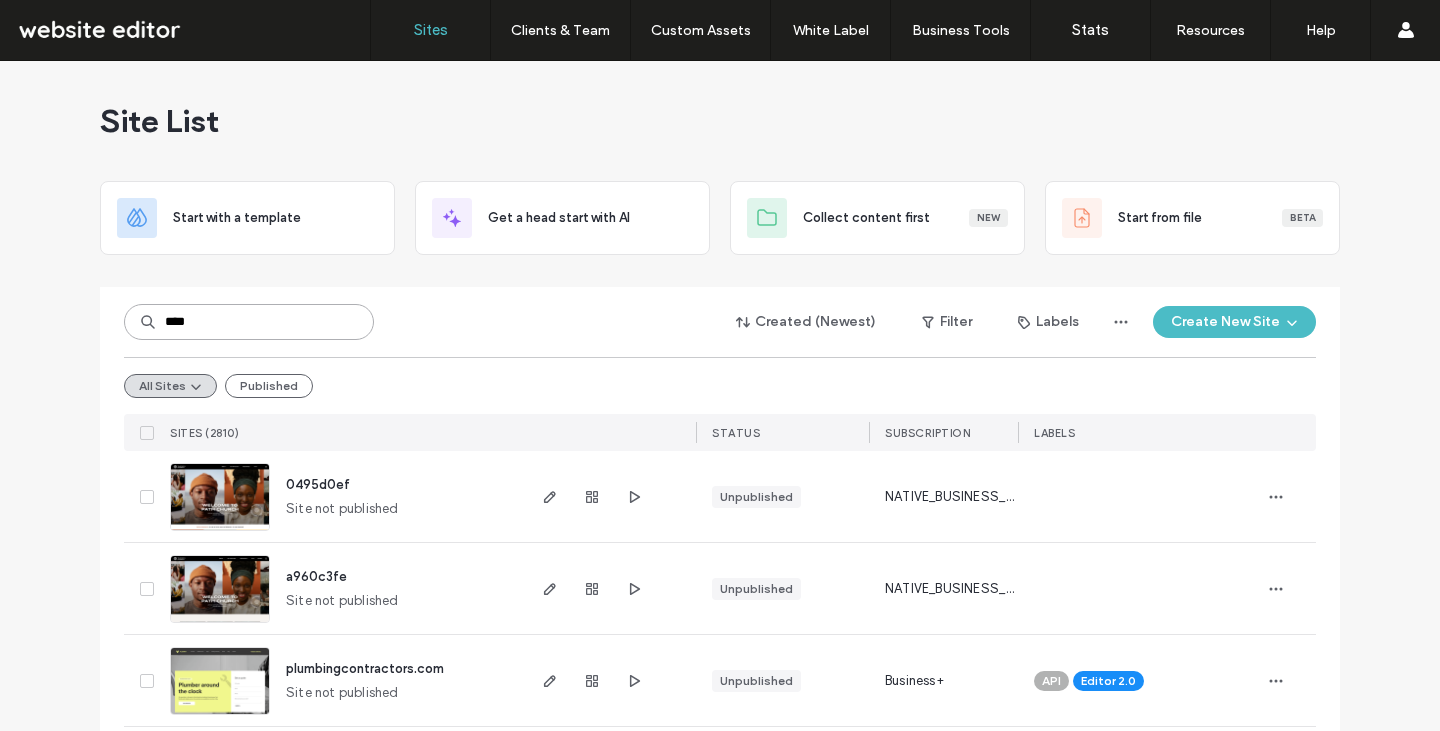 type on "****" 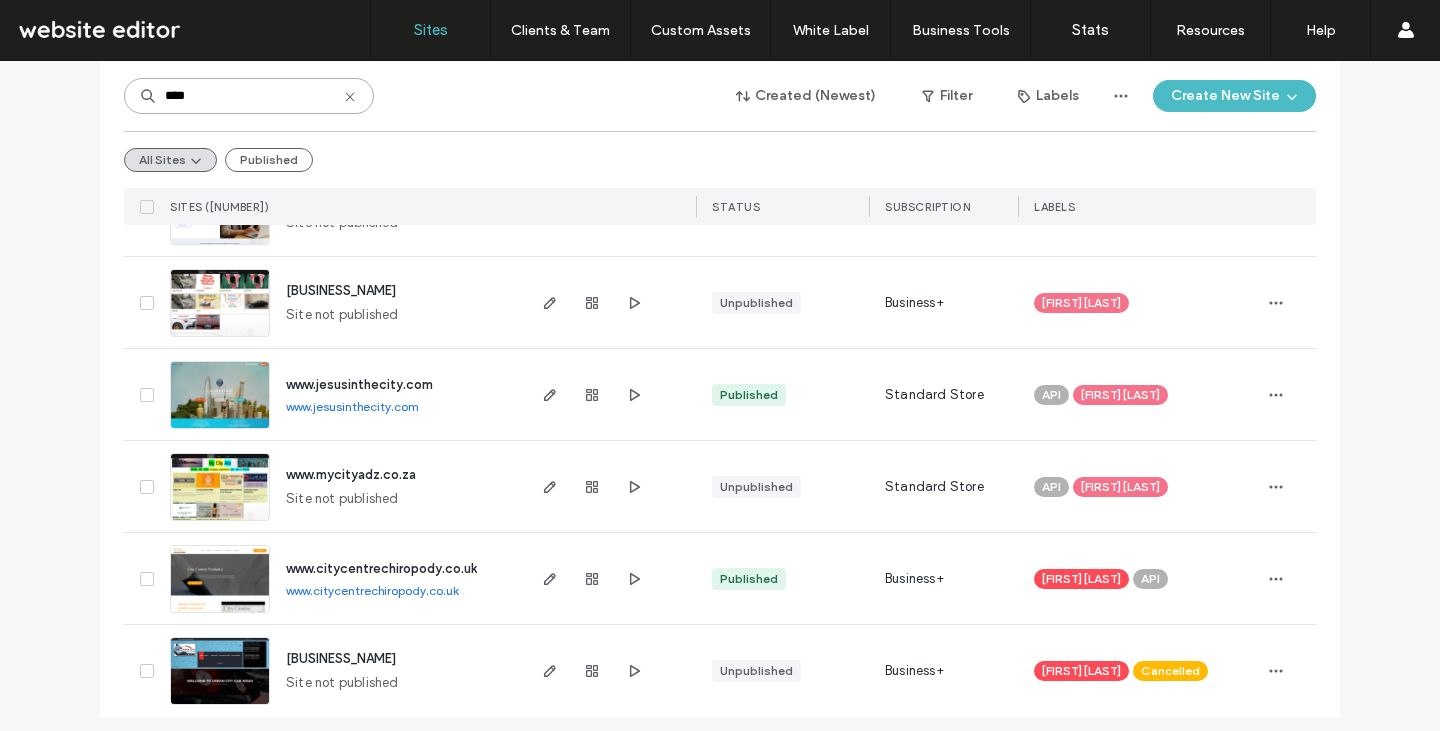 scroll, scrollTop: 940, scrollLeft: 0, axis: vertical 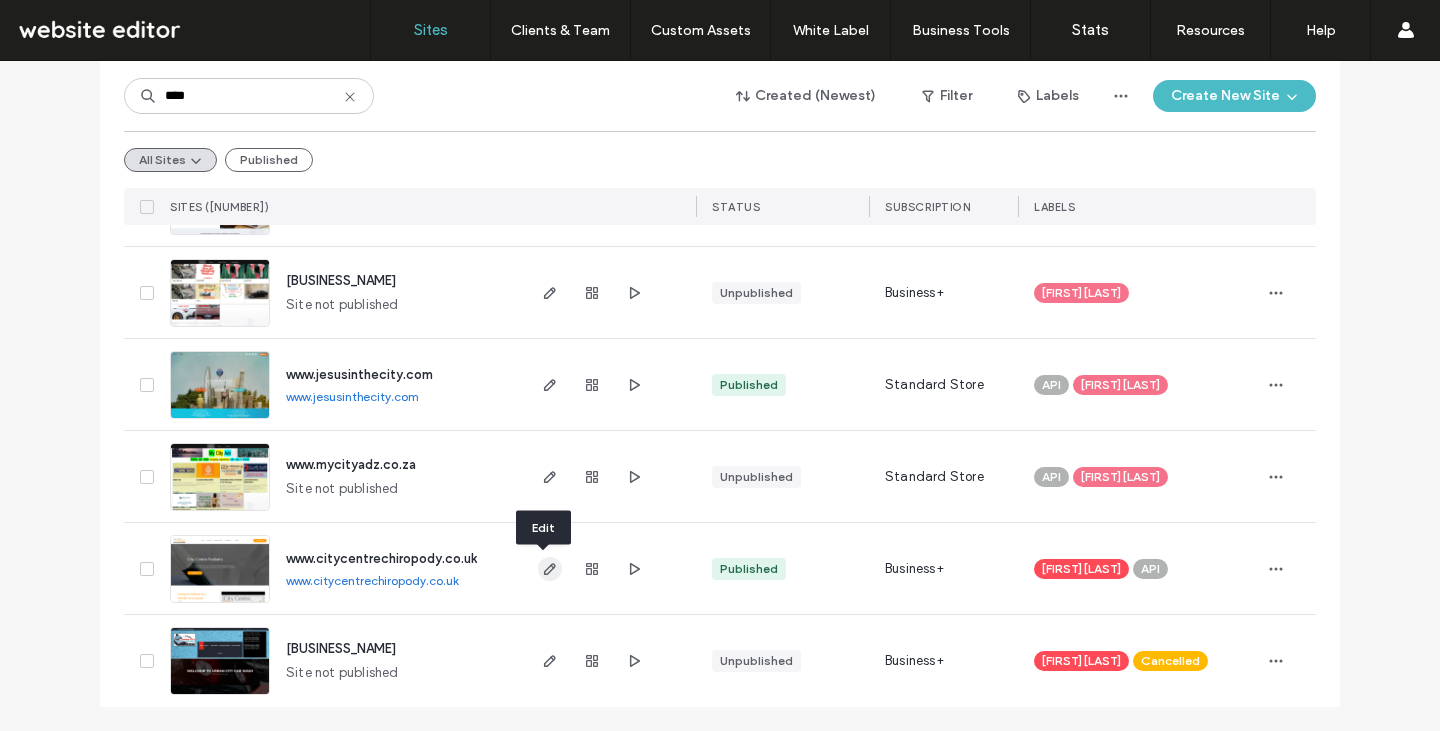 click 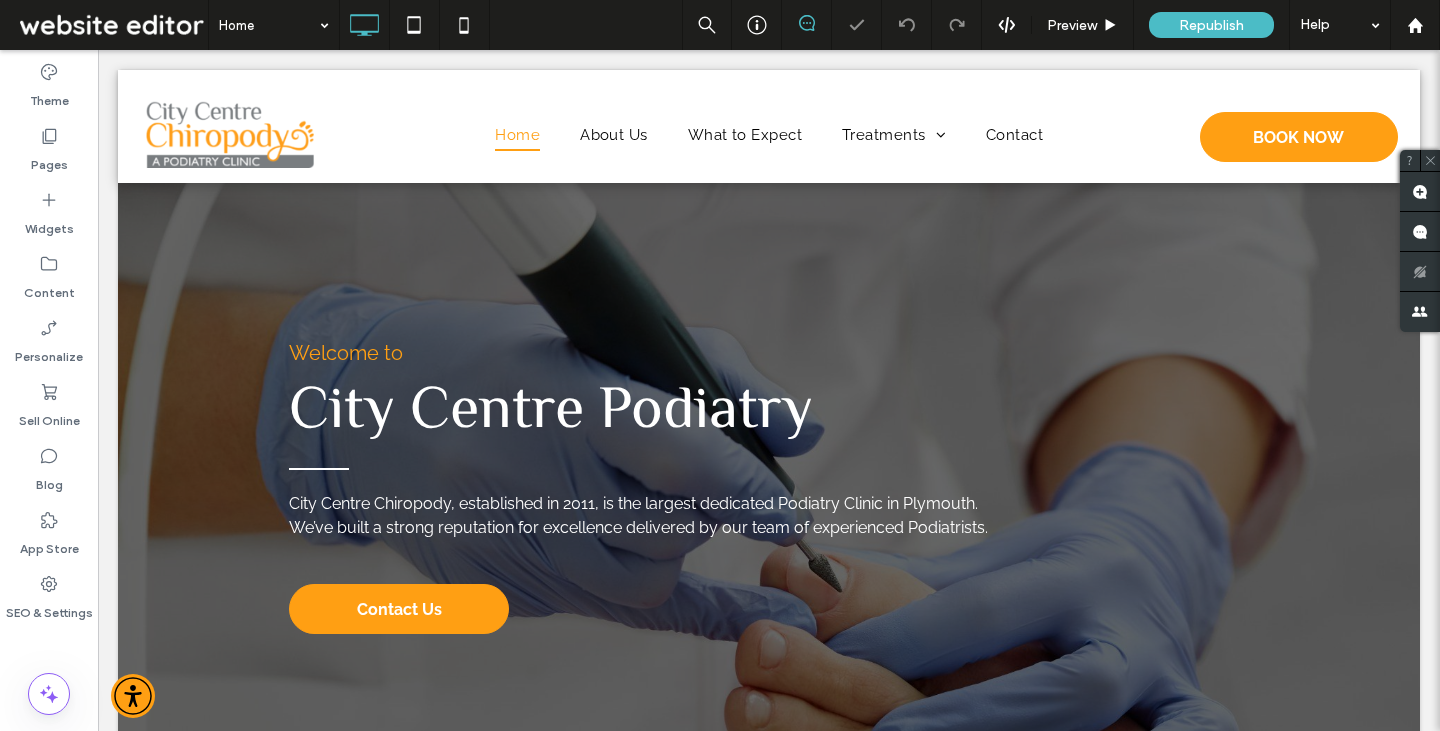 scroll, scrollTop: 0, scrollLeft: 0, axis: both 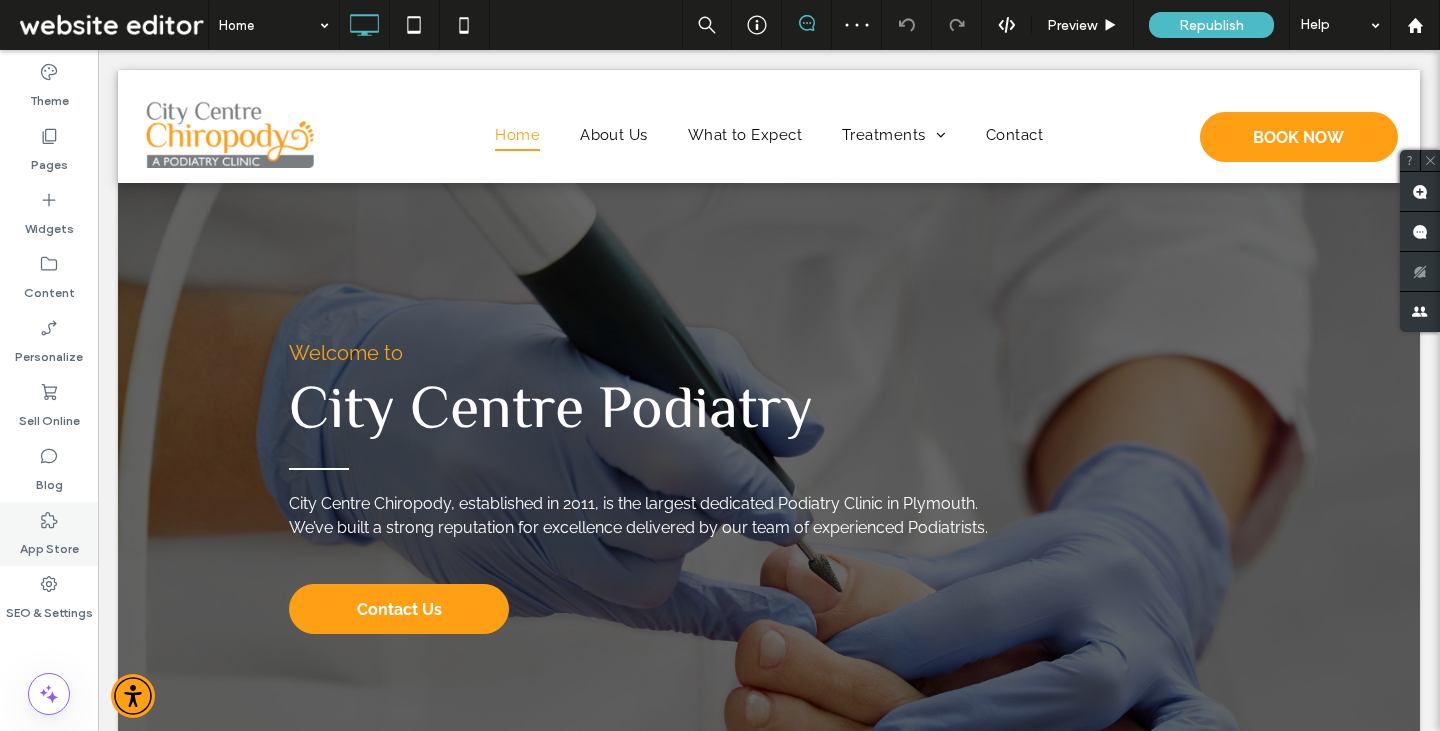 click 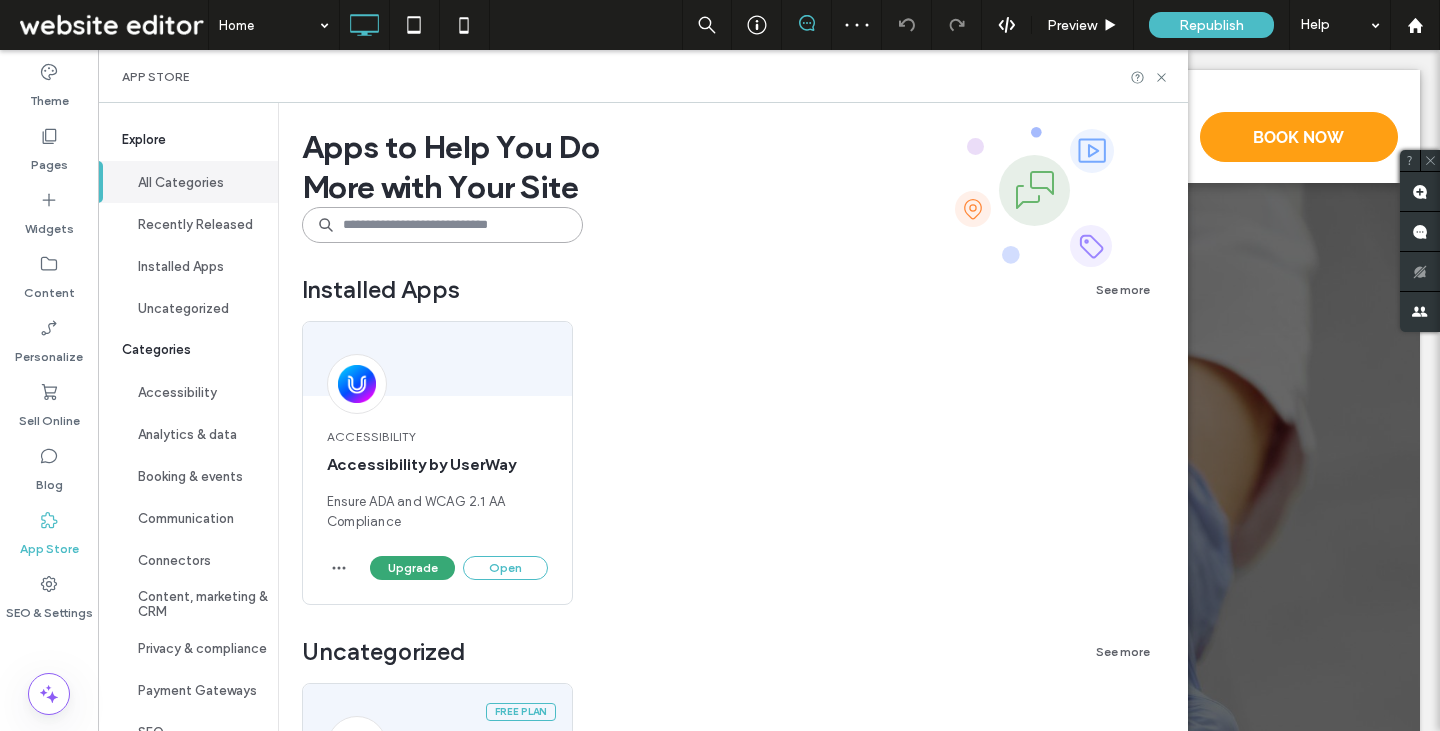 click at bounding box center [442, 225] 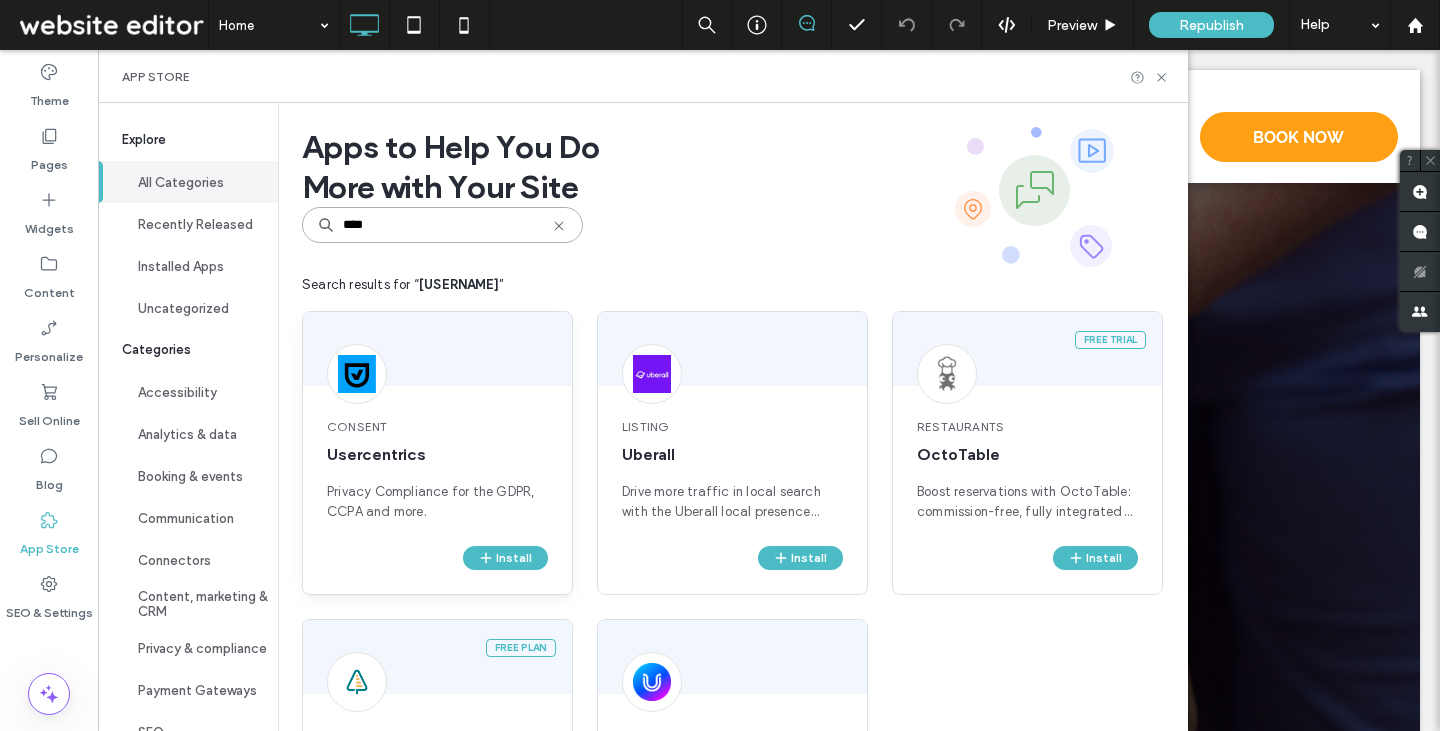 type on "****" 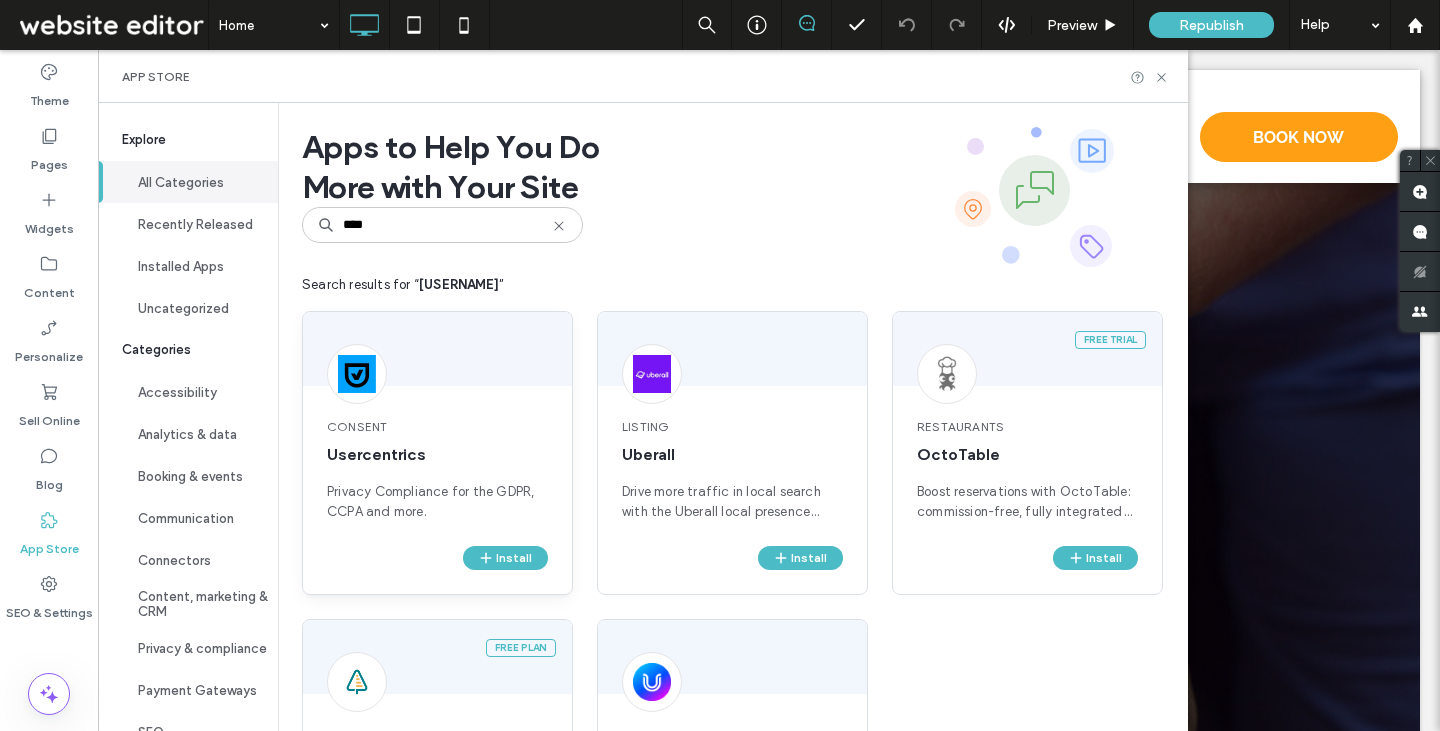 click on "Consent Usercentrics Privacy Compliance for the GDPR, CCPA and more." at bounding box center (437, 470) 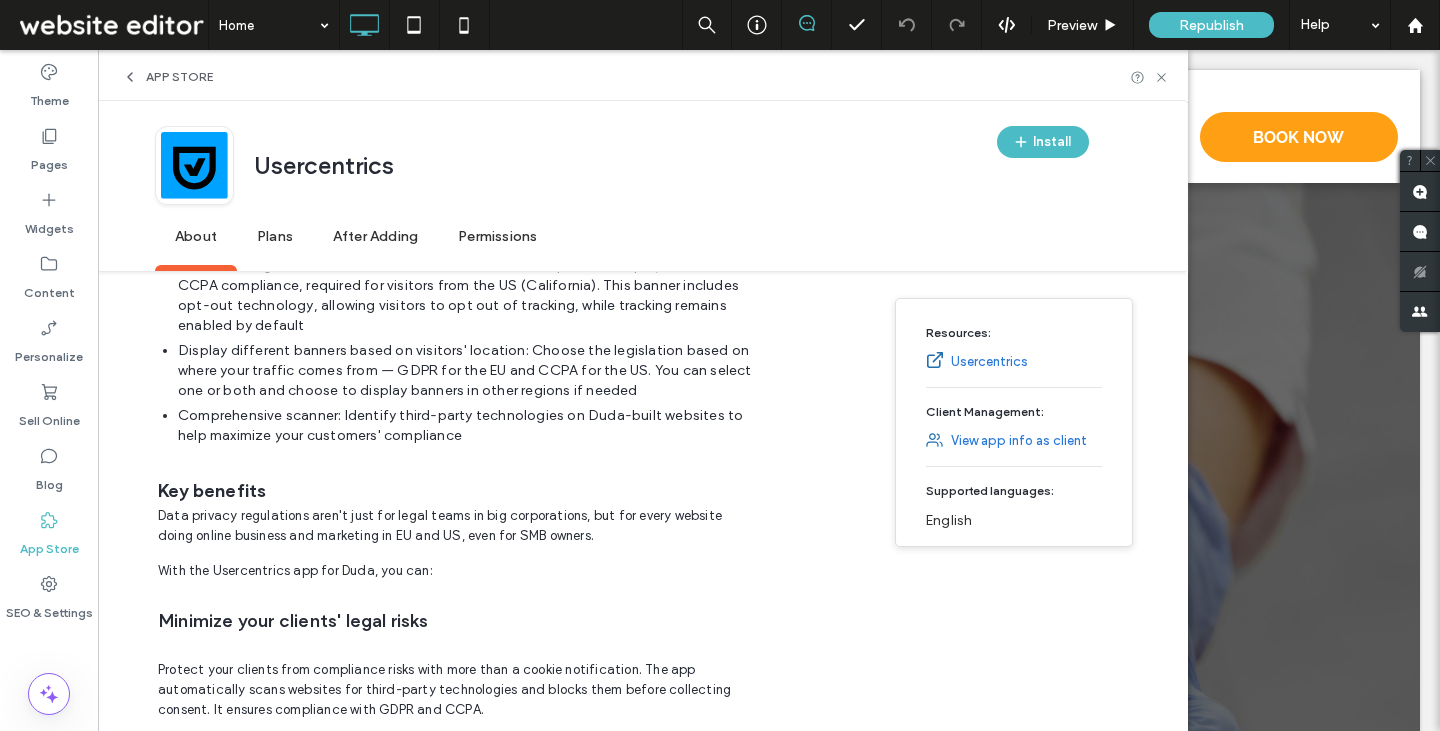 scroll, scrollTop: 1127, scrollLeft: 0, axis: vertical 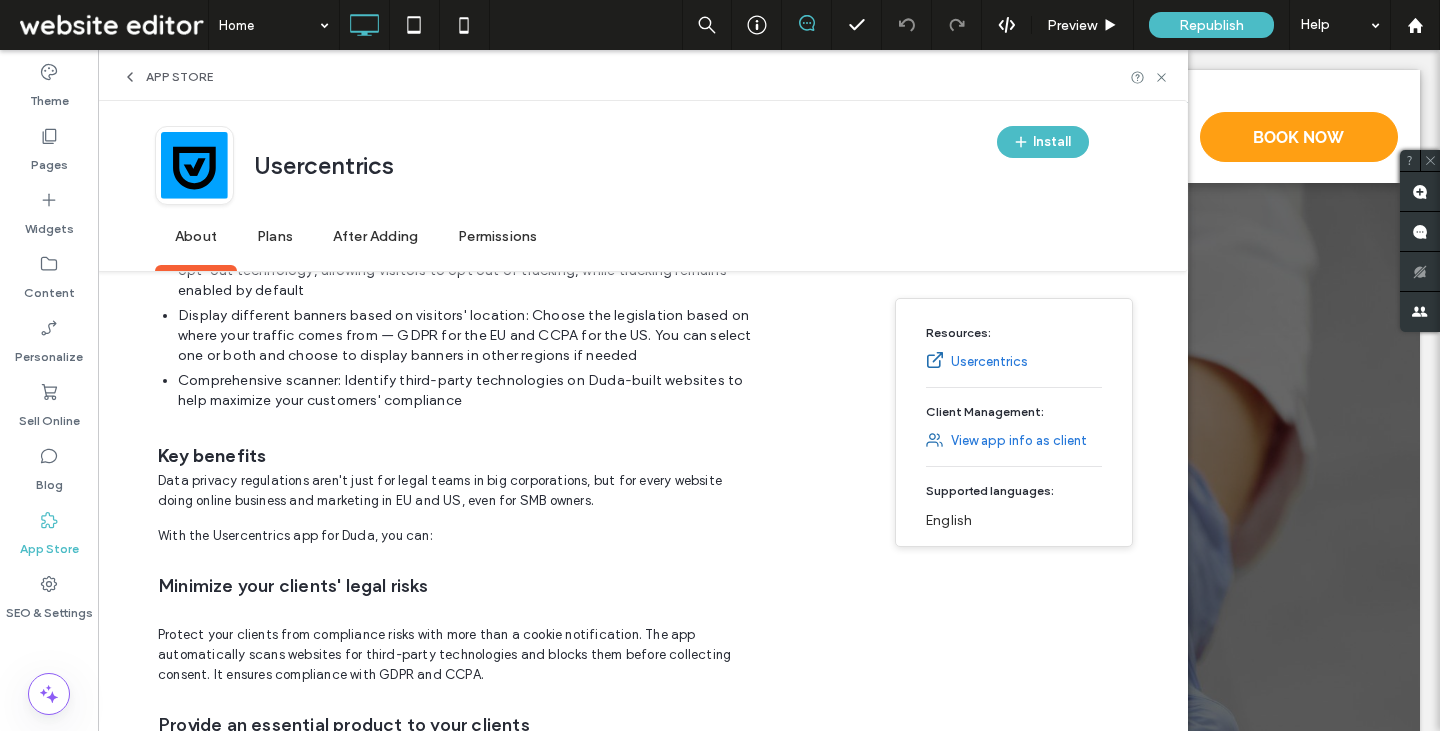 click on "Plans" at bounding box center [275, 237] 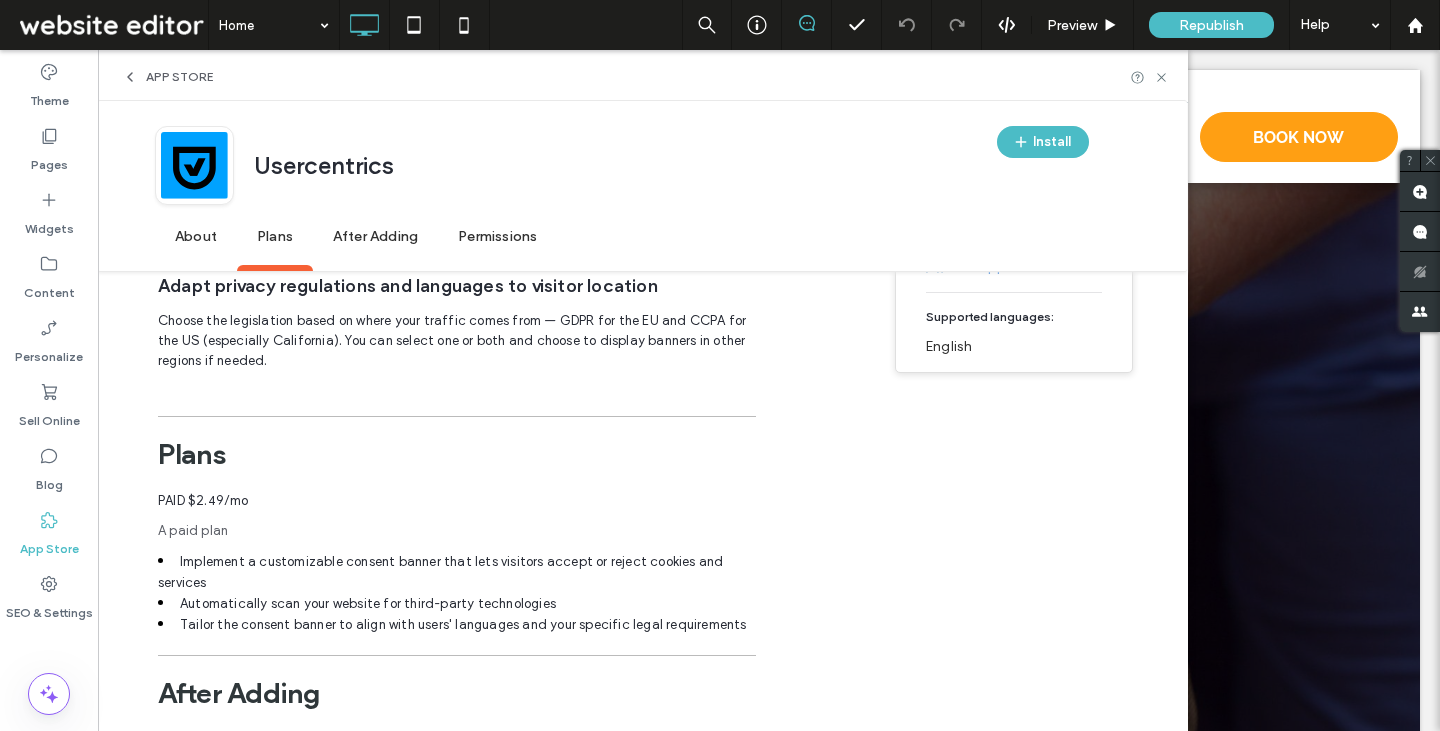 scroll, scrollTop: 2703, scrollLeft: 0, axis: vertical 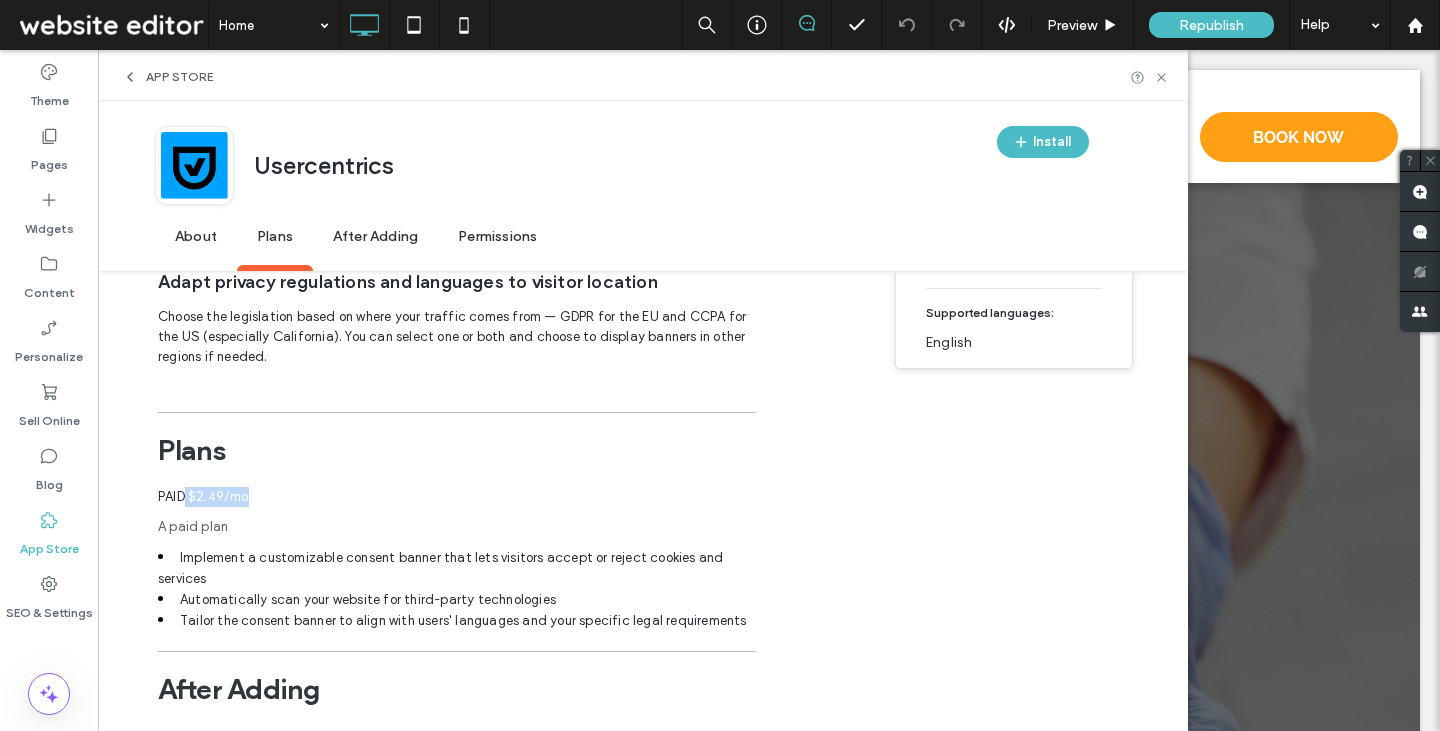 drag, startPoint x: 249, startPoint y: 458, endPoint x: 182, endPoint y: 458, distance: 67 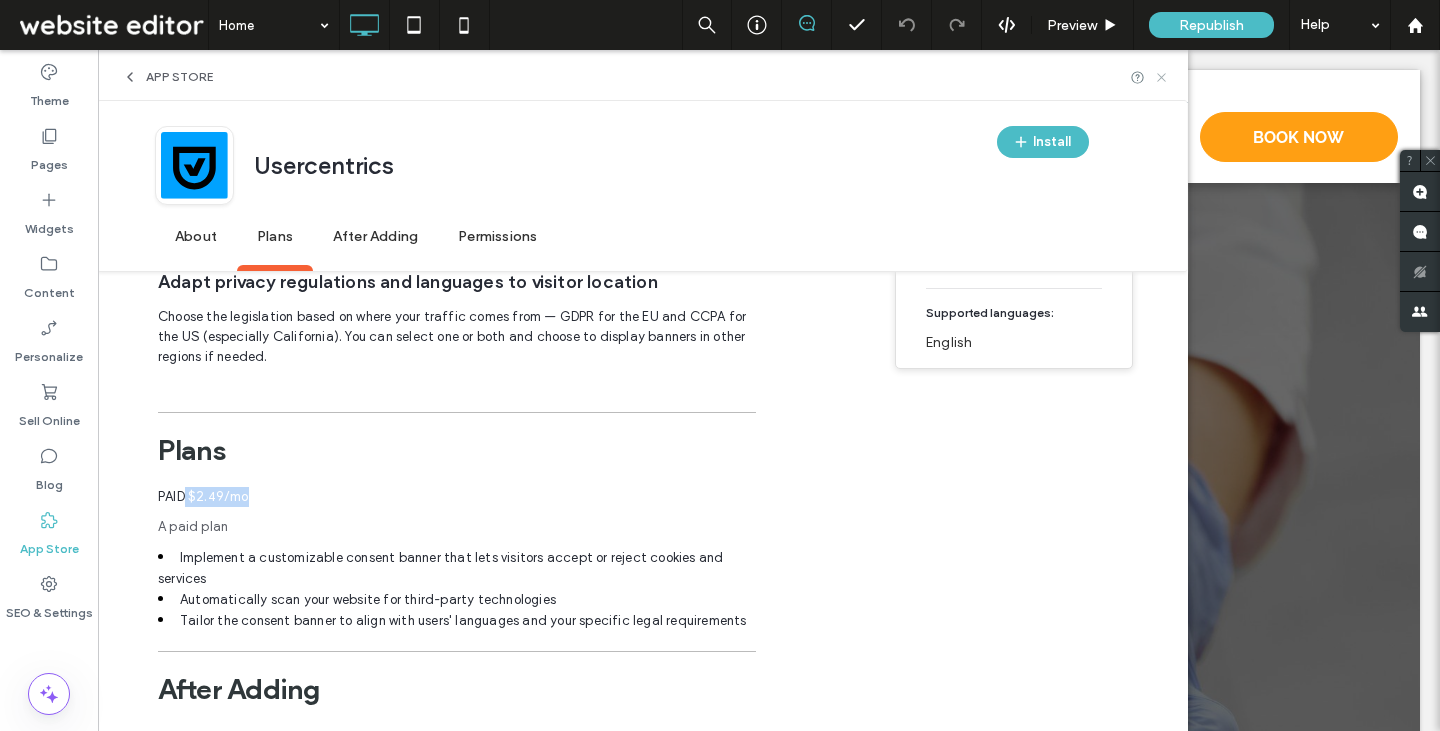 click 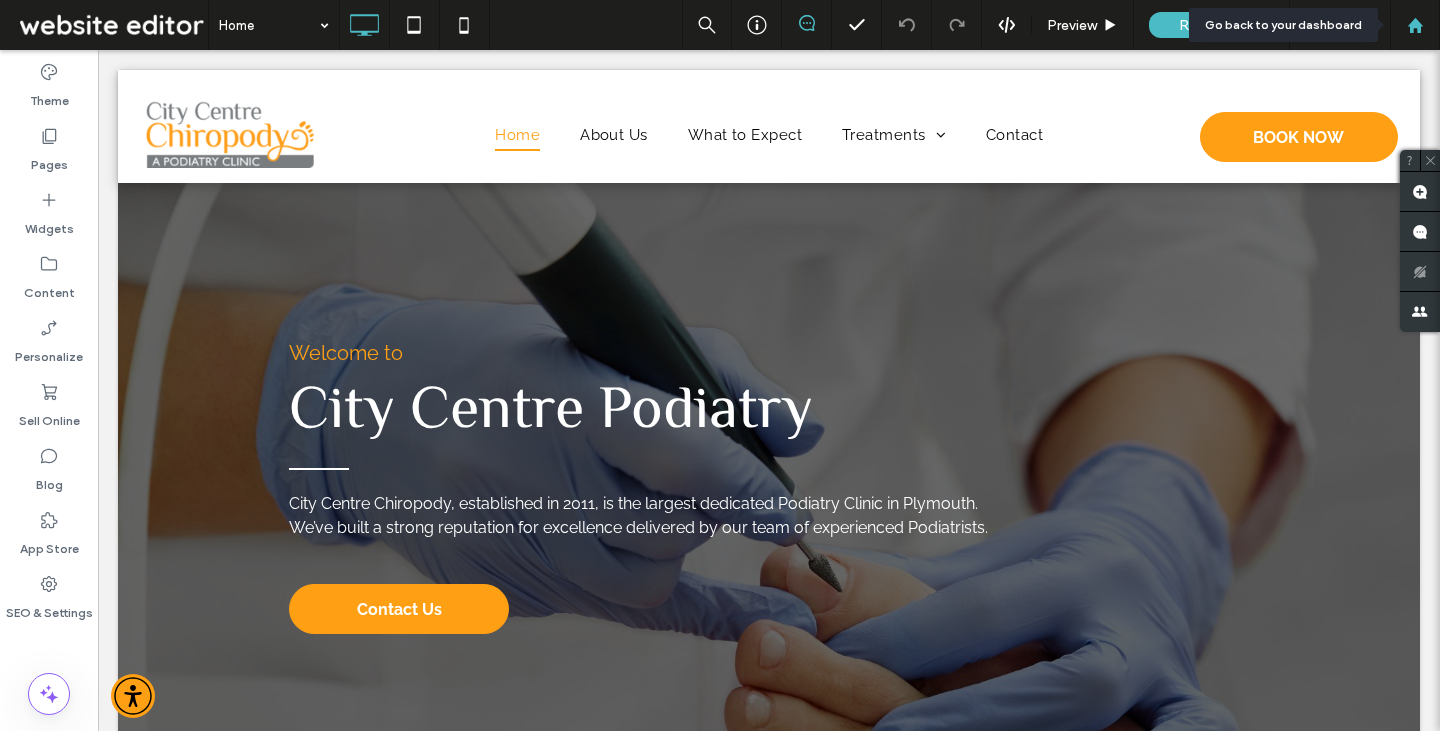 click at bounding box center [1415, 25] 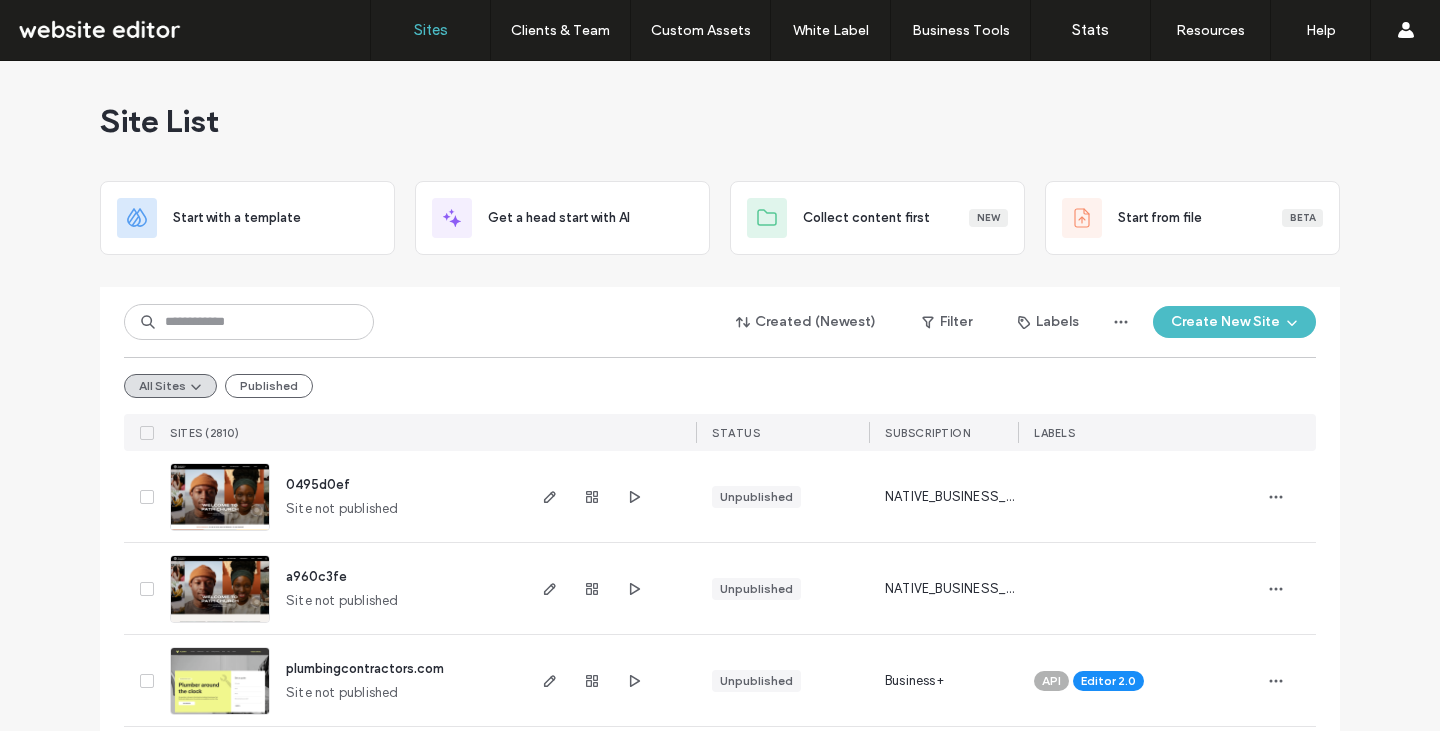 scroll, scrollTop: 0, scrollLeft: 0, axis: both 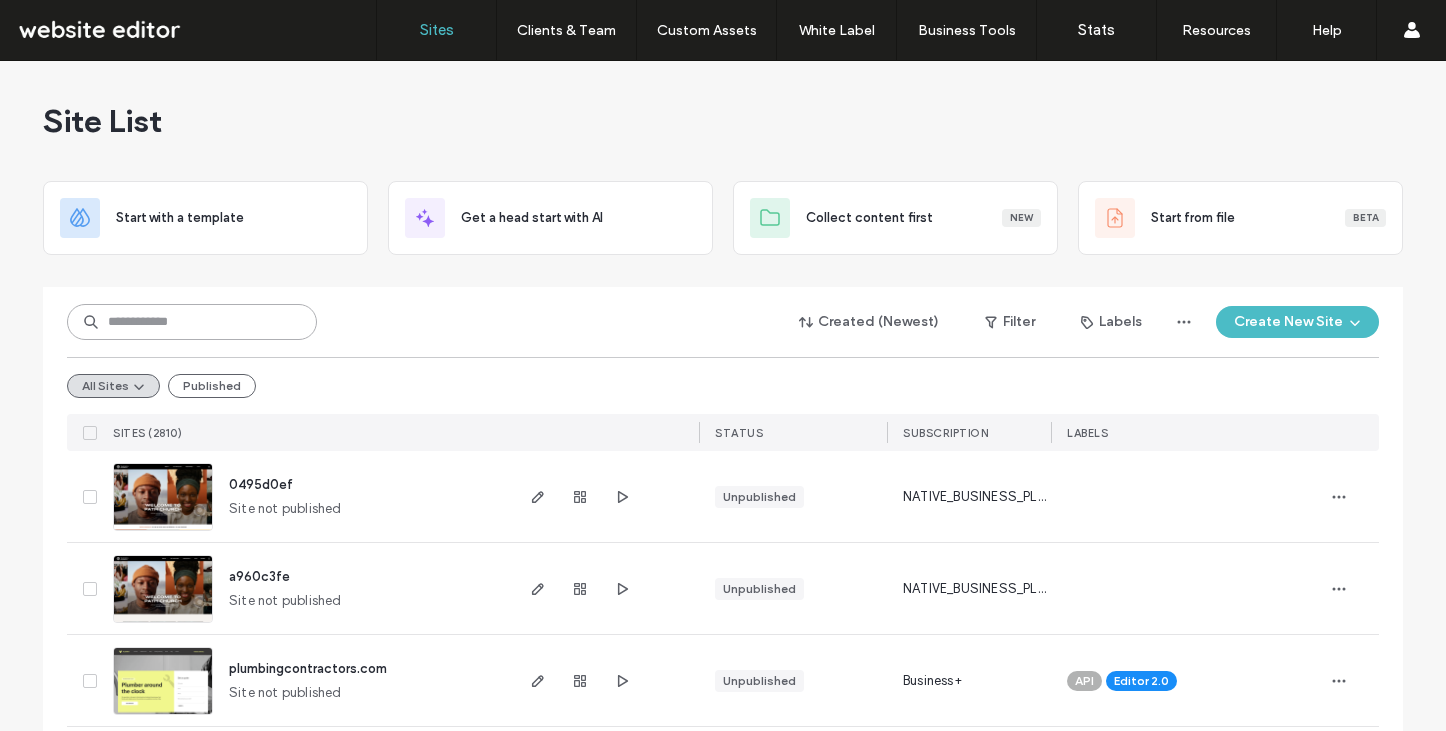 click at bounding box center (192, 322) 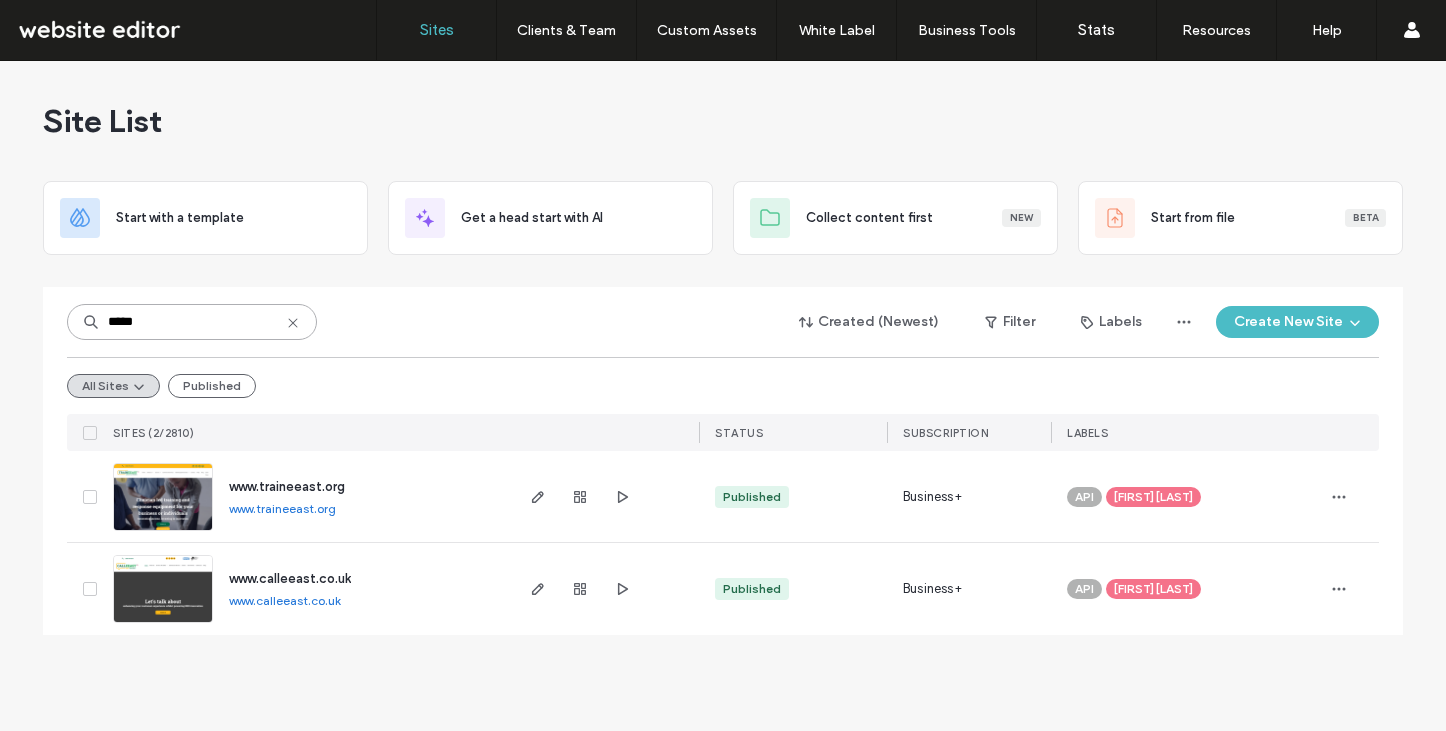 drag, startPoint x: 153, startPoint y: 329, endPoint x: 85, endPoint y: 329, distance: 68 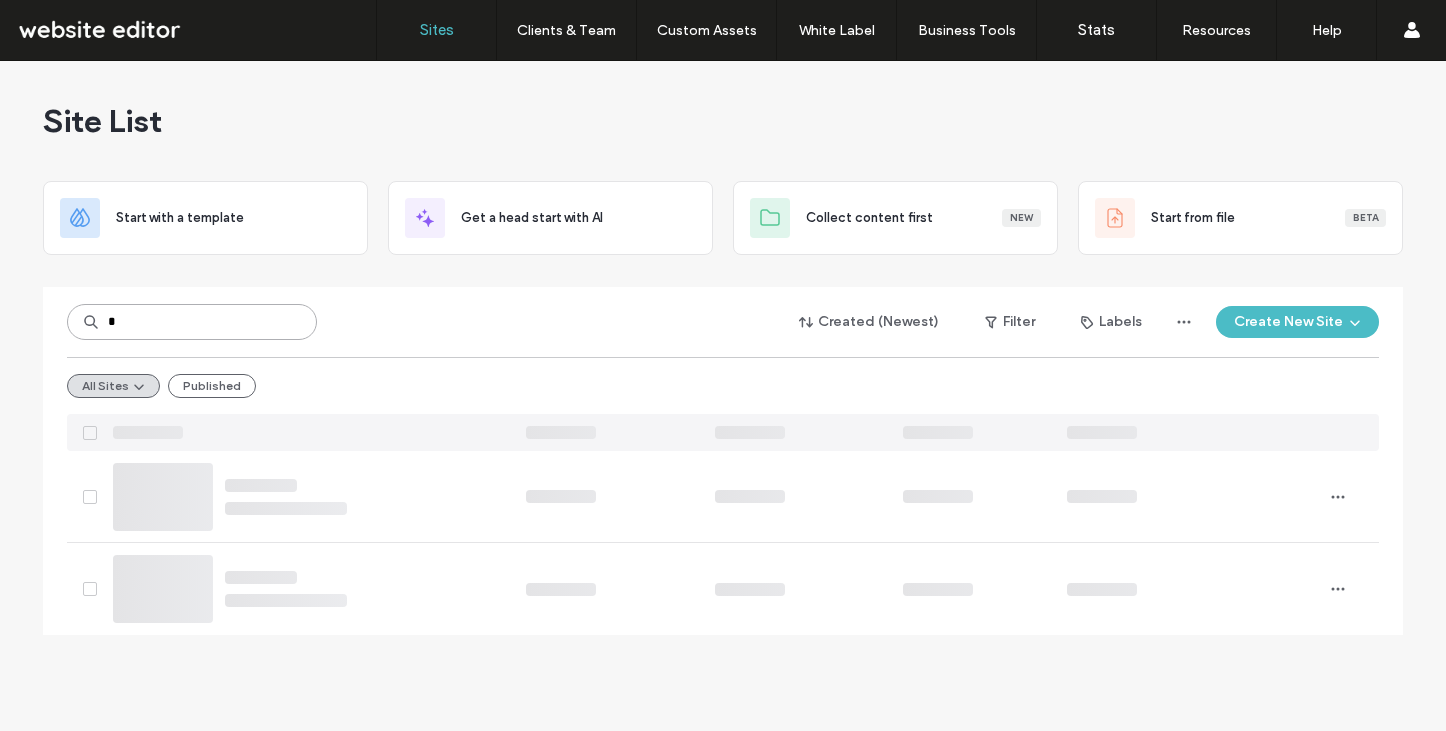 type on "*" 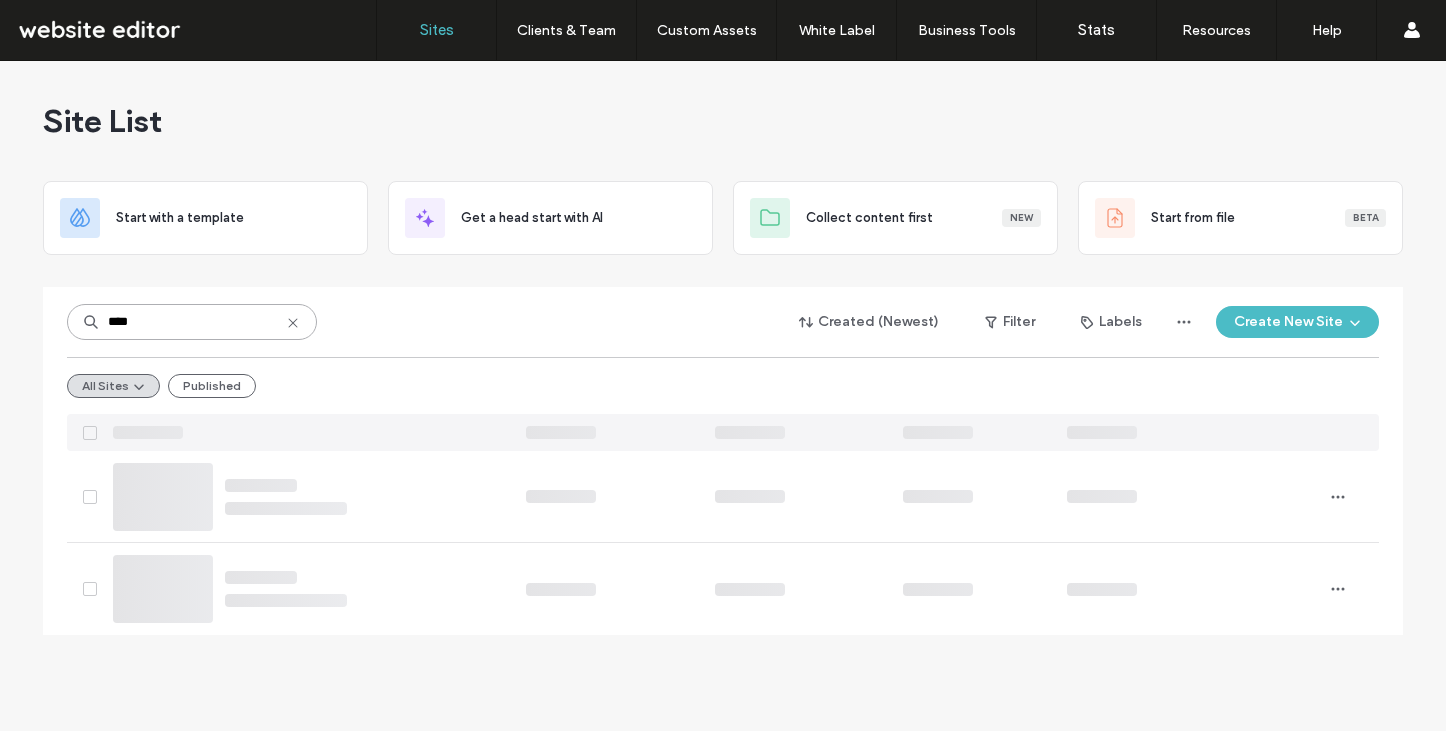 type on "****" 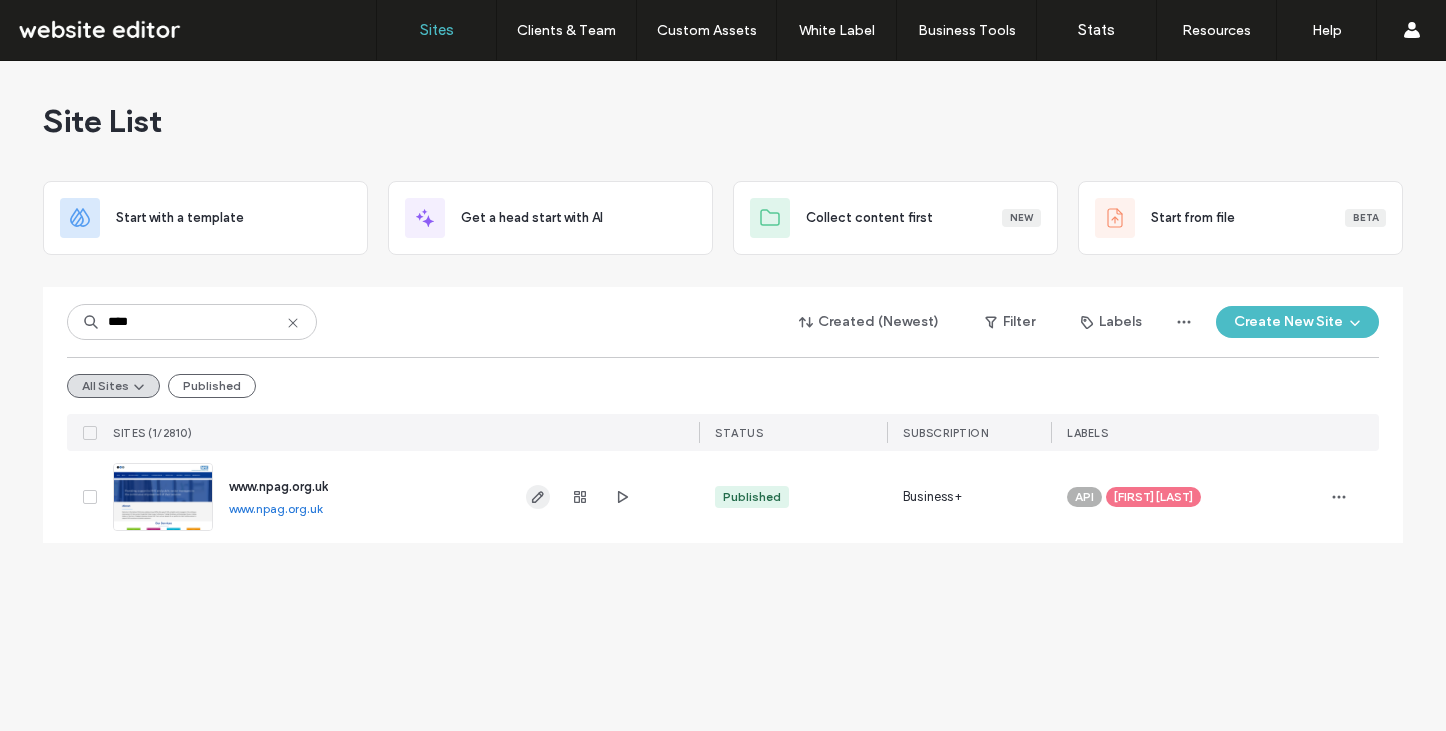 click 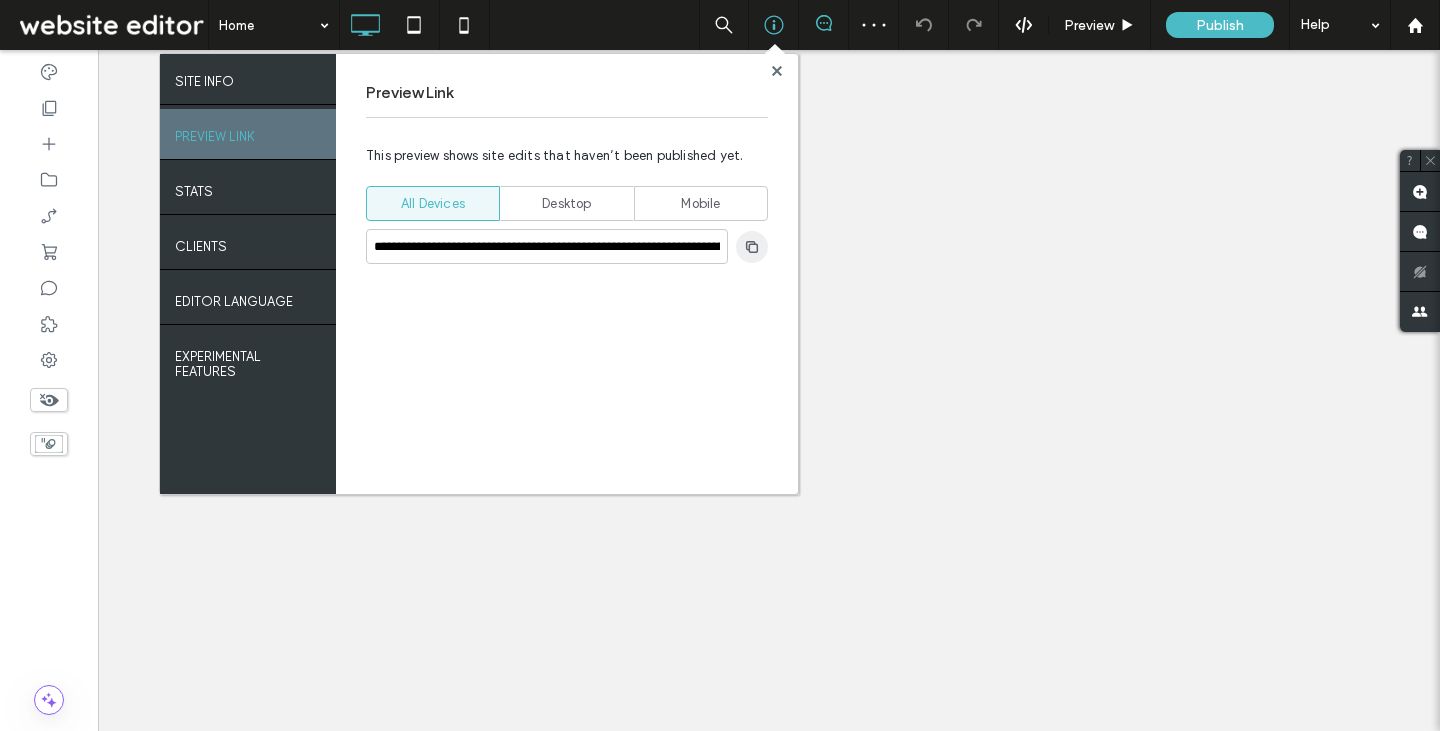 scroll, scrollTop: 0, scrollLeft: 0, axis: both 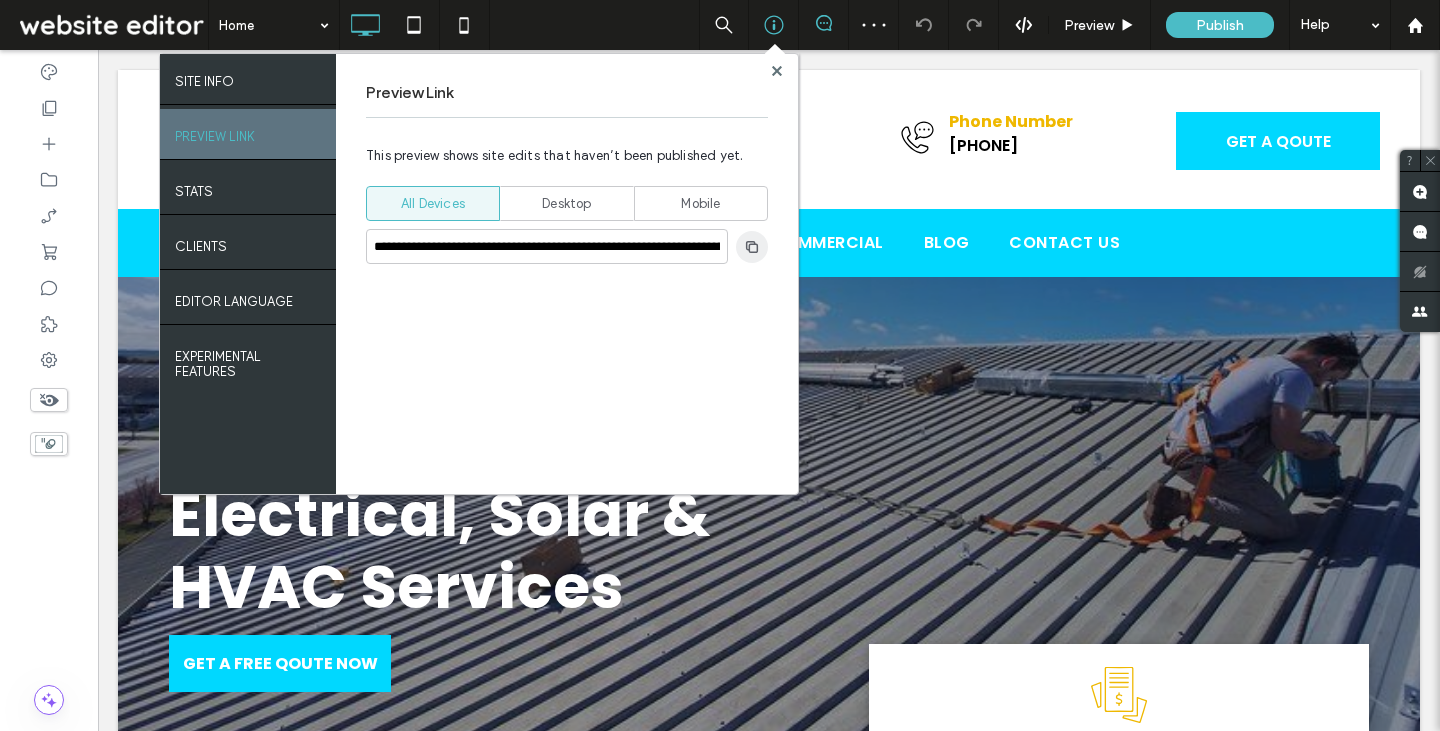 click 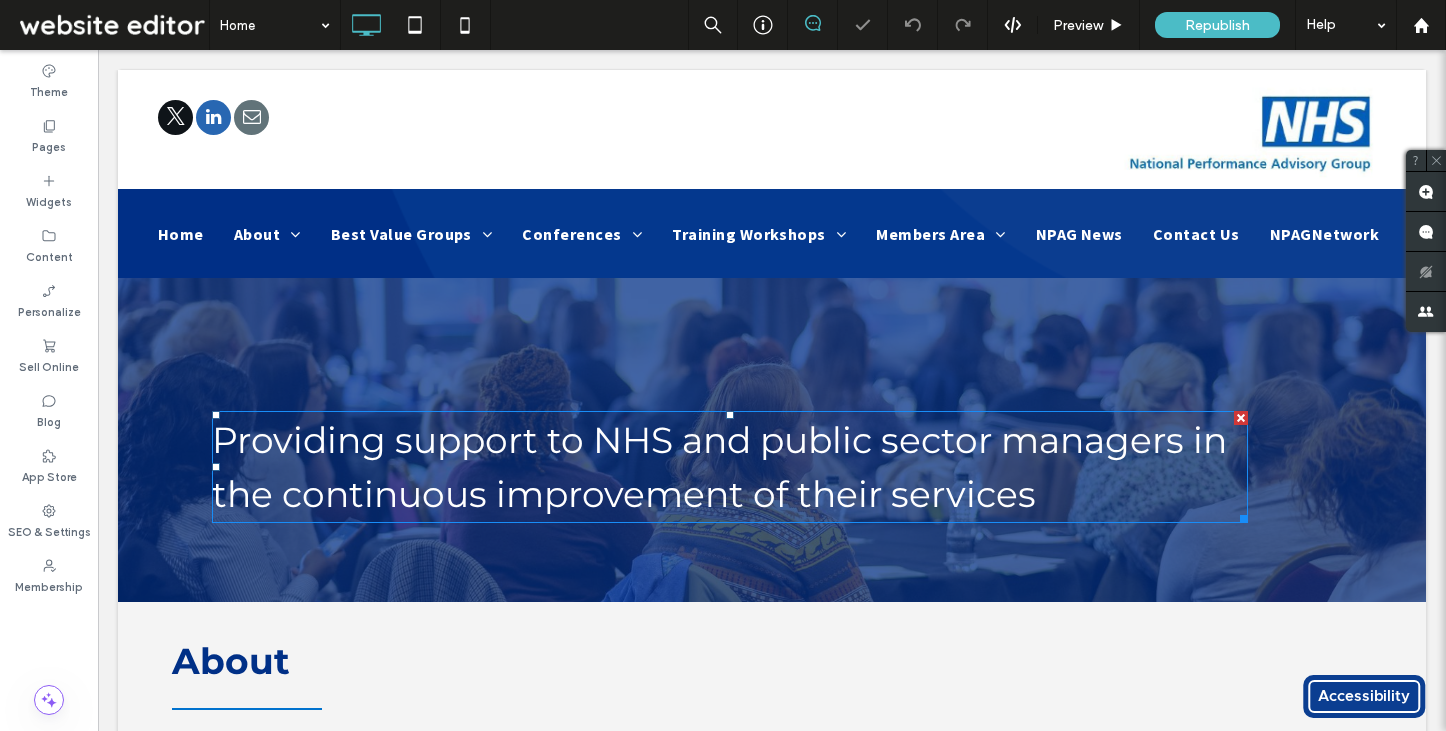 scroll, scrollTop: 317, scrollLeft: 0, axis: vertical 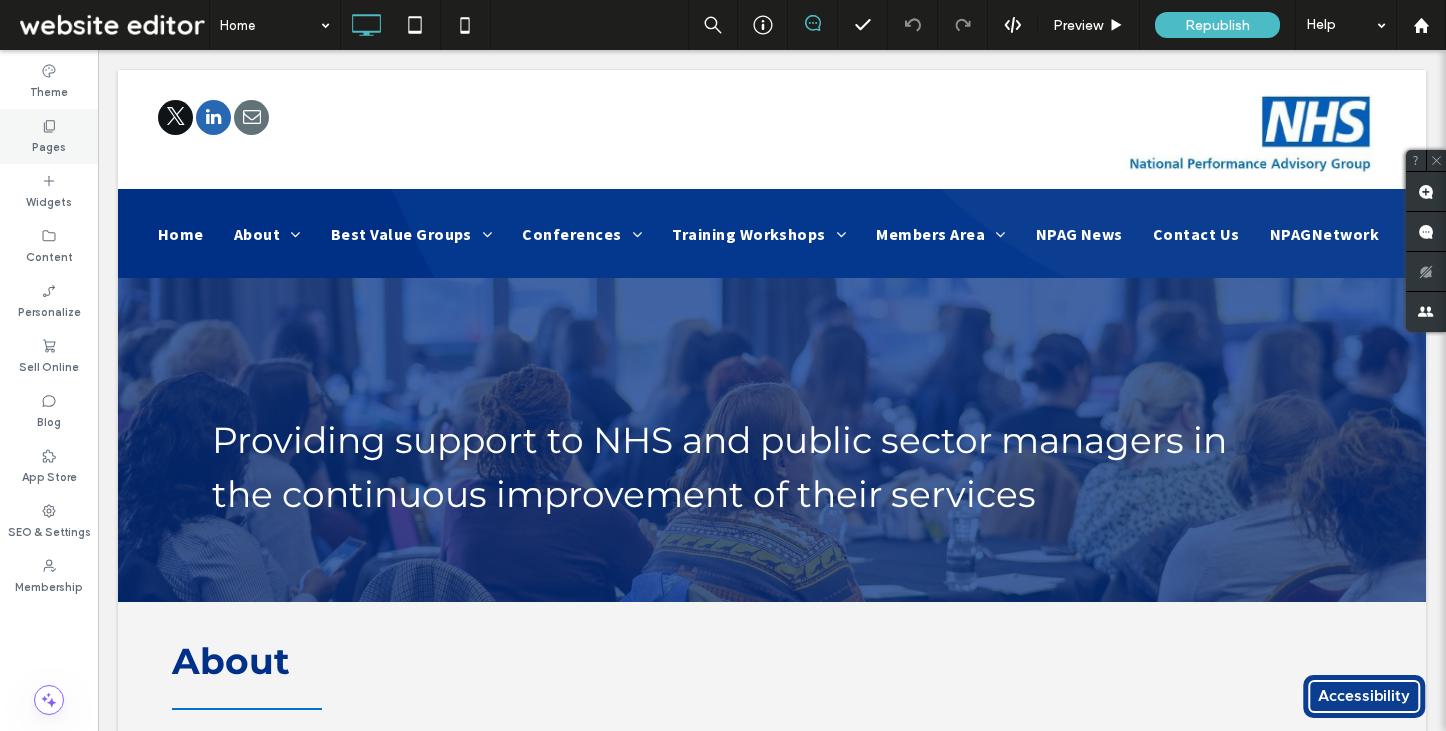 click 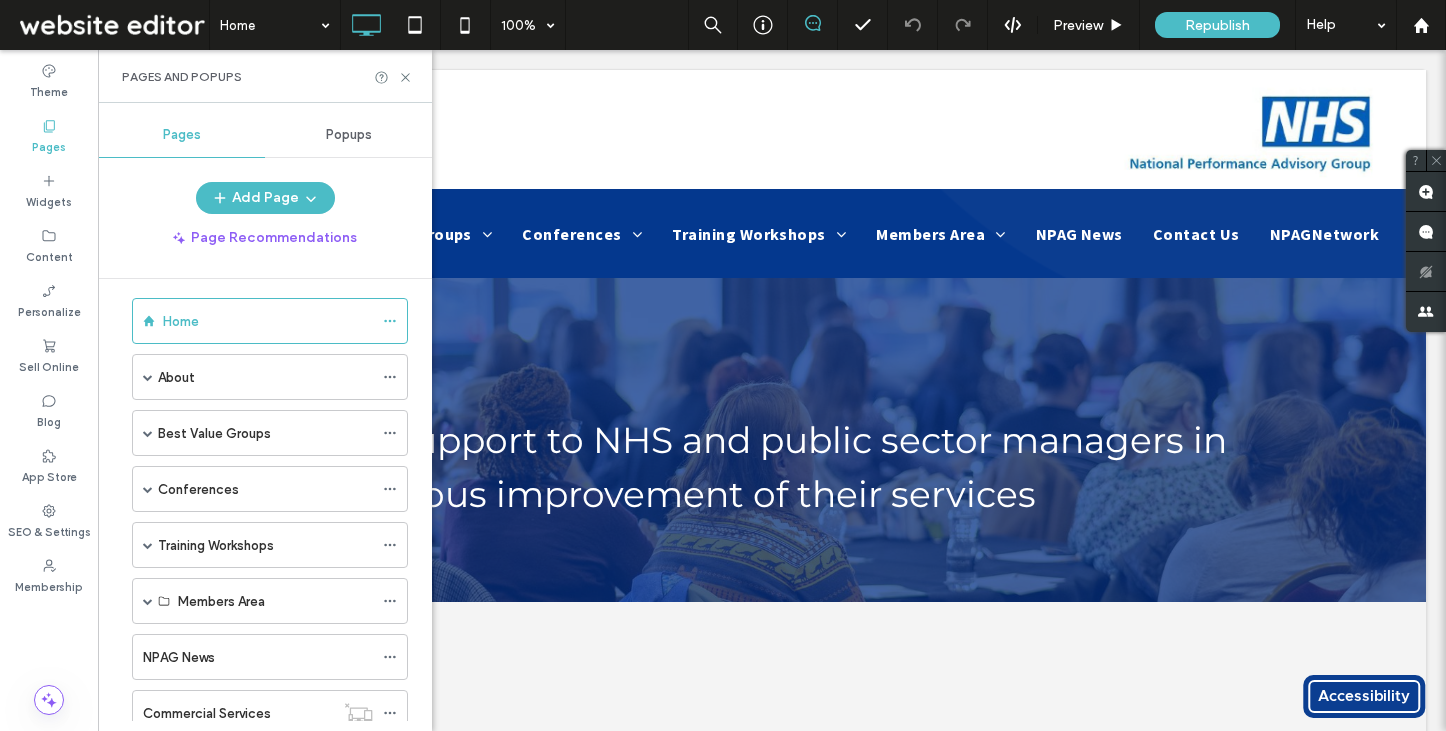 scroll, scrollTop: 11, scrollLeft: 0, axis: vertical 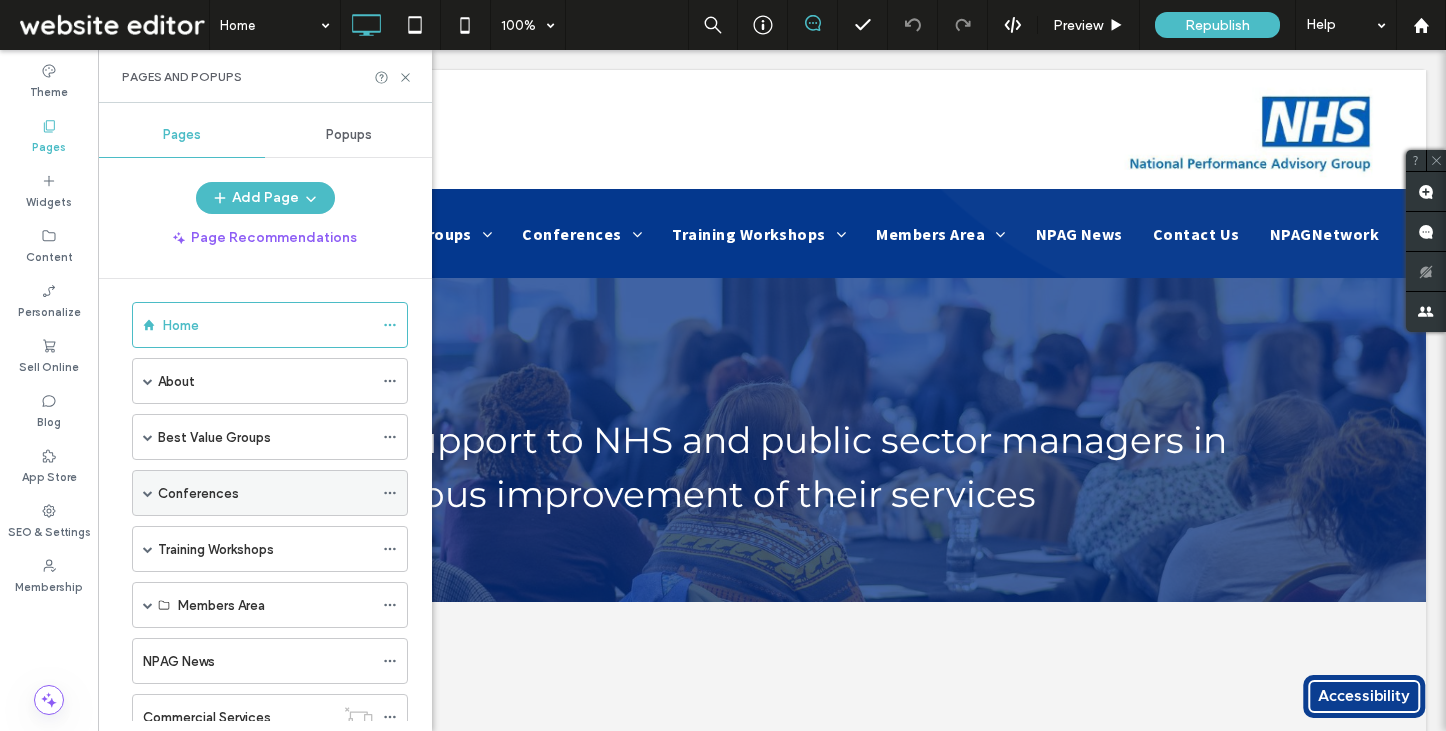 click at bounding box center (148, 493) 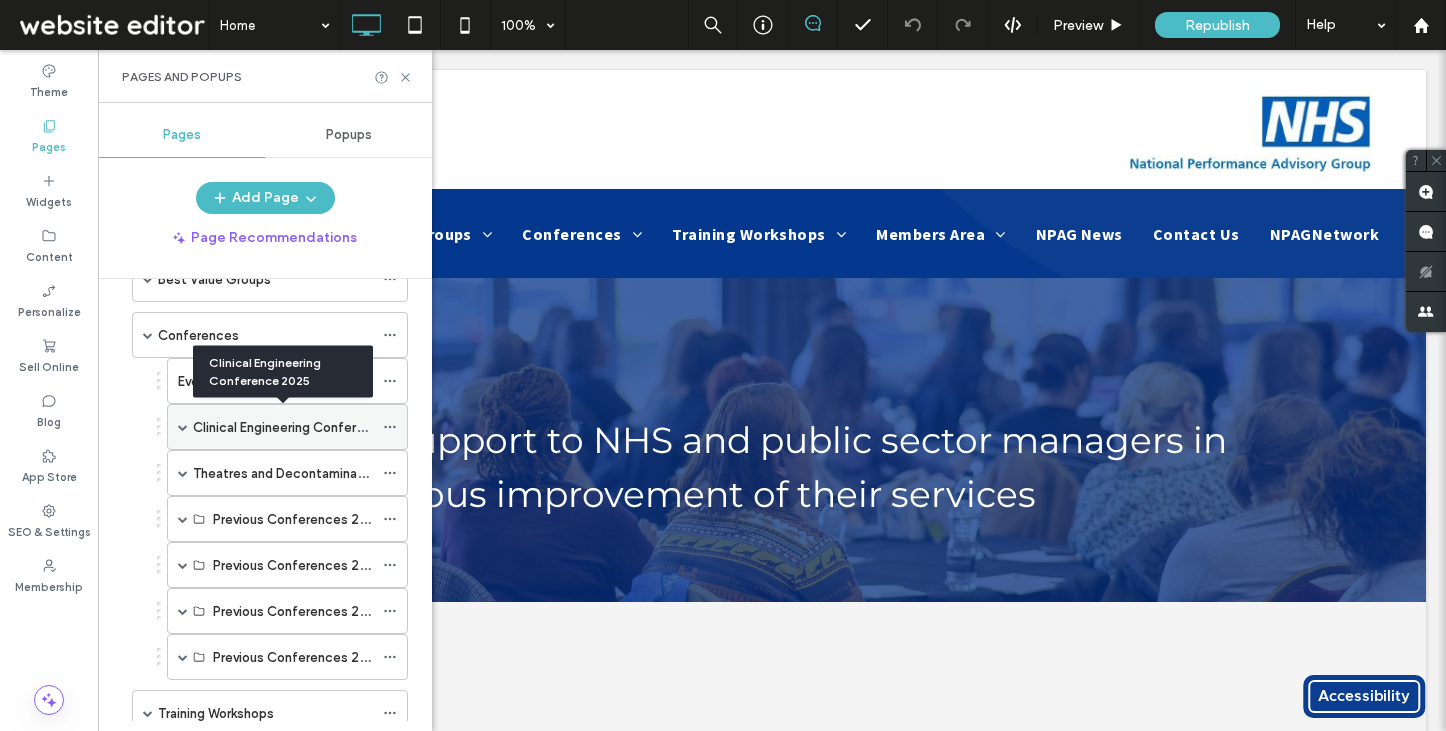 scroll, scrollTop: 176, scrollLeft: 0, axis: vertical 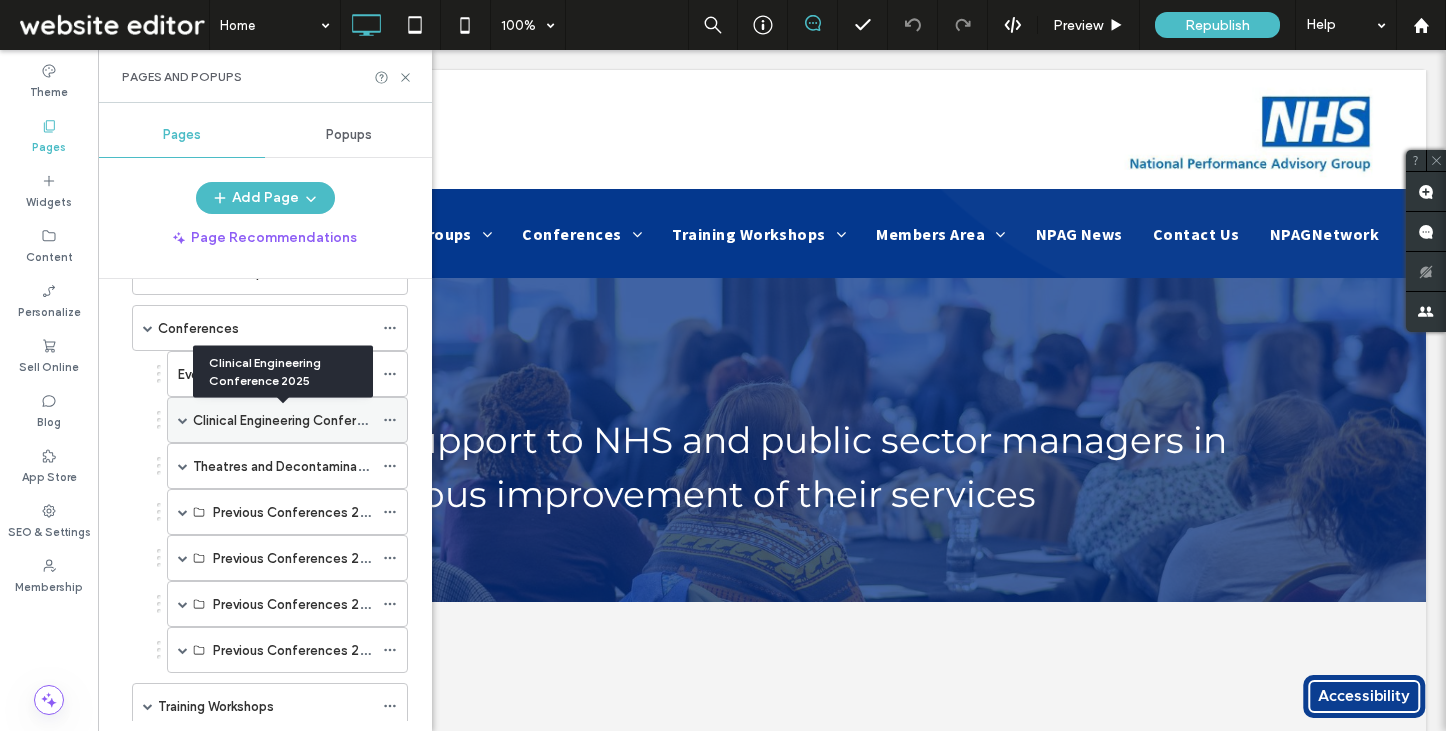 click on "Clinical Engineering Conference 2025" at bounding box center [308, 420] 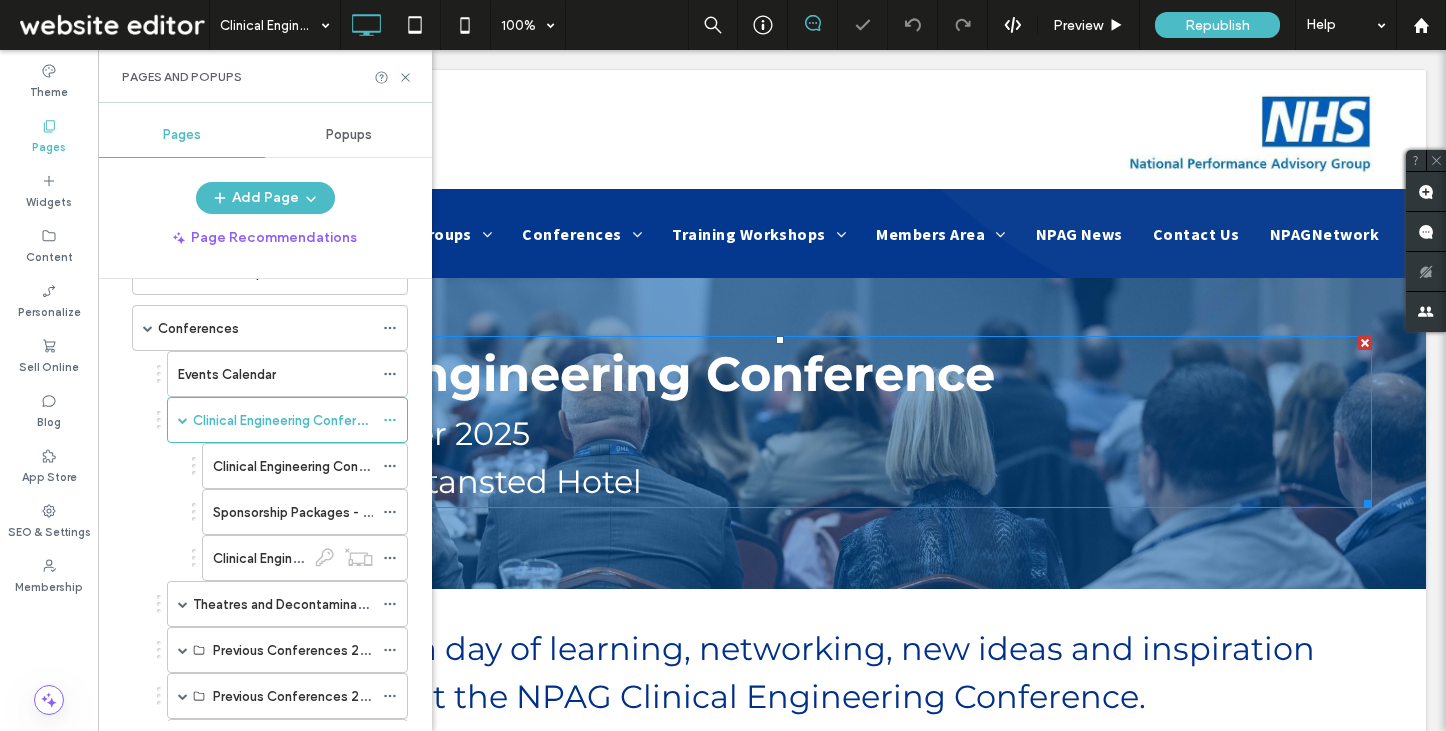 scroll, scrollTop: 0, scrollLeft: 0, axis: both 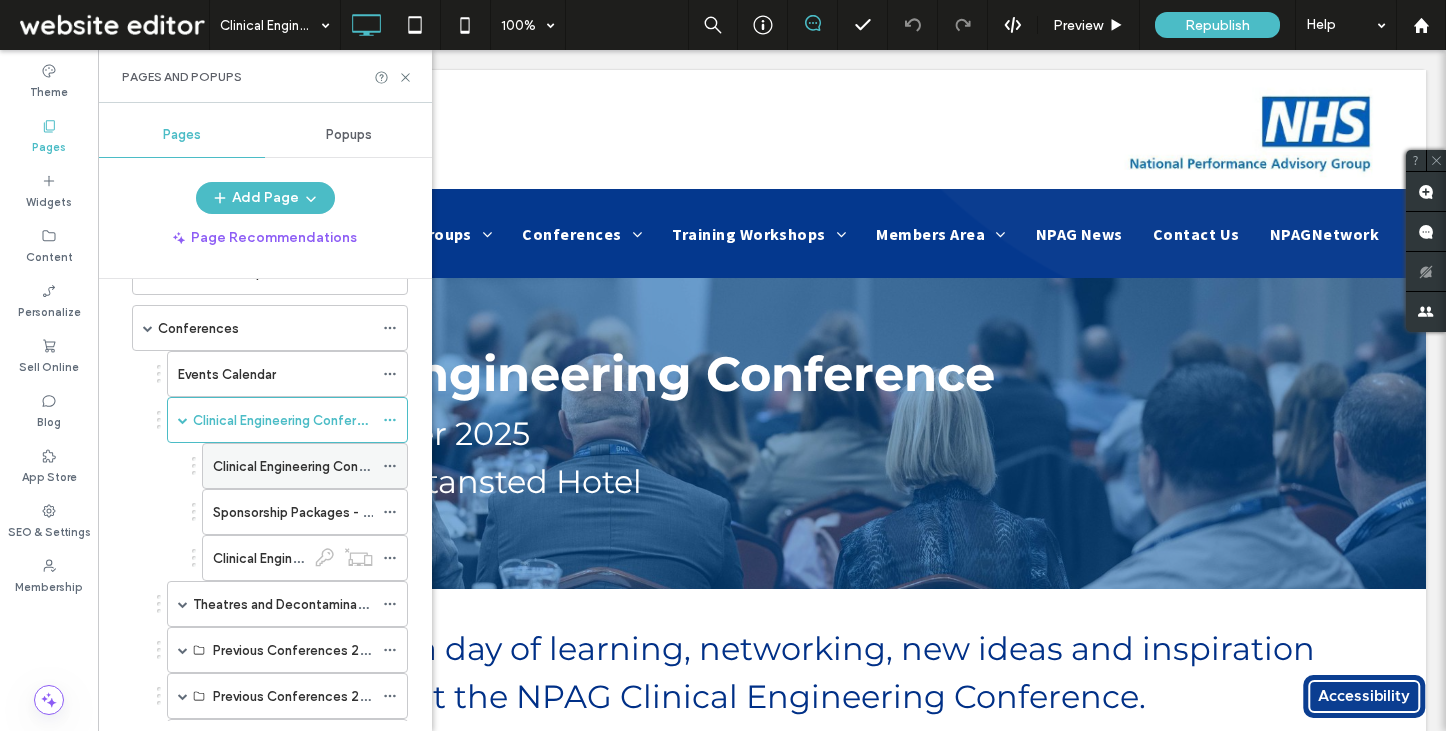 click on "Clinical Engineering Conference Registration 2025" at bounding box center [367, 466] 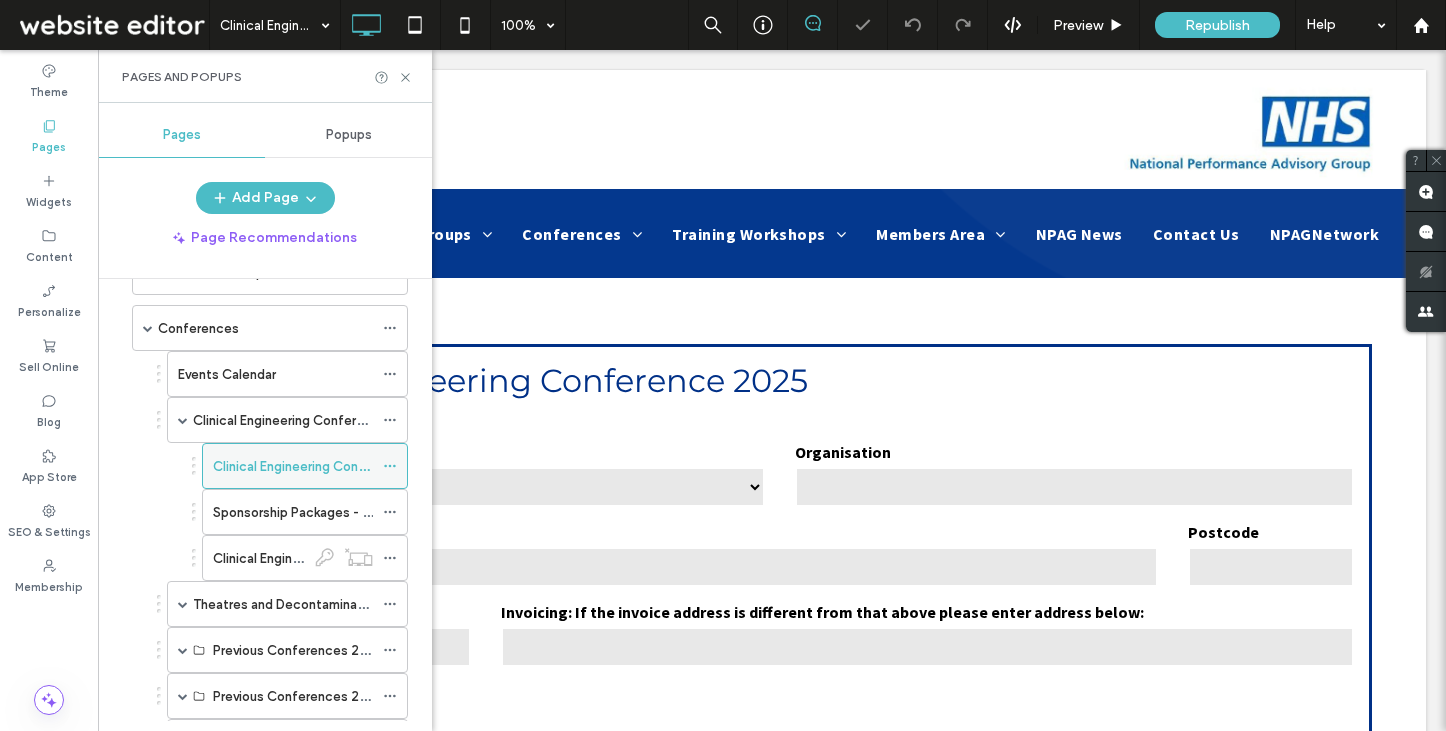 scroll, scrollTop: 0, scrollLeft: 0, axis: both 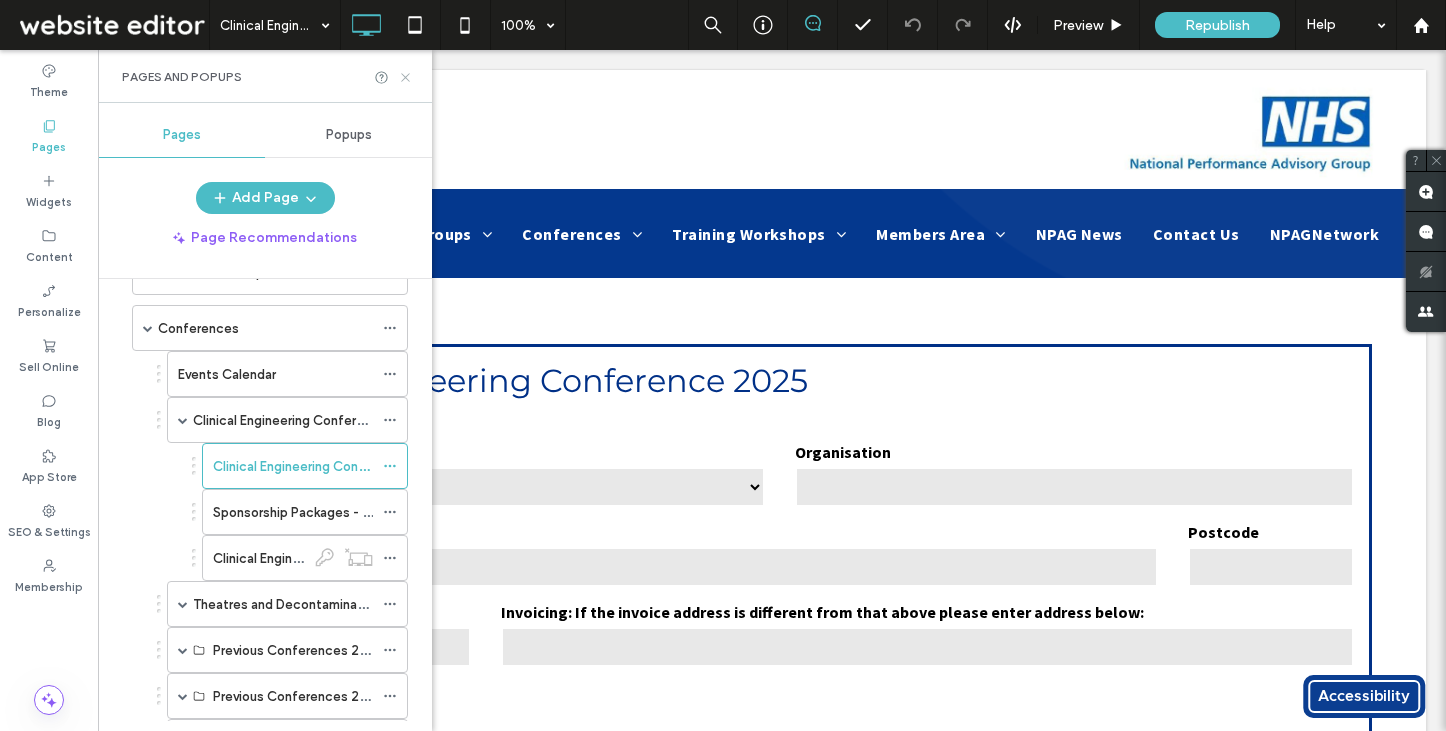 click 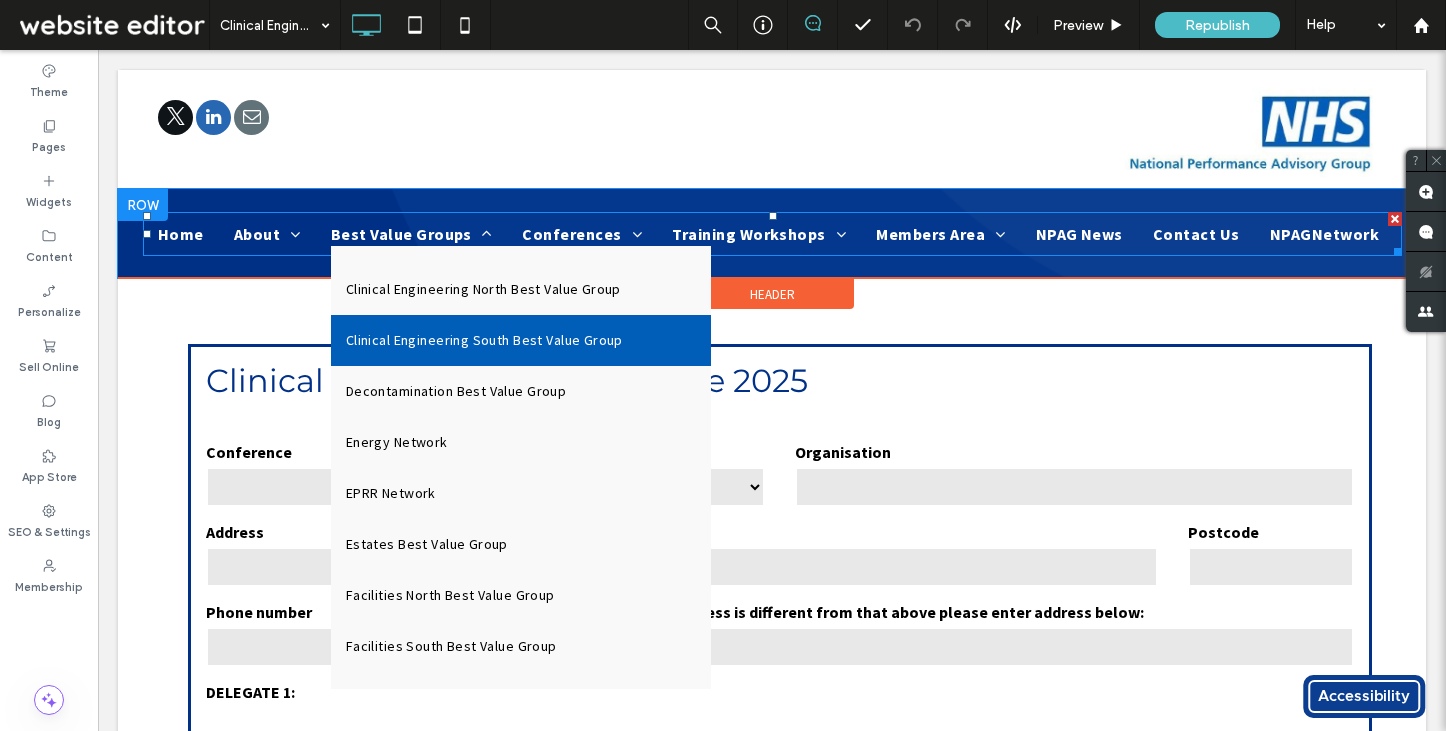 scroll, scrollTop: 202, scrollLeft: 0, axis: vertical 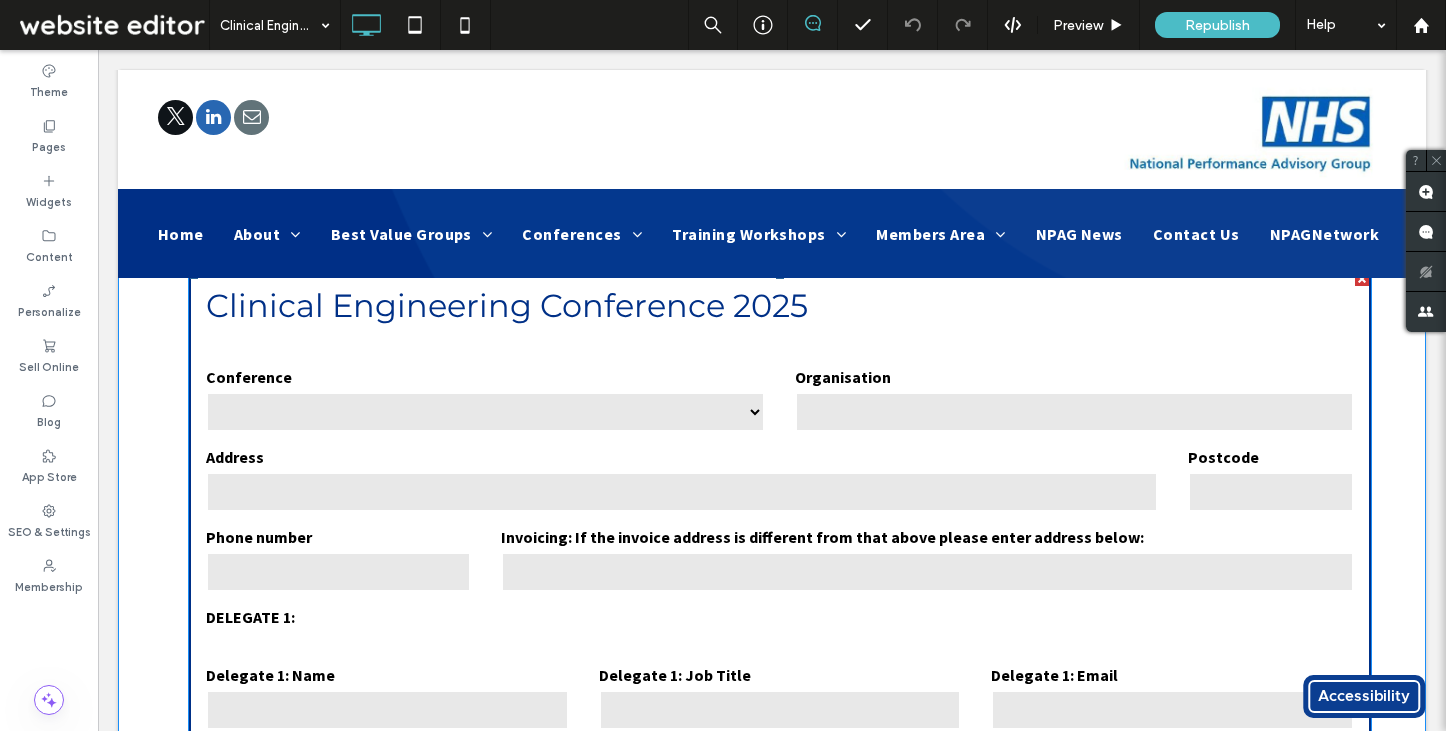 click on "Phone number" at bounding box center (338, 560) 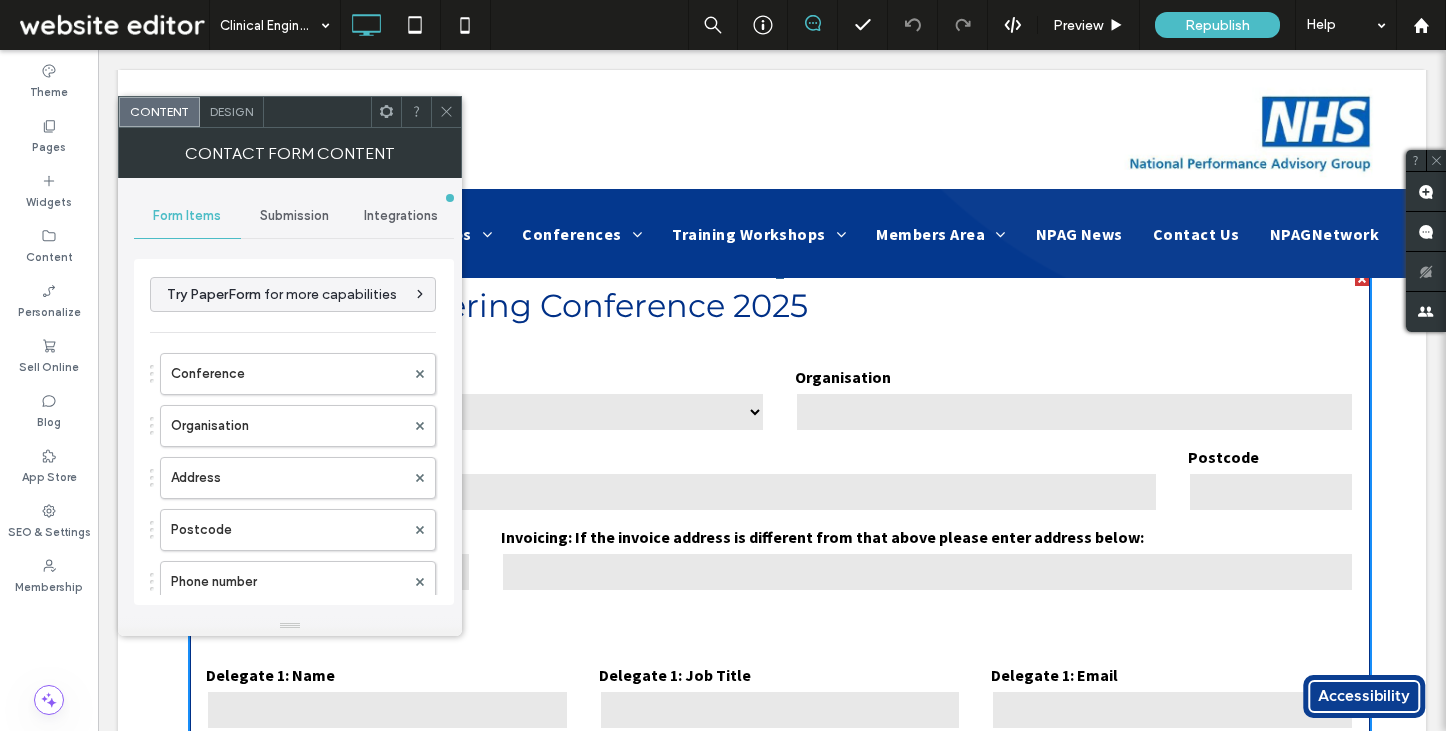 type on "********" 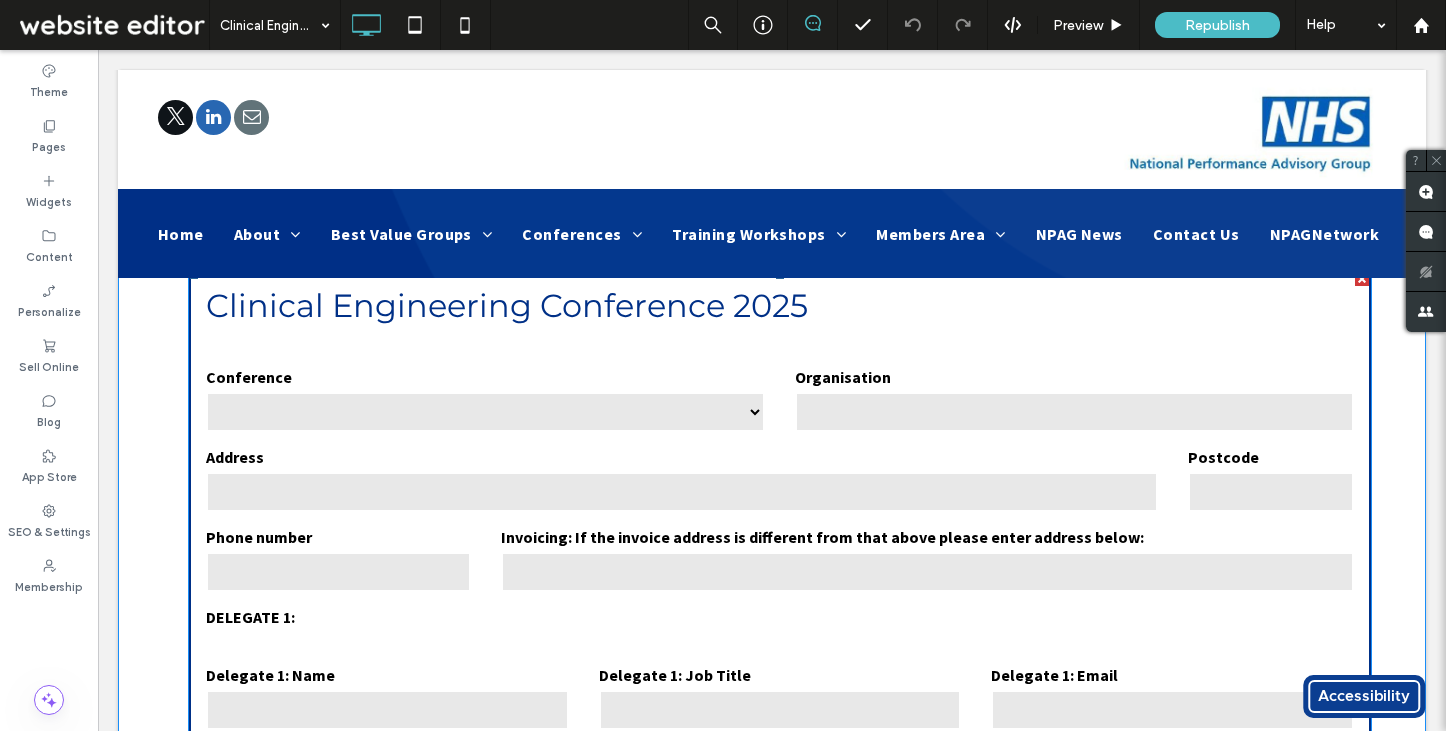 scroll, scrollTop: 0, scrollLeft: 0, axis: both 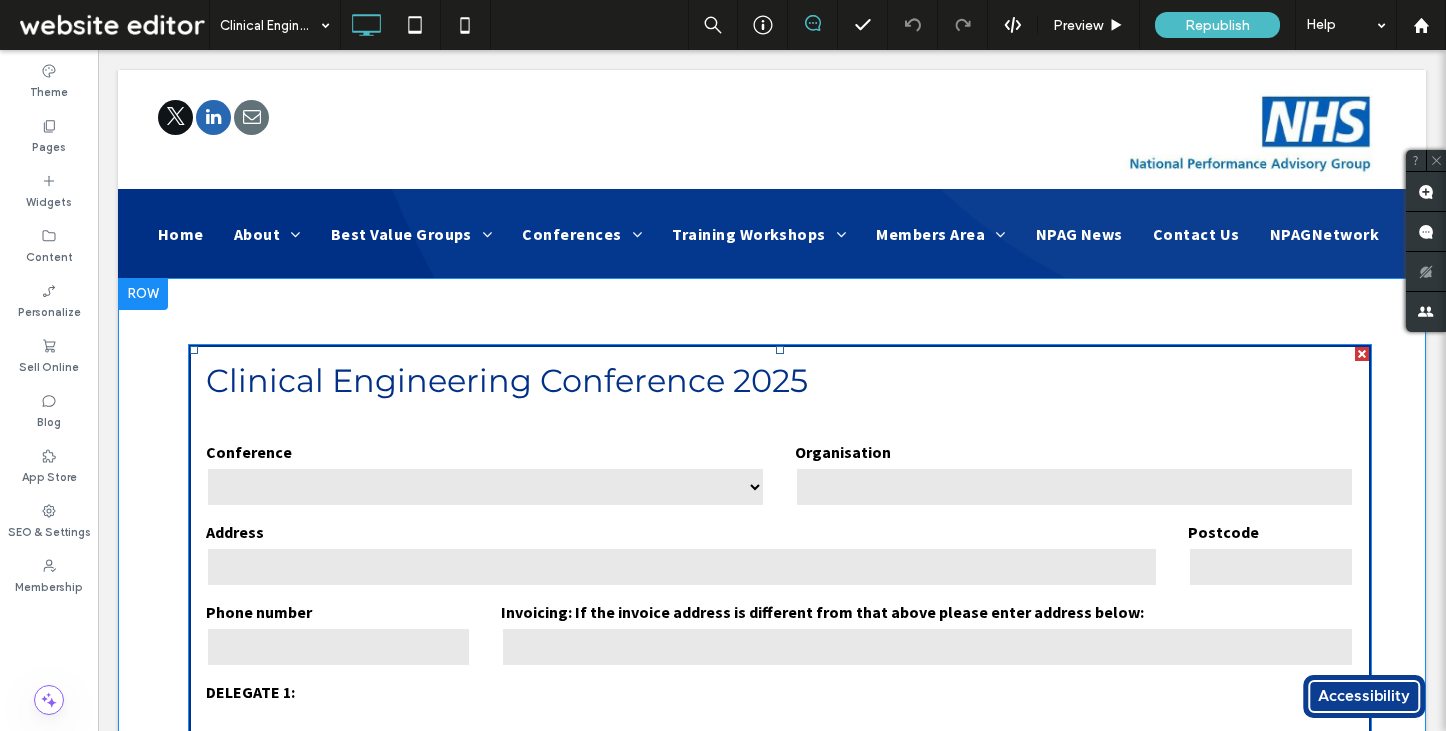 click on "**********" at bounding box center (780, 1146) 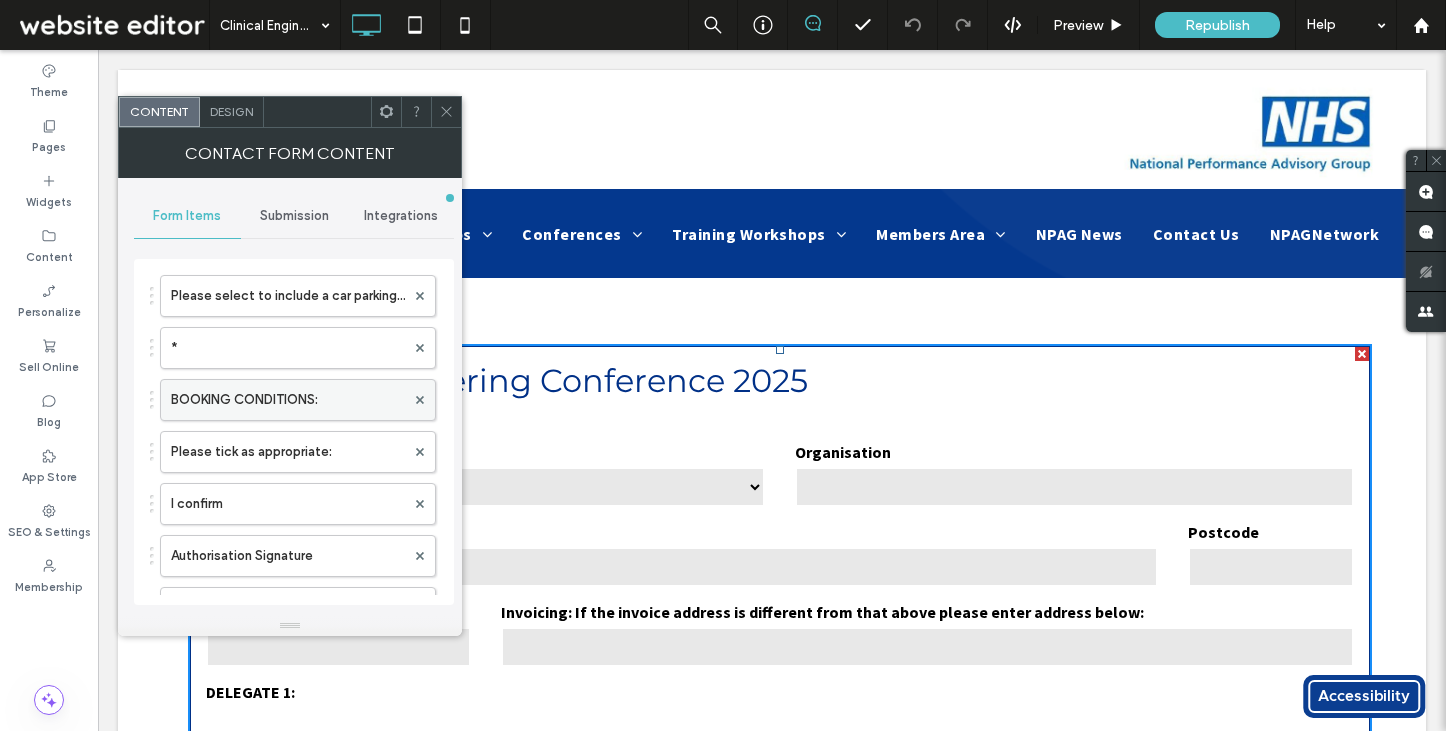 scroll, scrollTop: 964, scrollLeft: 0, axis: vertical 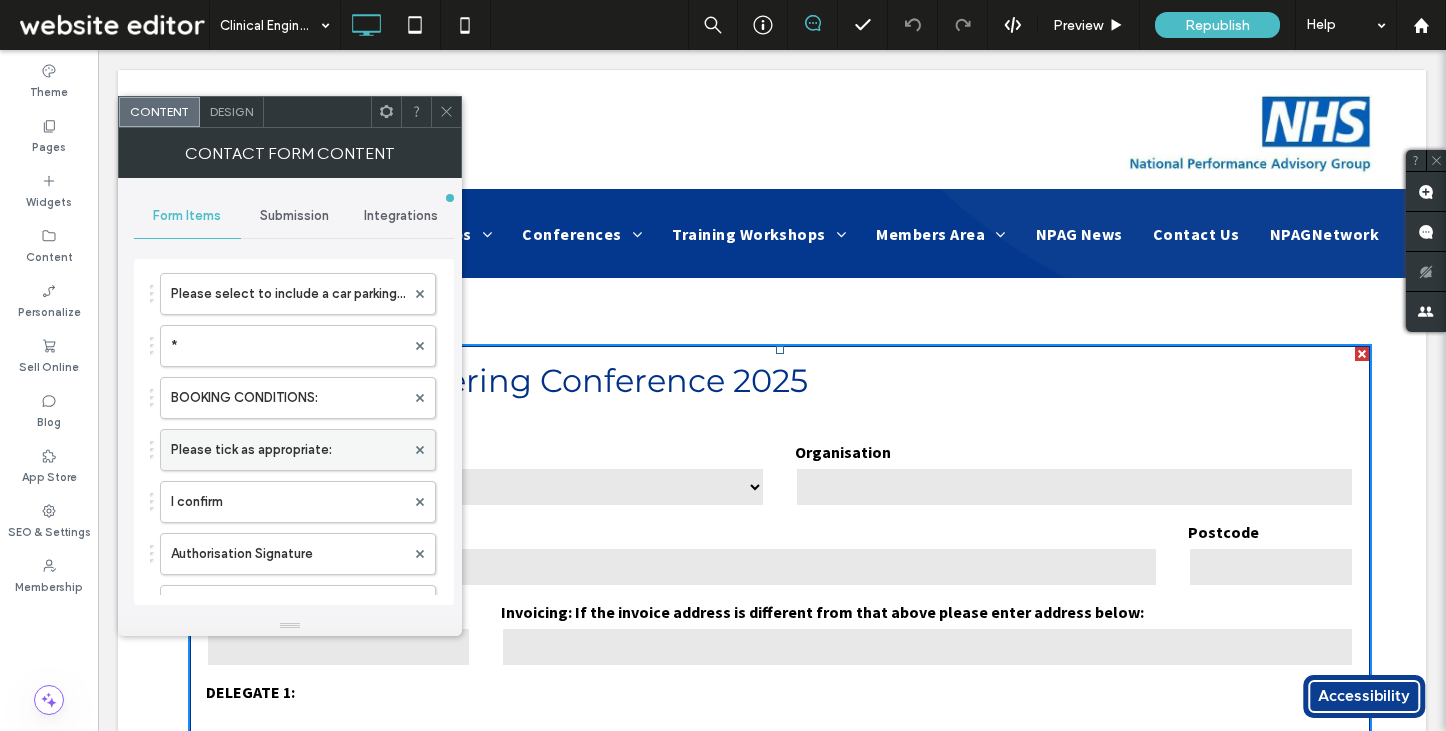 click on "Please tick as appropriate:" at bounding box center (288, 450) 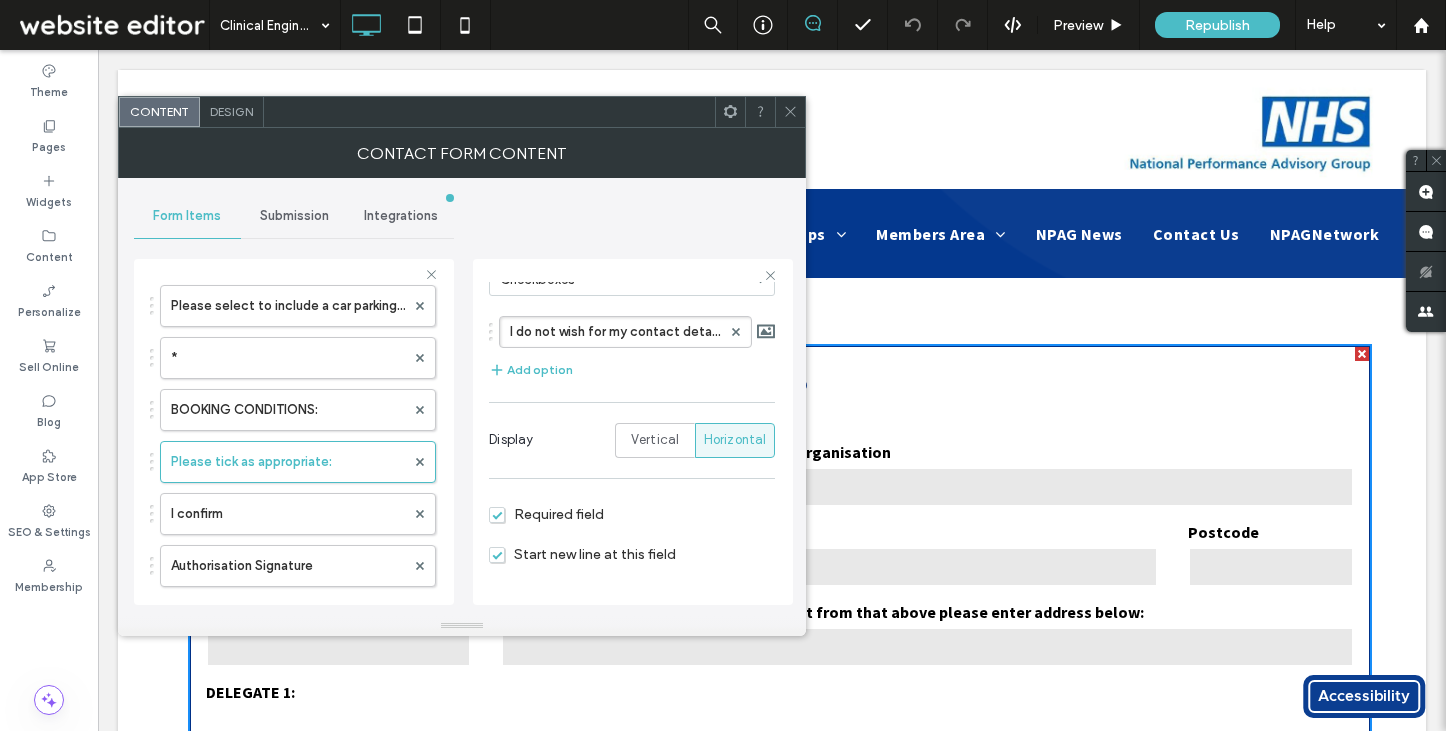 scroll, scrollTop: 218, scrollLeft: 0, axis: vertical 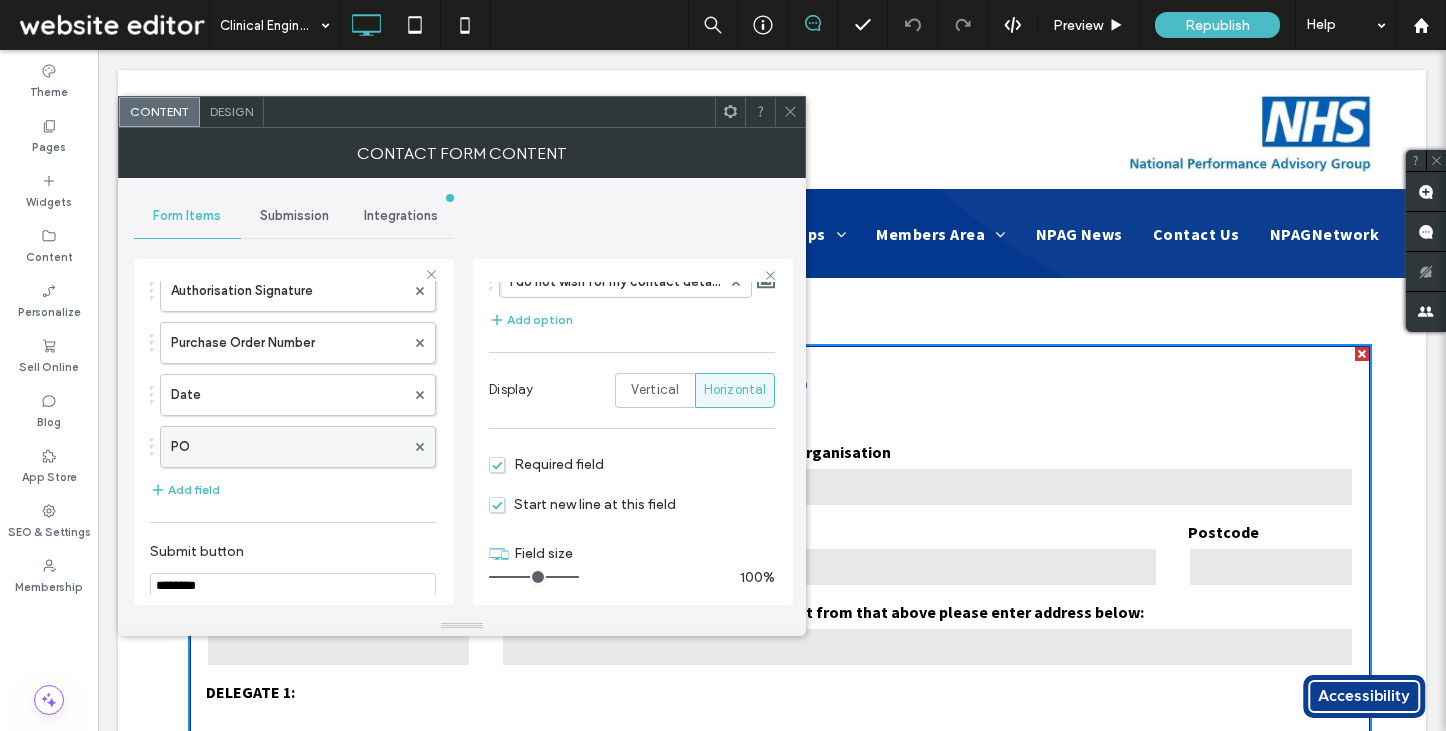 click on "PO" at bounding box center (288, 447) 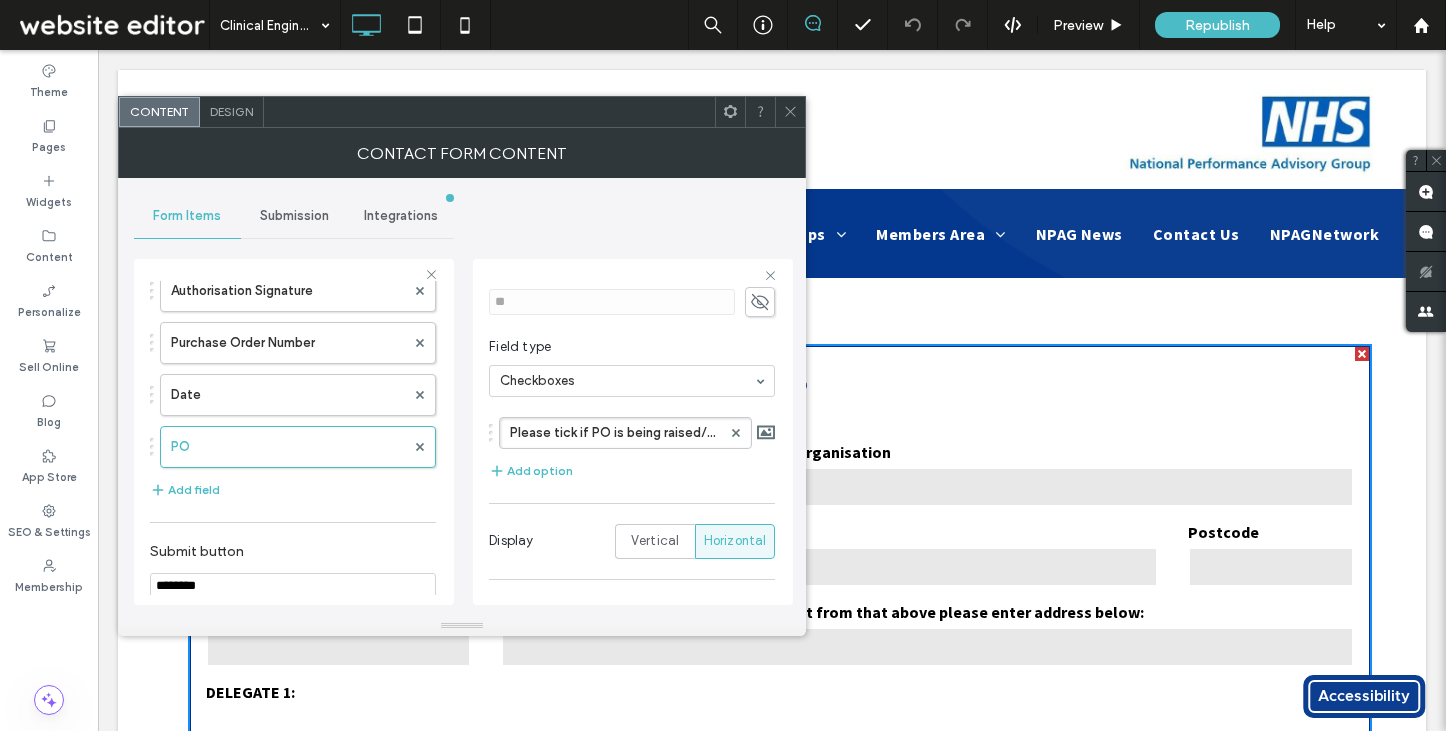 scroll, scrollTop: 0, scrollLeft: 0, axis: both 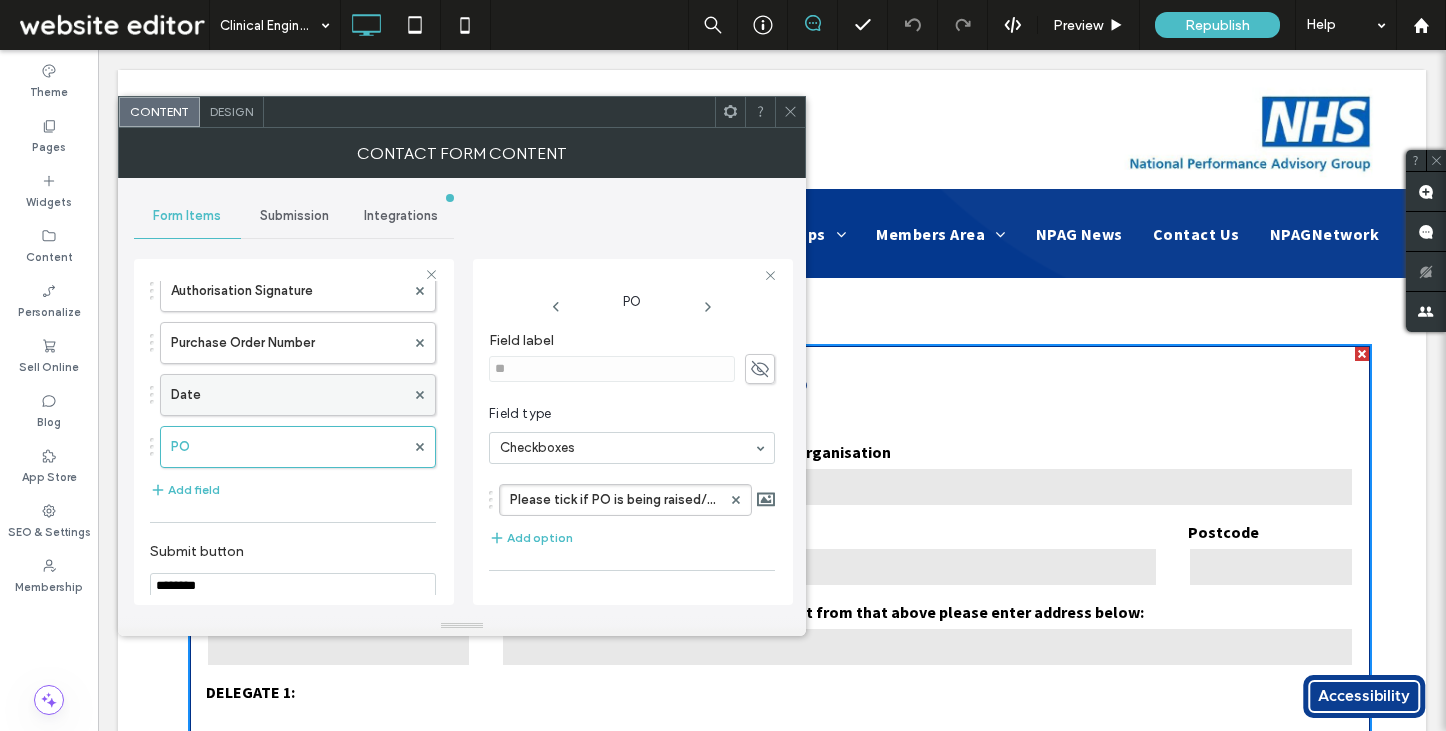 click on "Date" at bounding box center [288, 395] 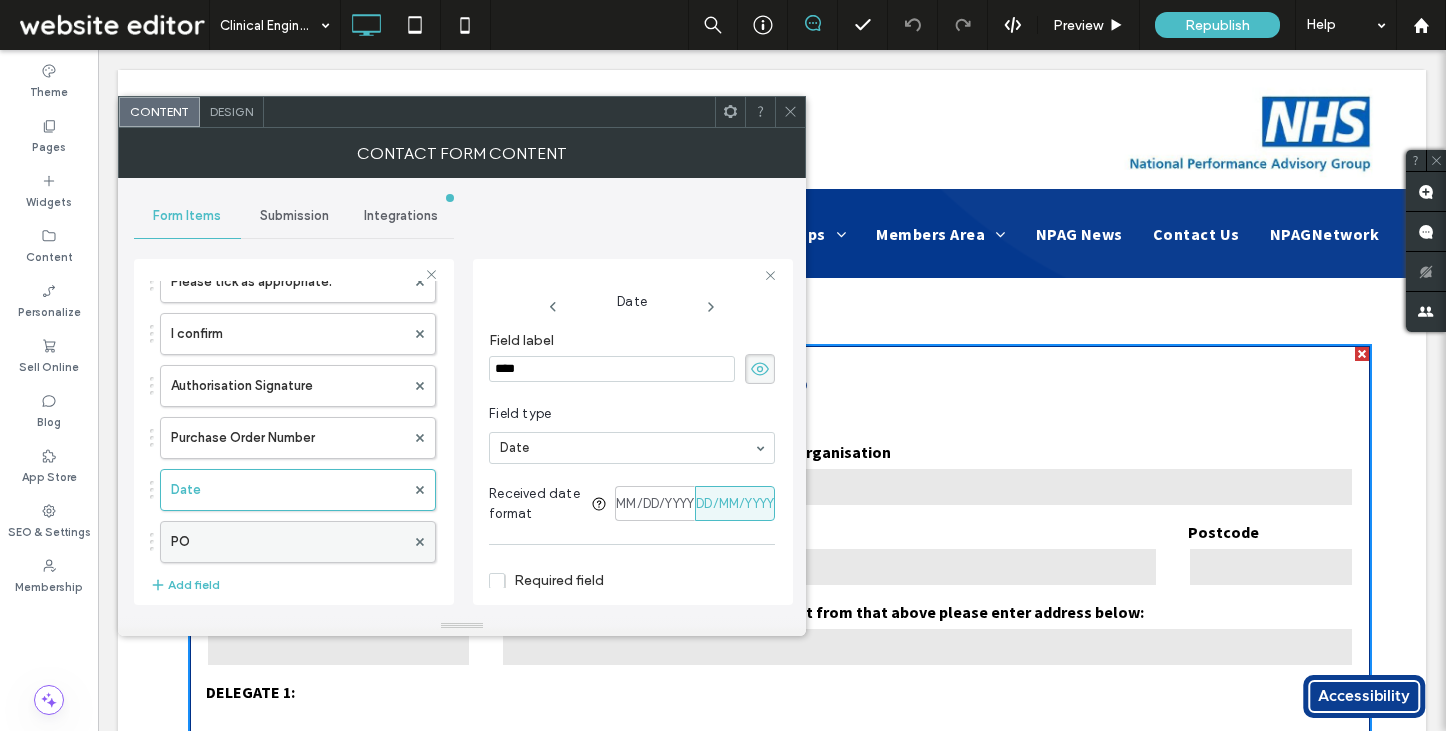scroll, scrollTop: 1140, scrollLeft: 0, axis: vertical 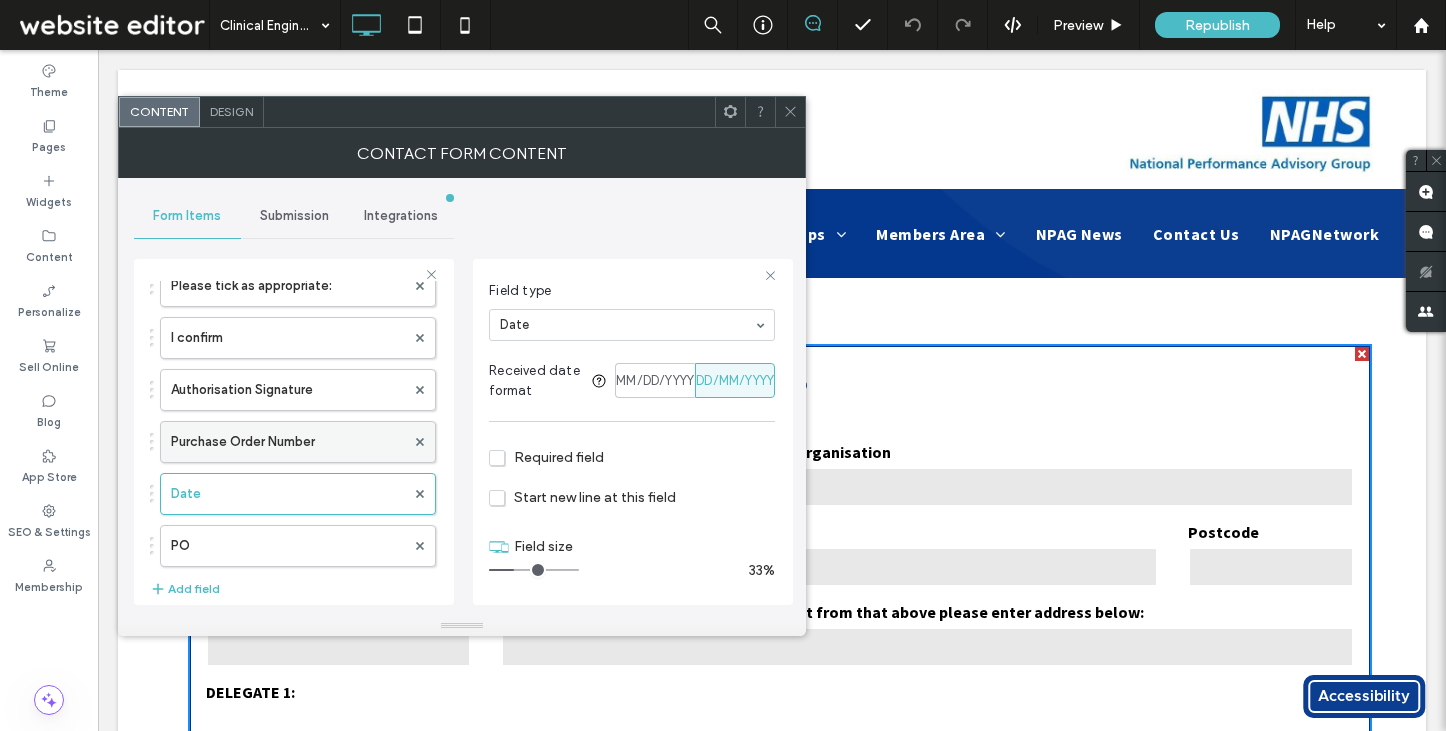 click on "Purchase Order Number" at bounding box center [288, 442] 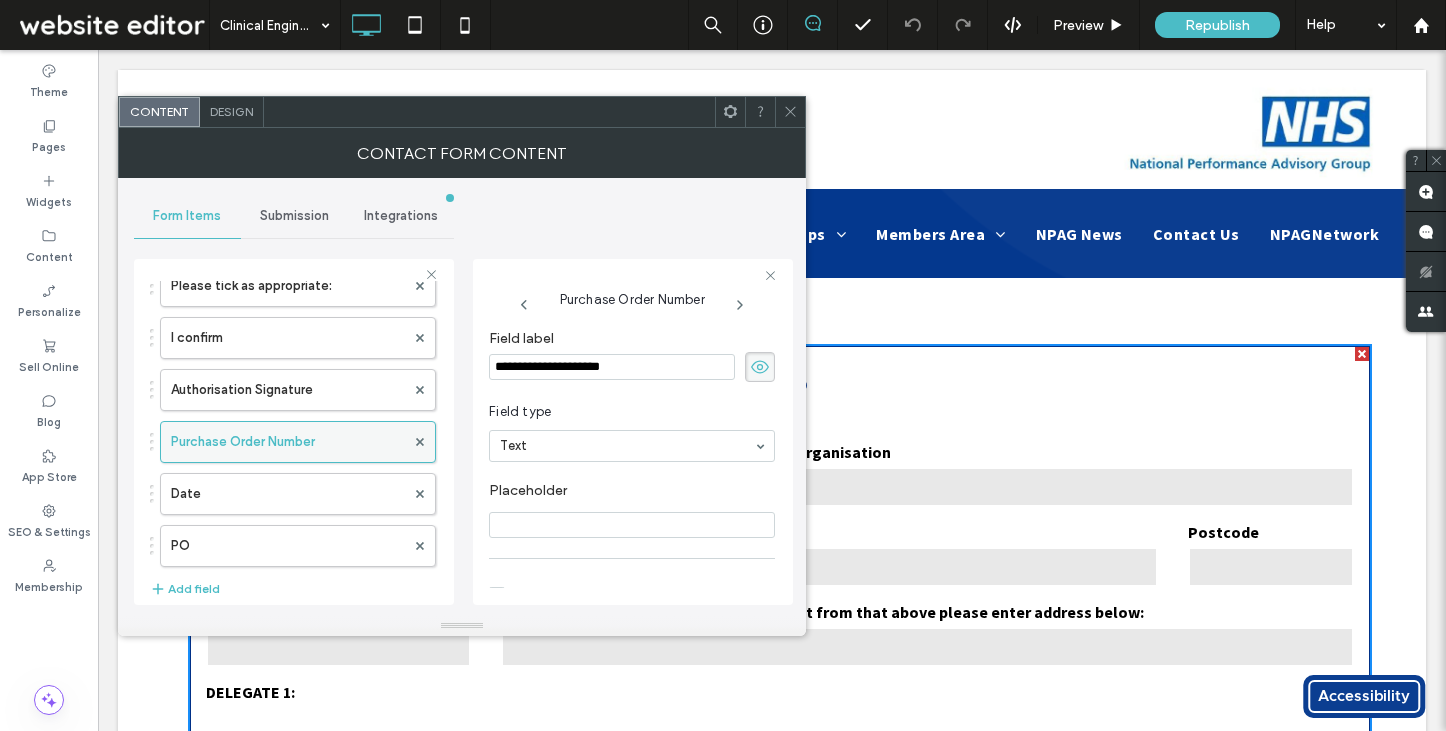 scroll, scrollTop: 0, scrollLeft: 0, axis: both 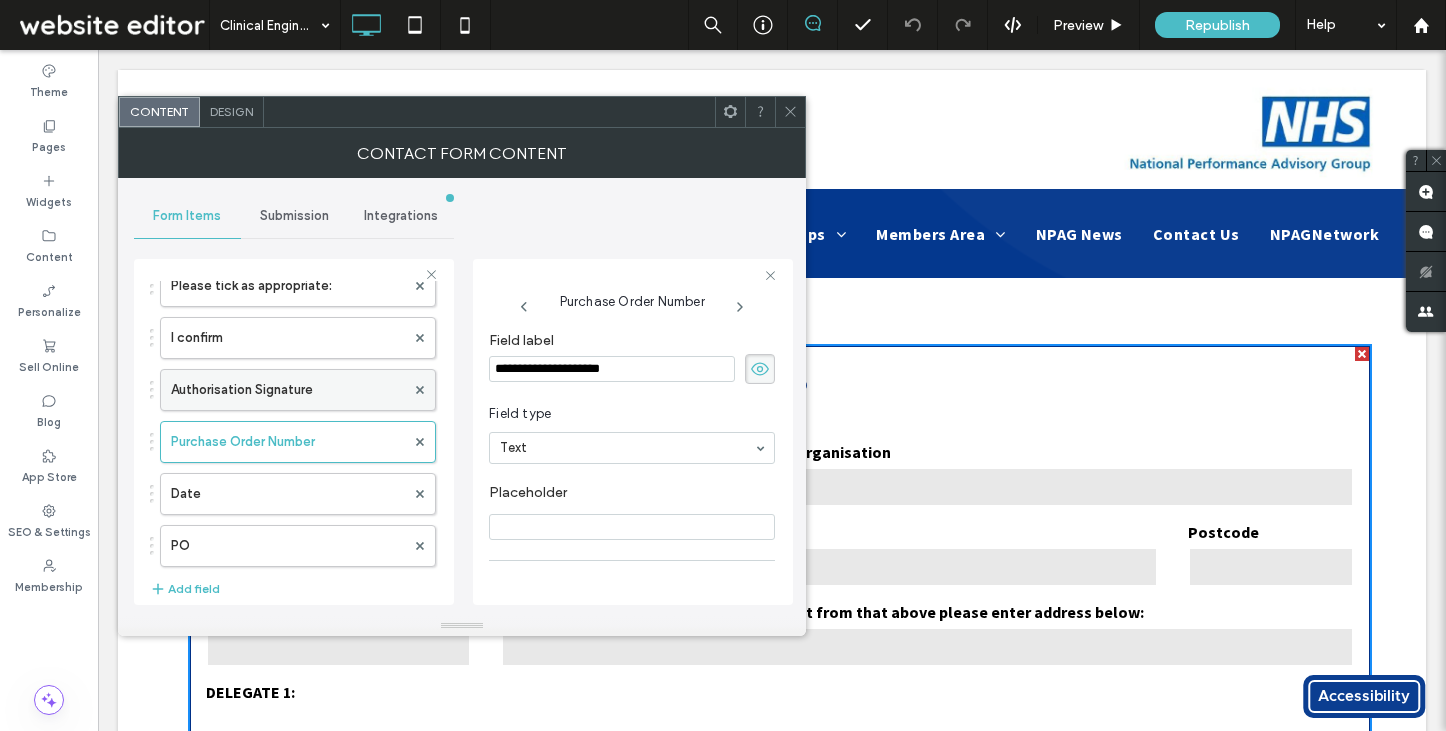 click on "Authorisation Signature" at bounding box center (288, 390) 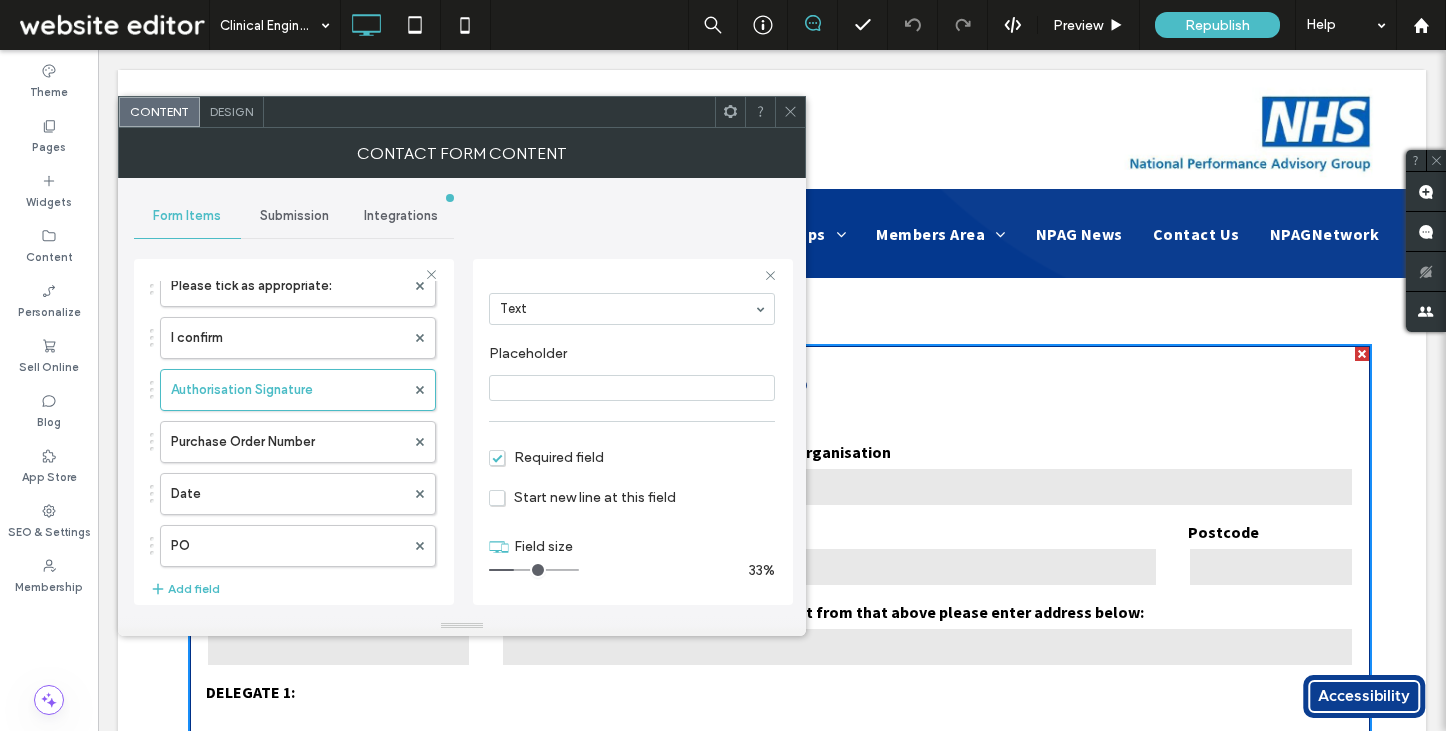 scroll, scrollTop: 0, scrollLeft: 0, axis: both 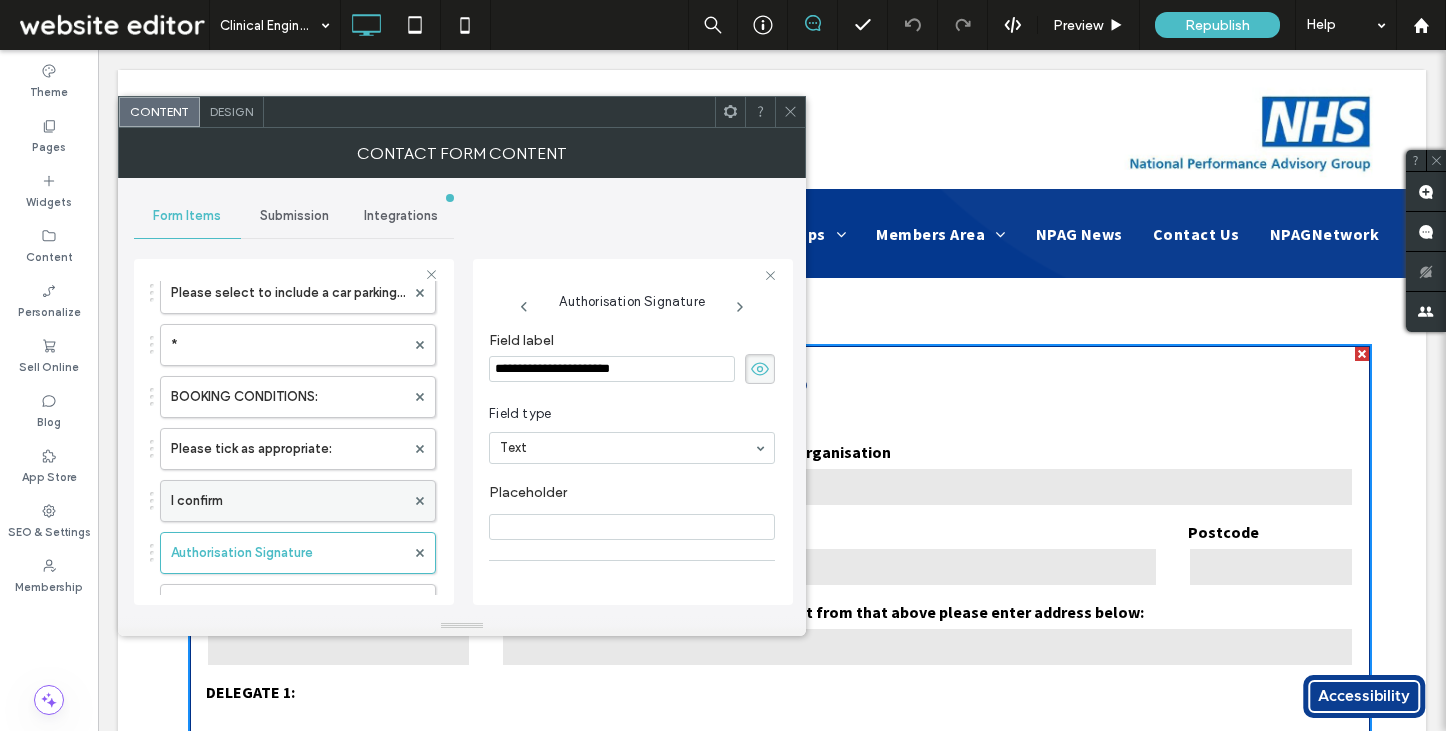 click on "I confirm" at bounding box center (288, 501) 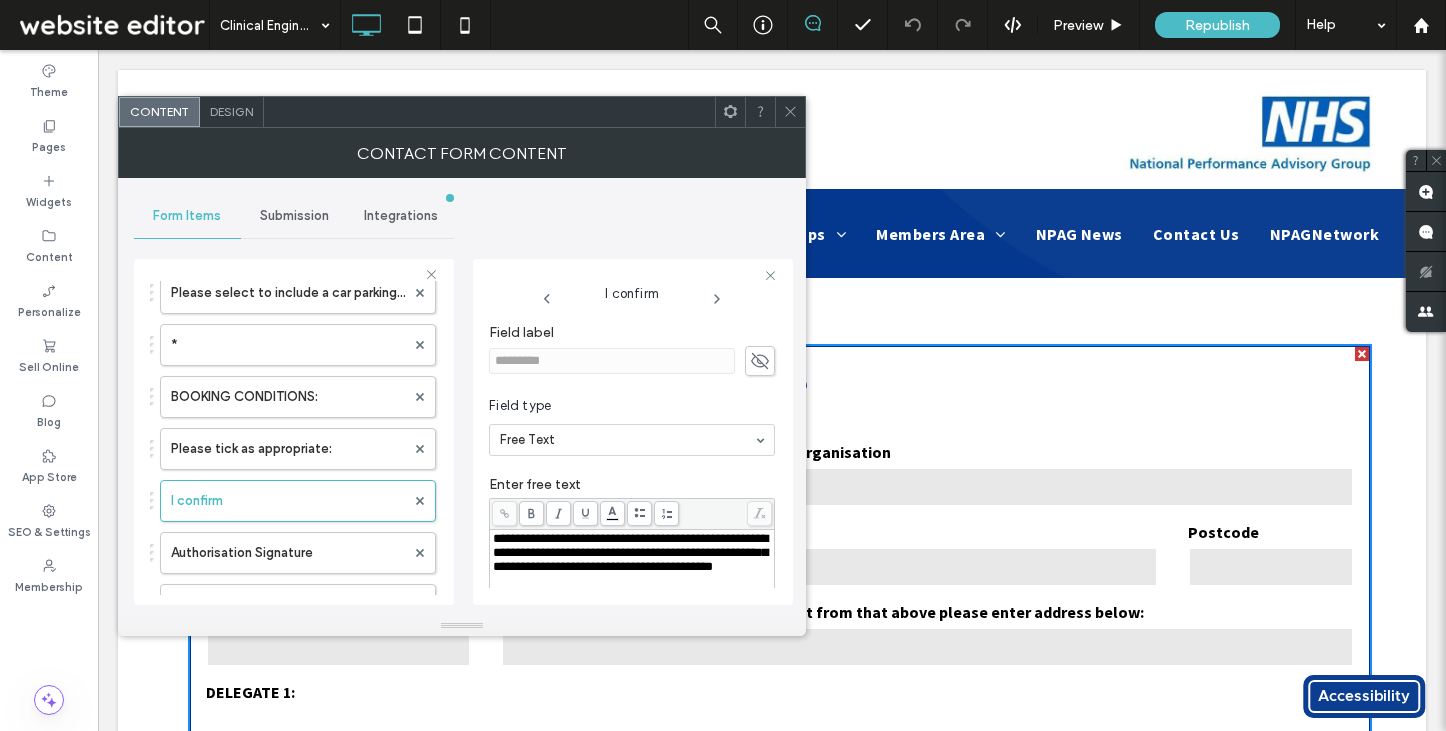 scroll, scrollTop: 0, scrollLeft: 0, axis: both 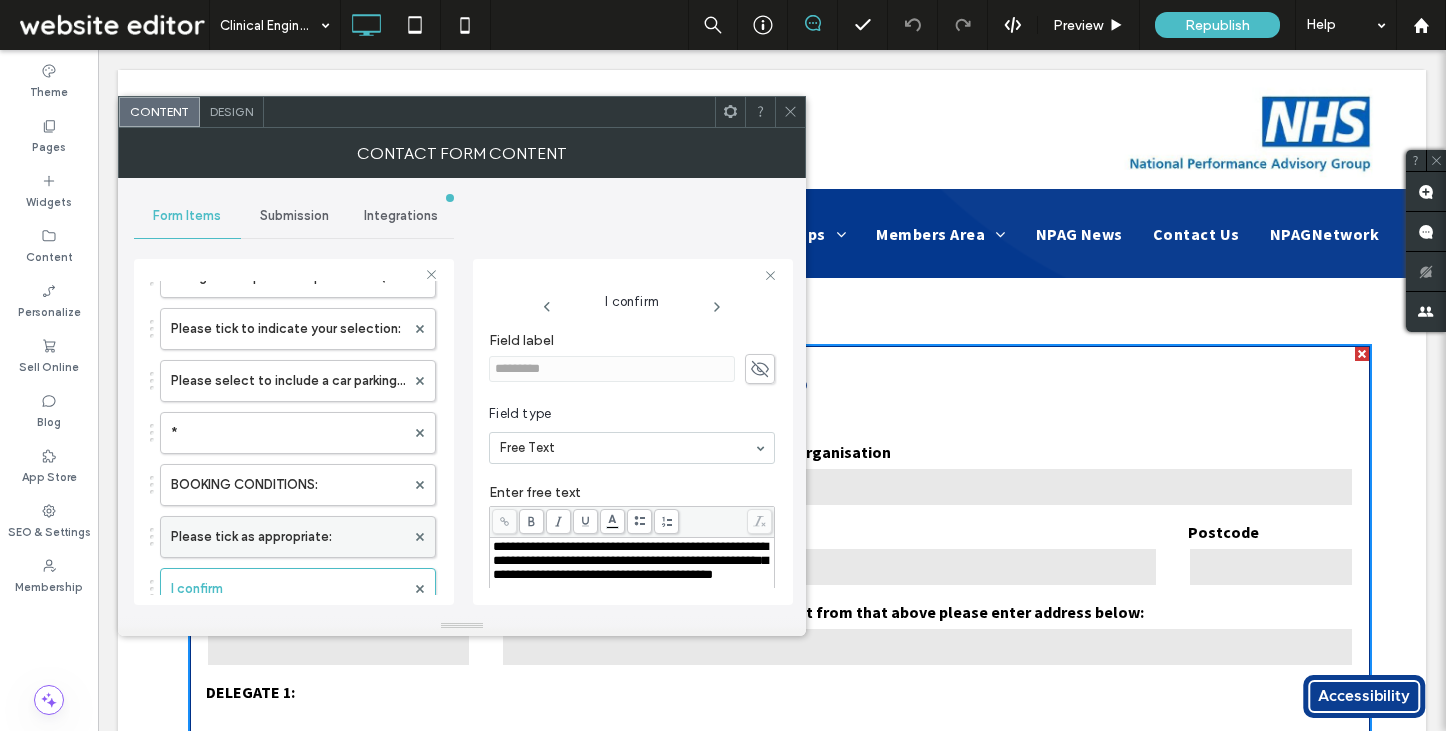 click on "Please tick as appropriate:" at bounding box center [288, 537] 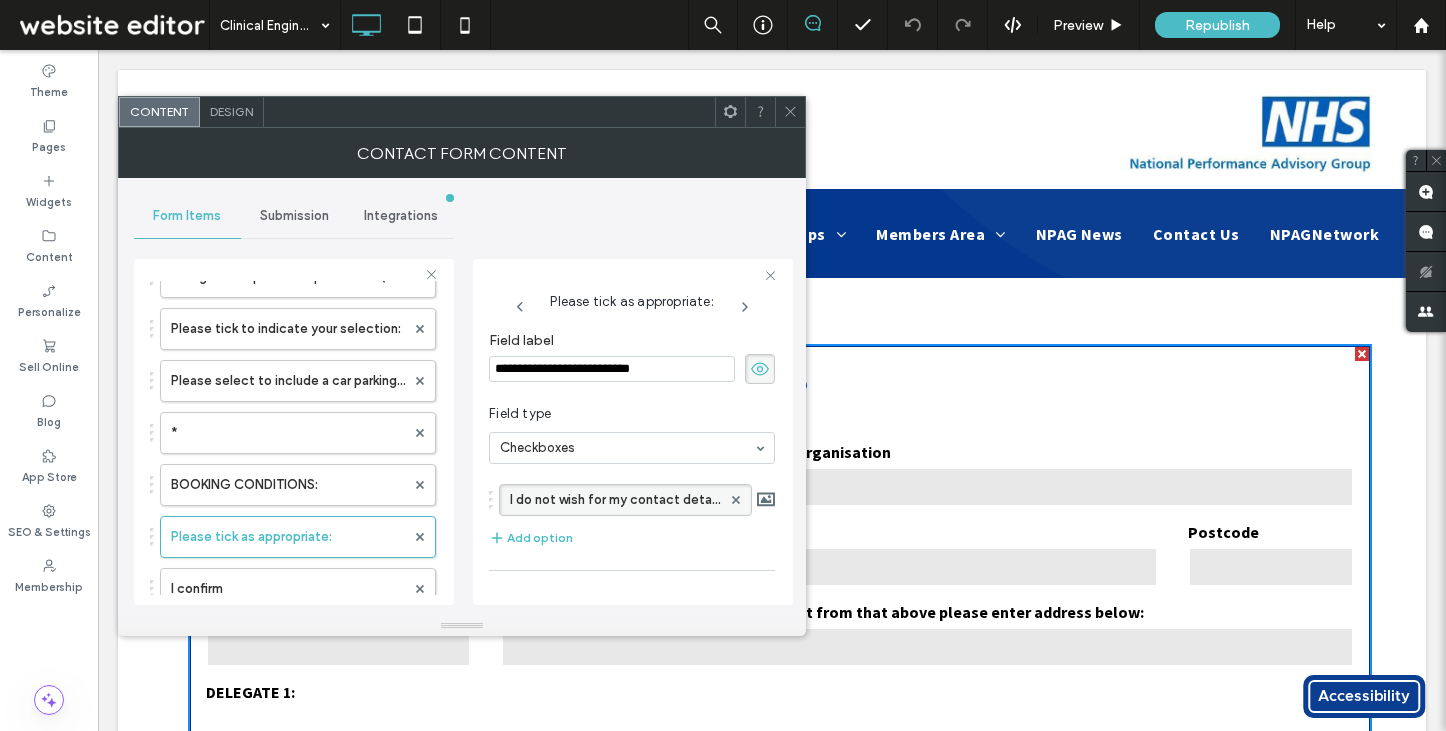 click on "I do not wish for my contact details to be shared with third party conference speakers, sponsors and delegates" at bounding box center (615, 500) 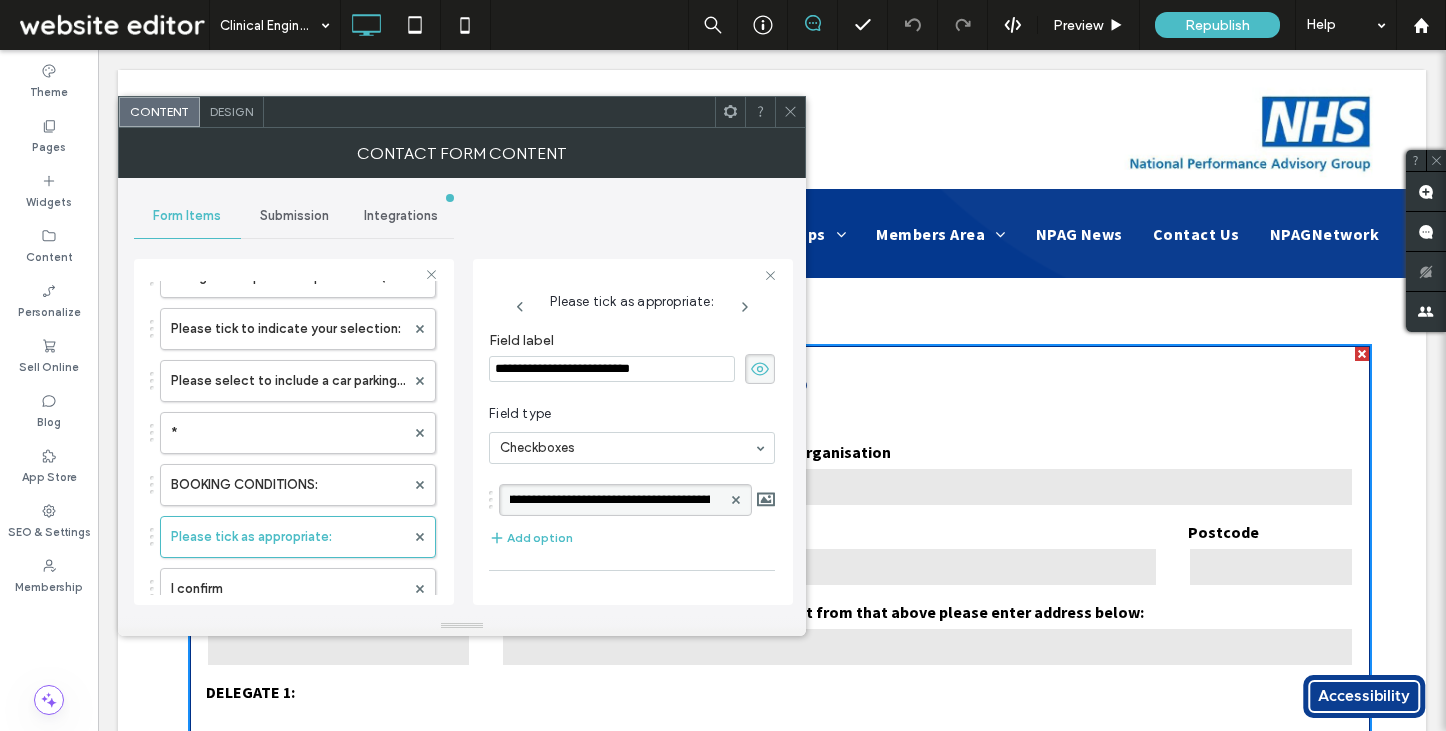 scroll, scrollTop: 0, scrollLeft: 240, axis: horizontal 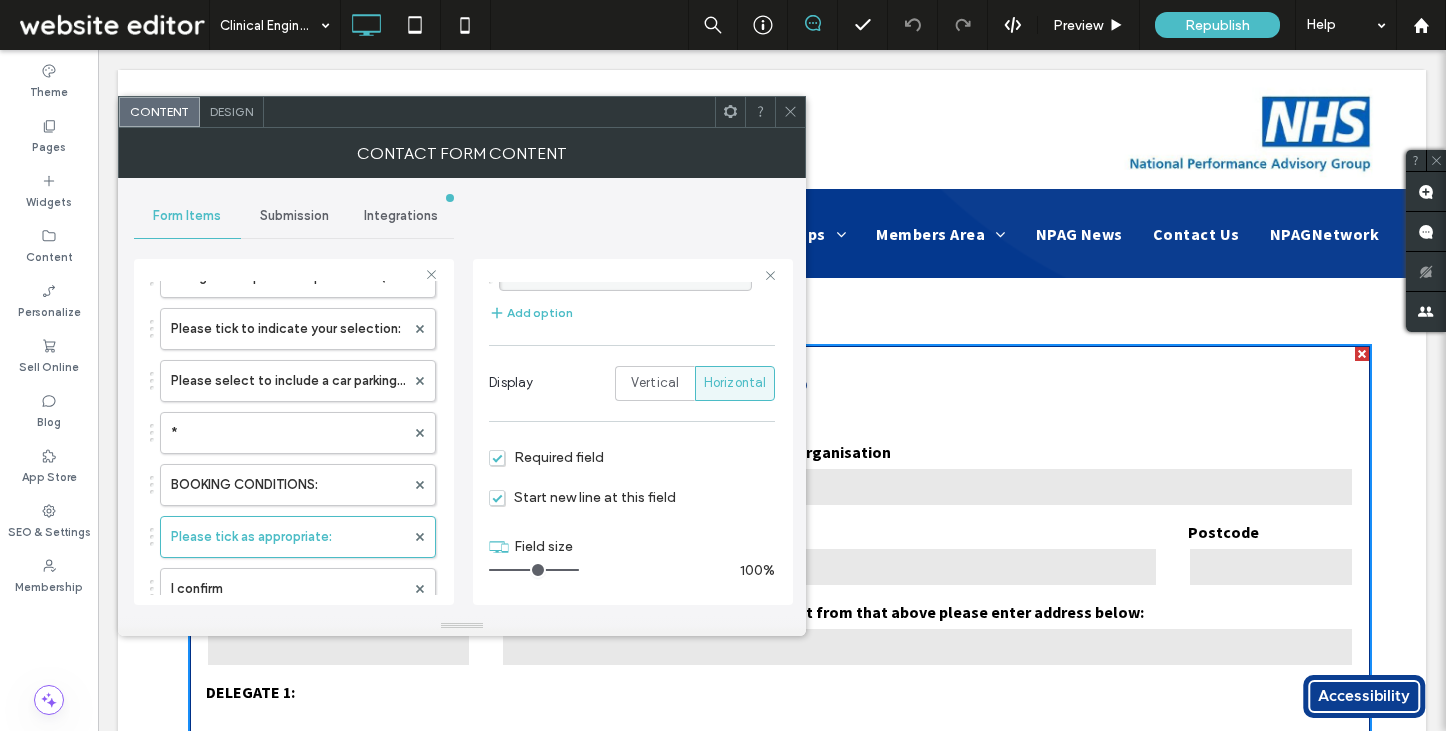 click on "Required field" at bounding box center (546, 457) 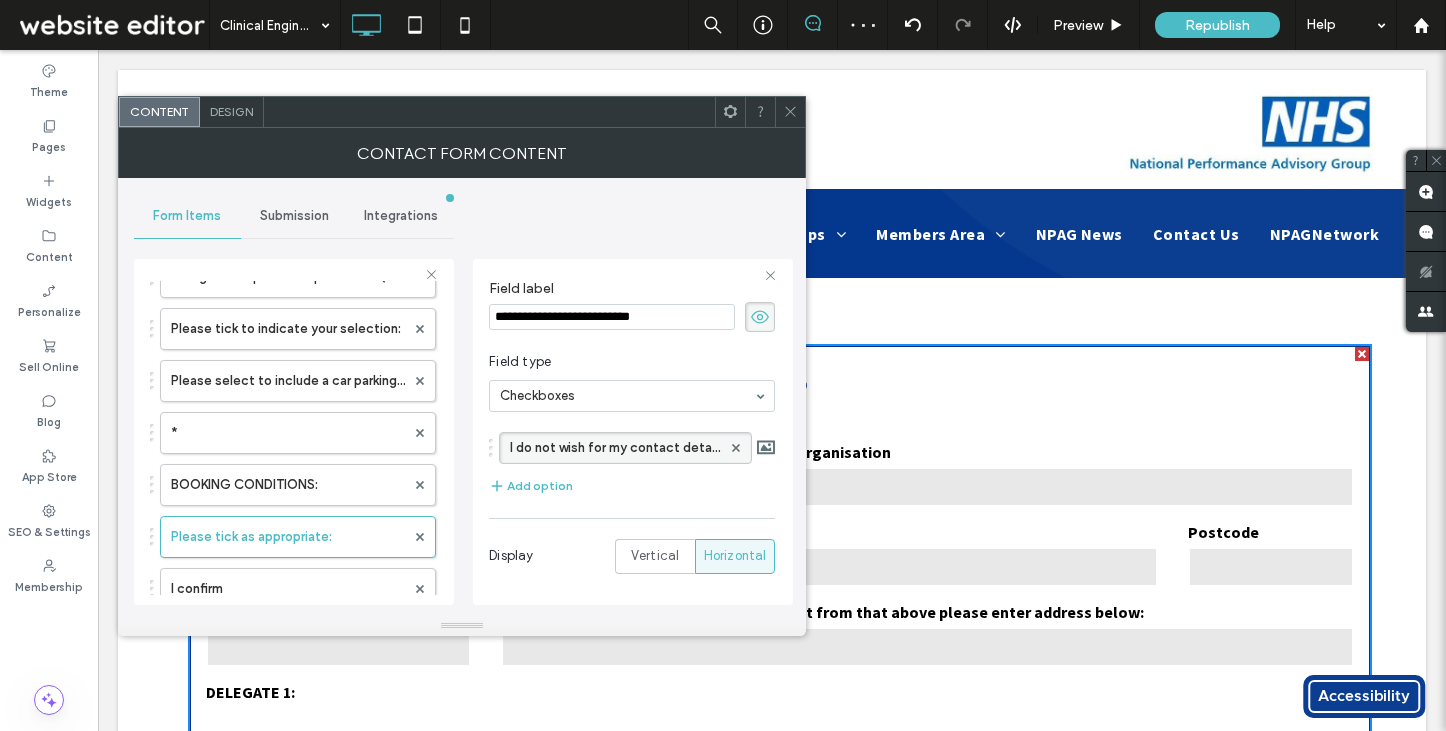 scroll, scrollTop: 46, scrollLeft: 0, axis: vertical 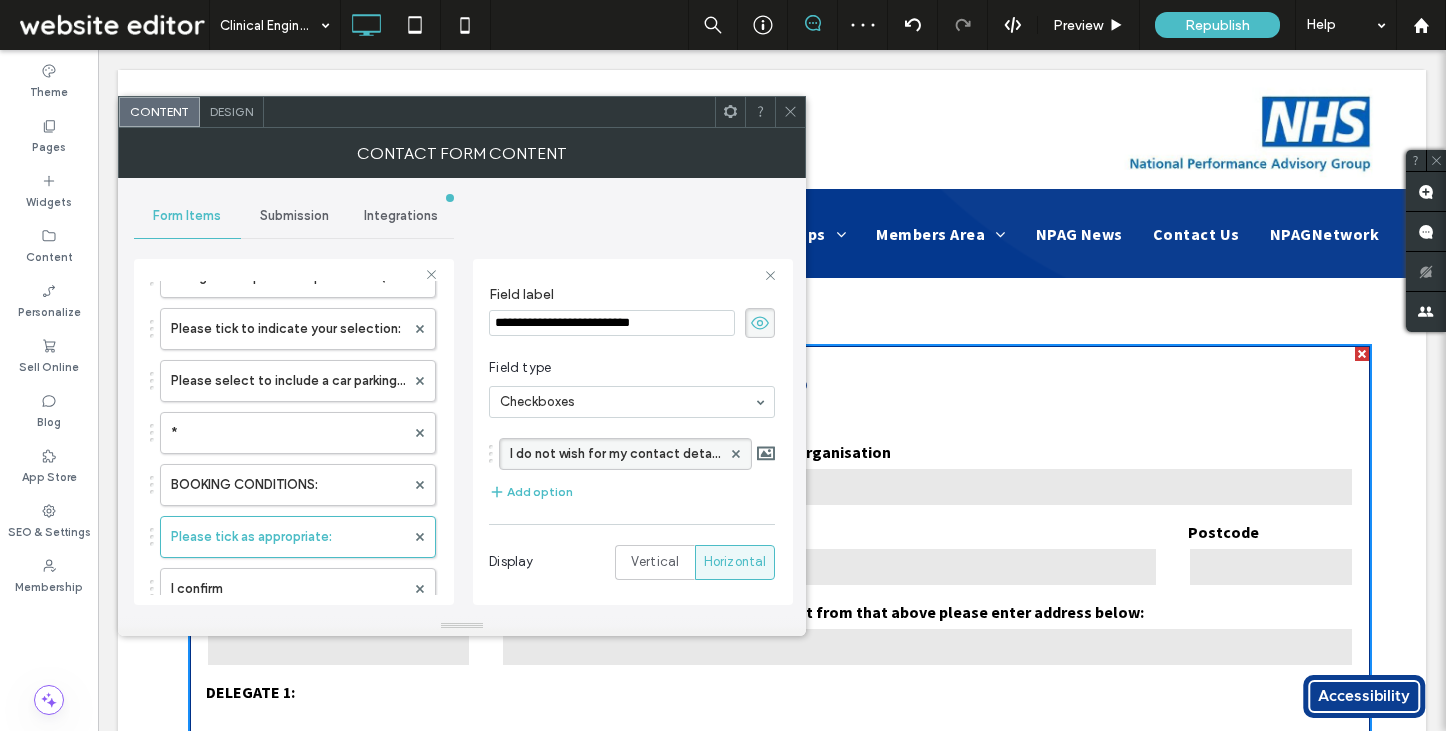 click on "I do not wish for my contact details to be shared with third party conference speakers, sponsors and delegates" at bounding box center [615, 454] 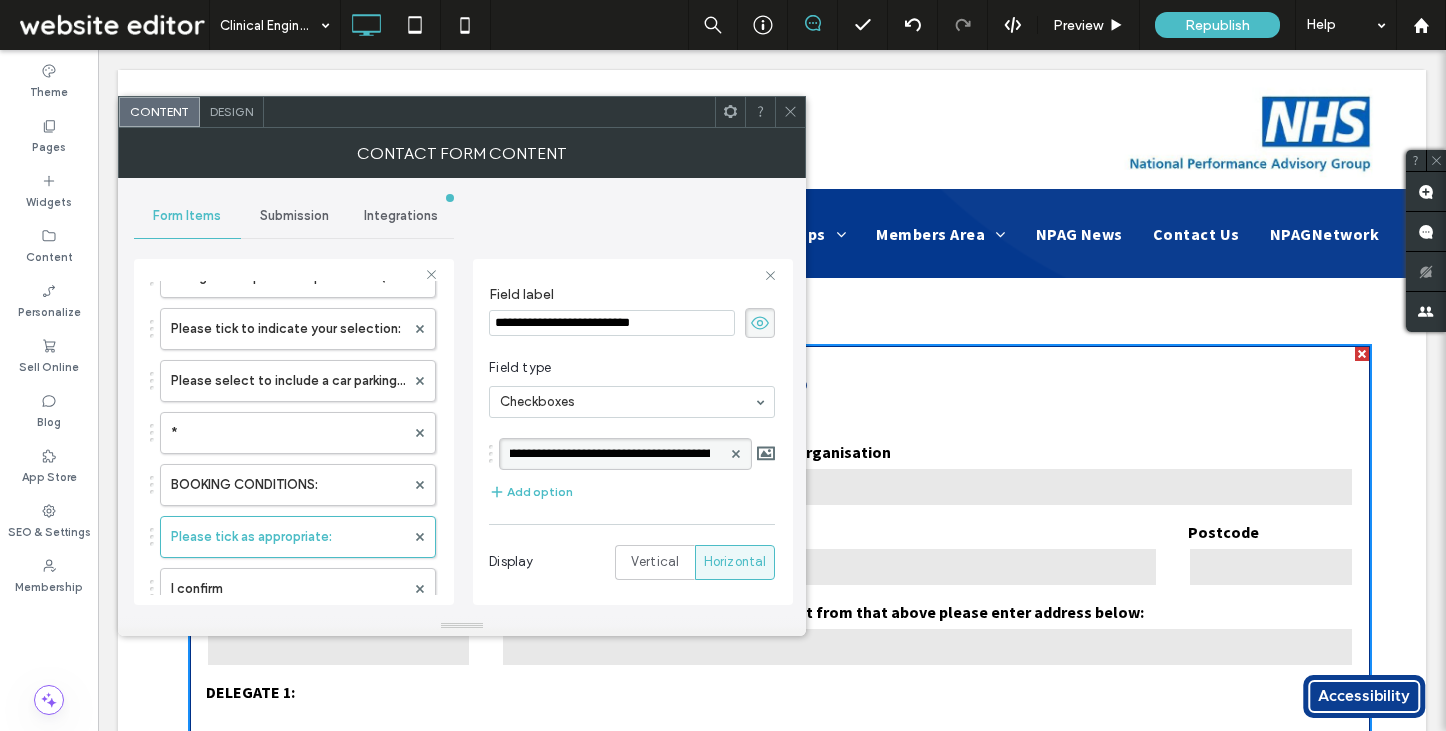 scroll, scrollTop: 0, scrollLeft: 224, axis: horizontal 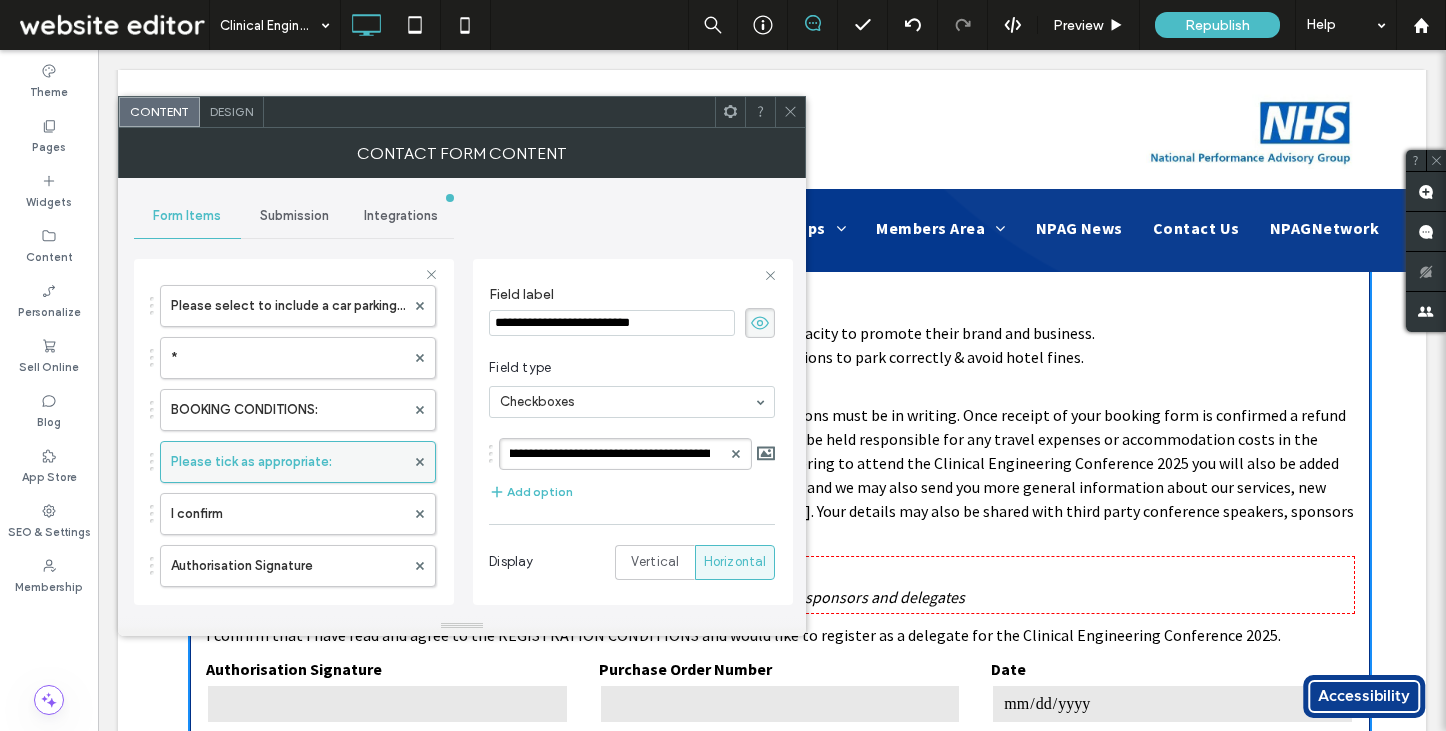 click on "I confirm" at bounding box center (288, 514) 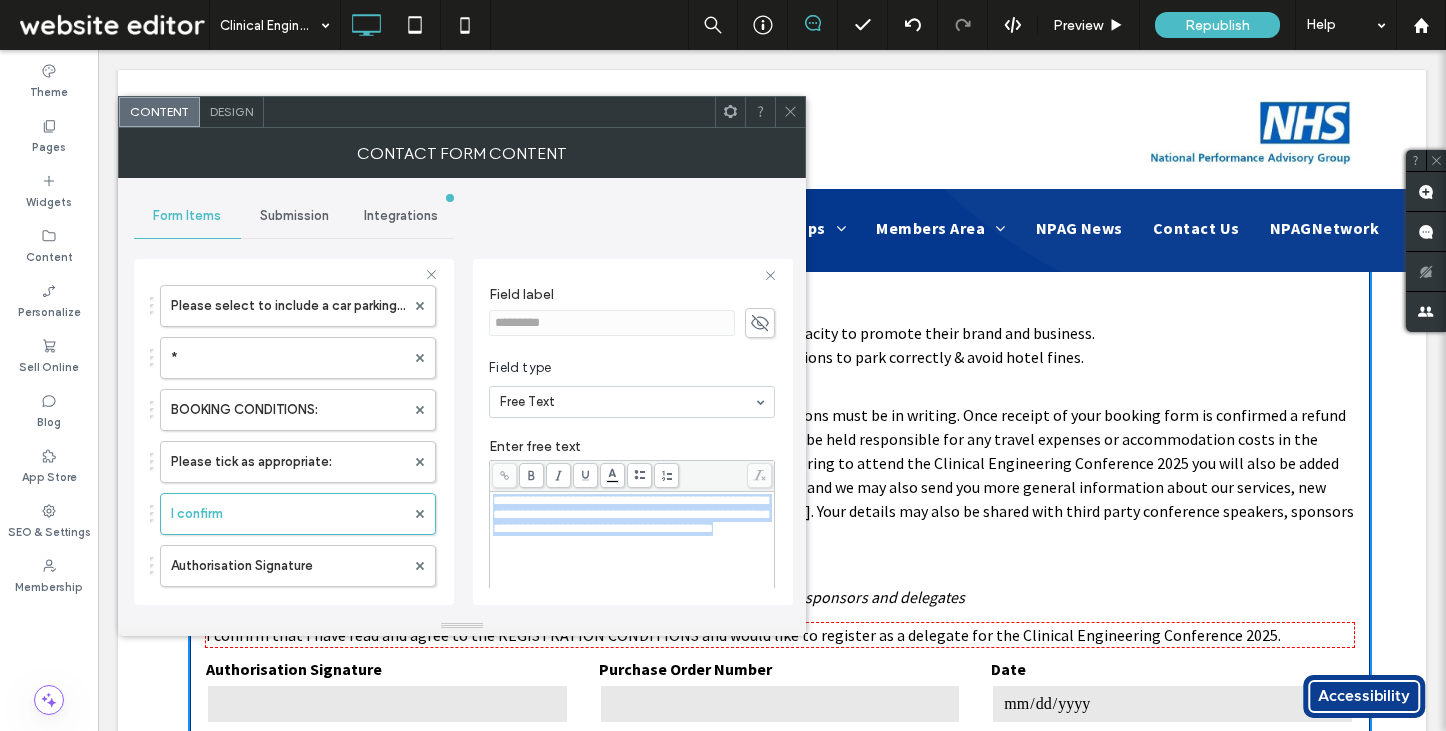 drag, startPoint x: 684, startPoint y: 553, endPoint x: 641, endPoint y: 482, distance: 83.00603 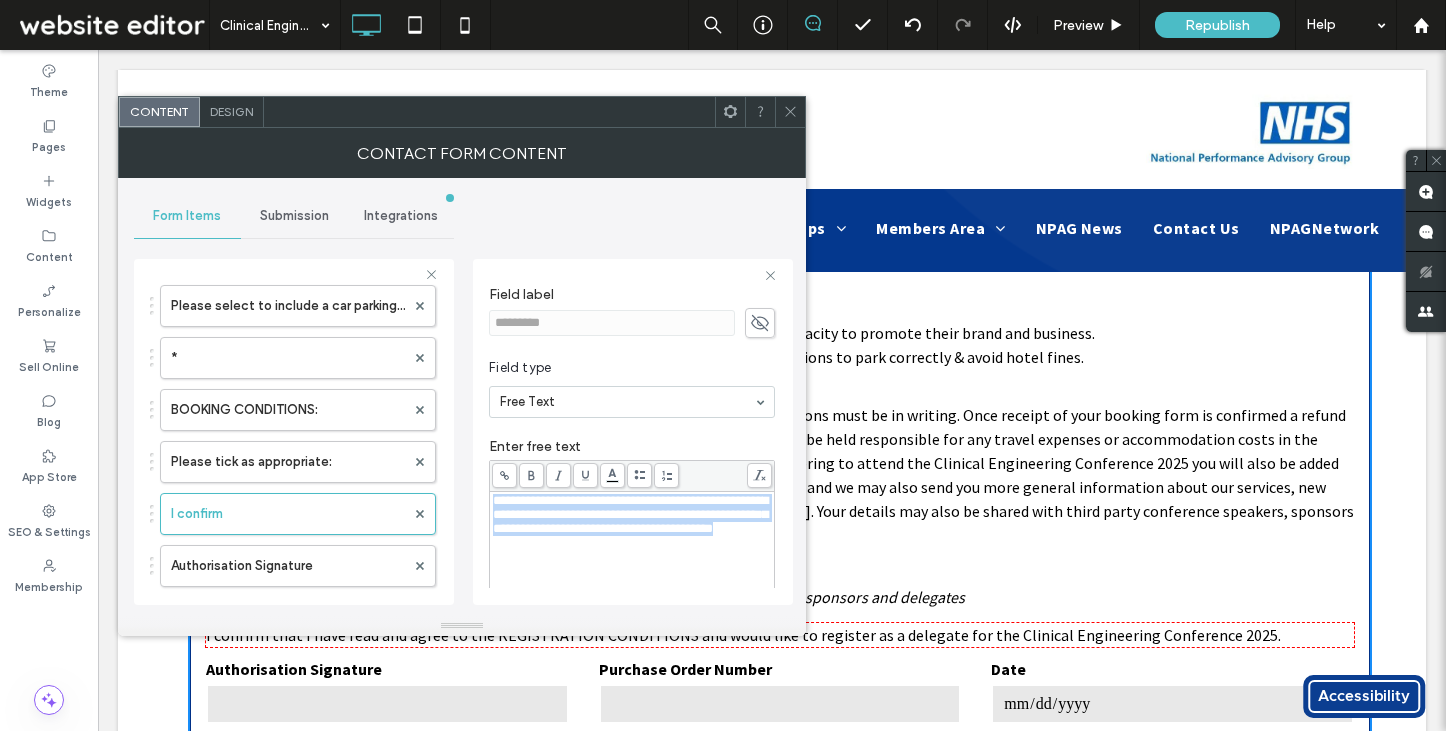 copy on "**********" 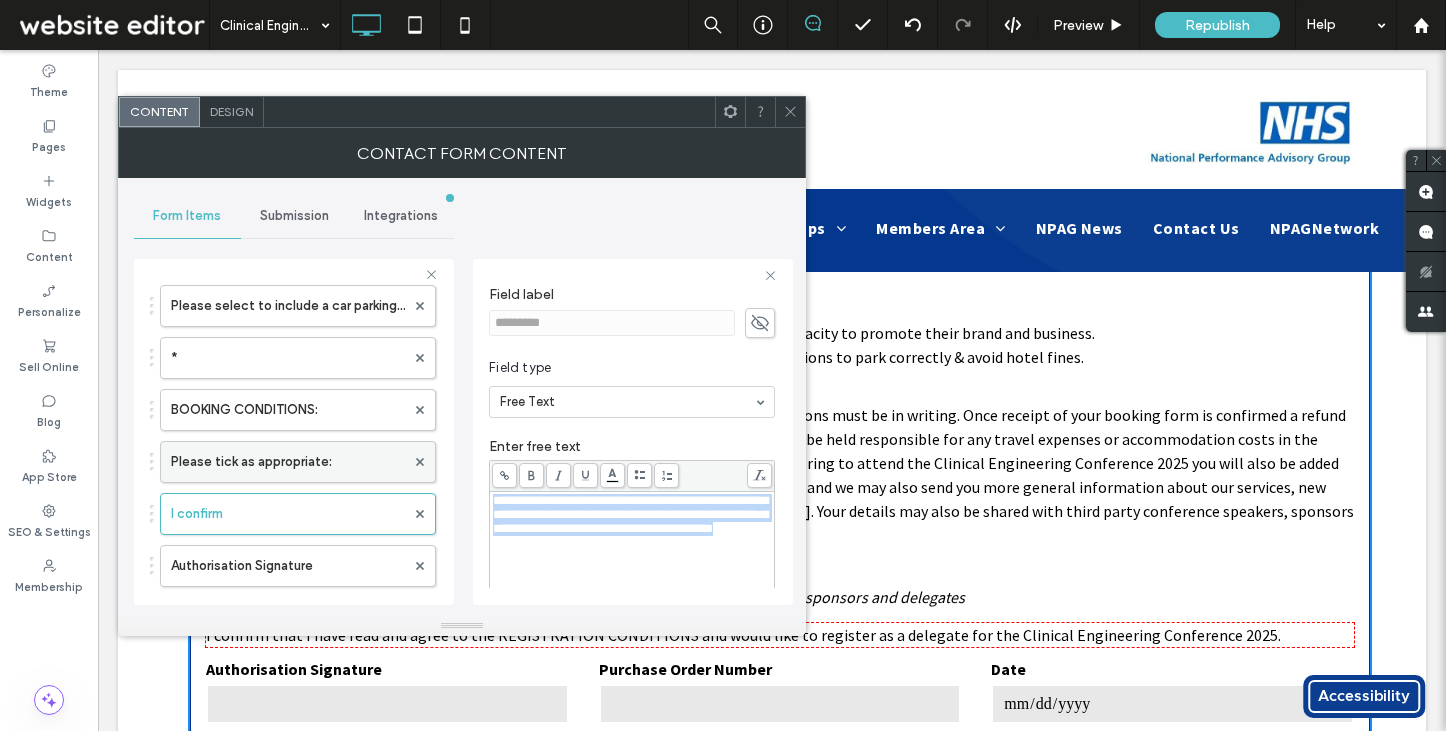 click on "Please tick as appropriate:" at bounding box center (288, 462) 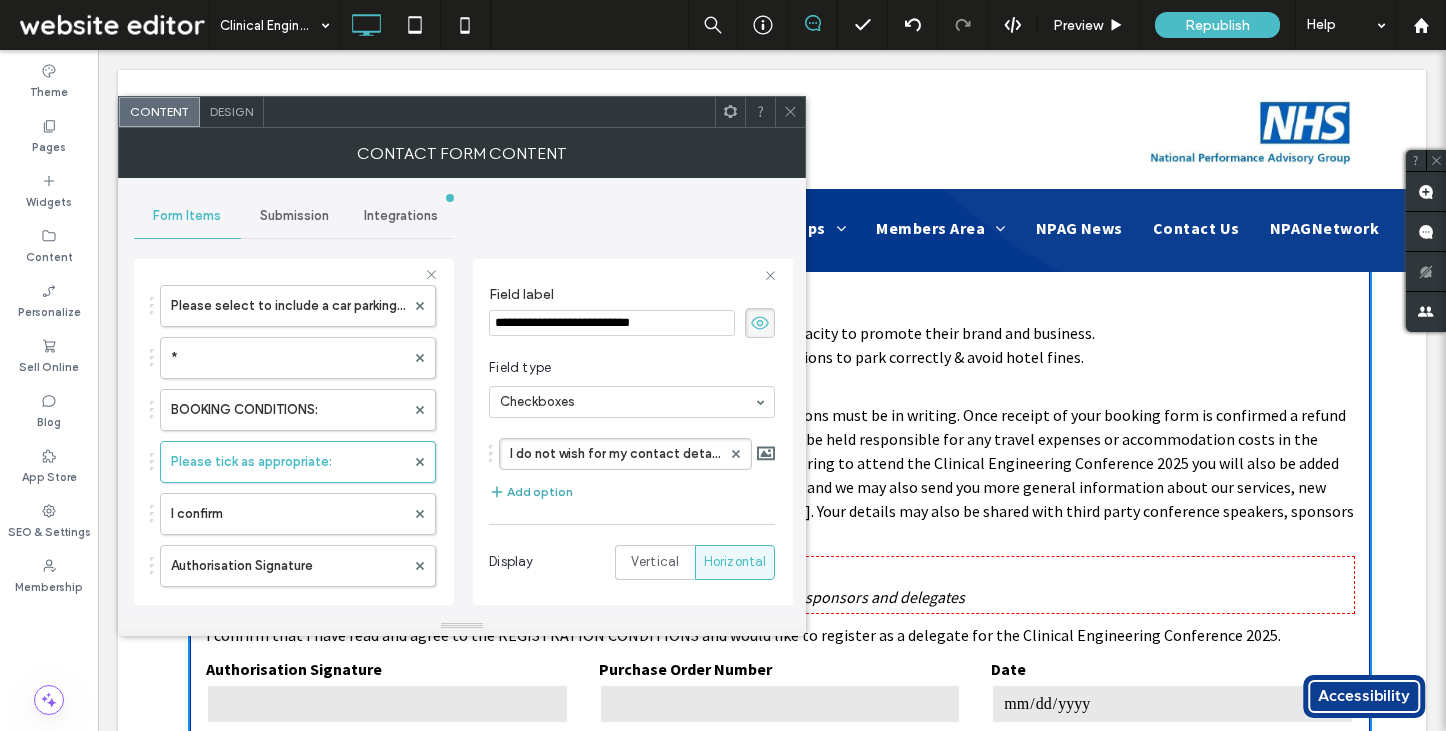 click on "Add option" at bounding box center [531, 492] 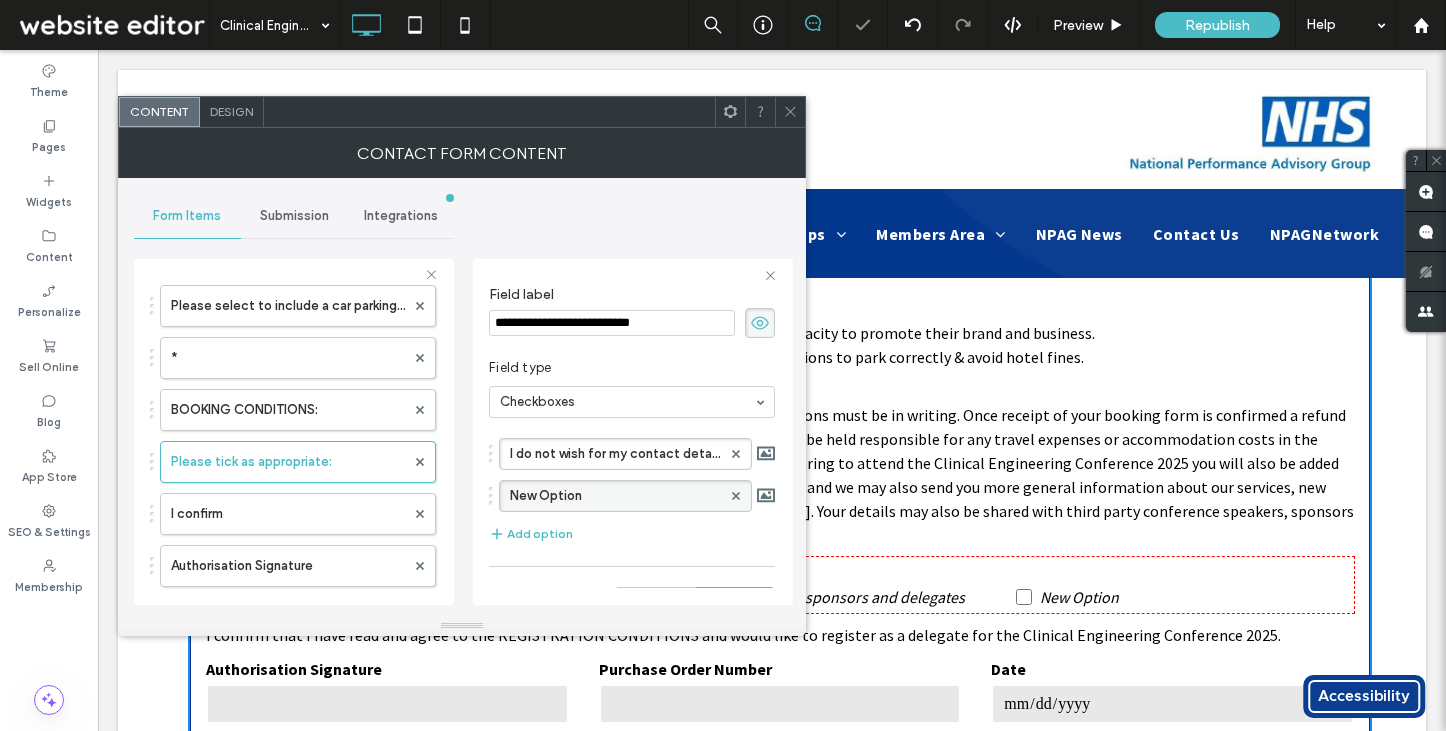 click on "New Option" at bounding box center [615, 496] 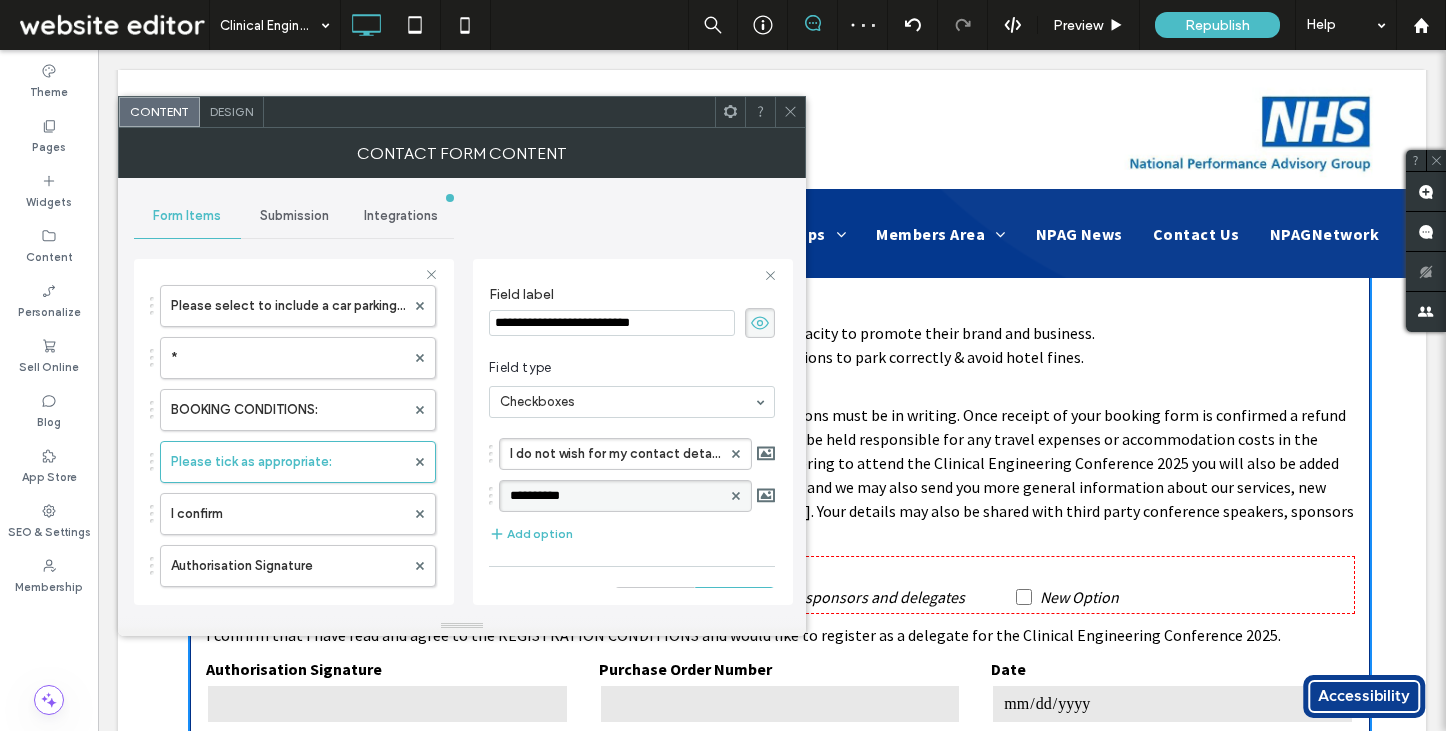 type on "**********" 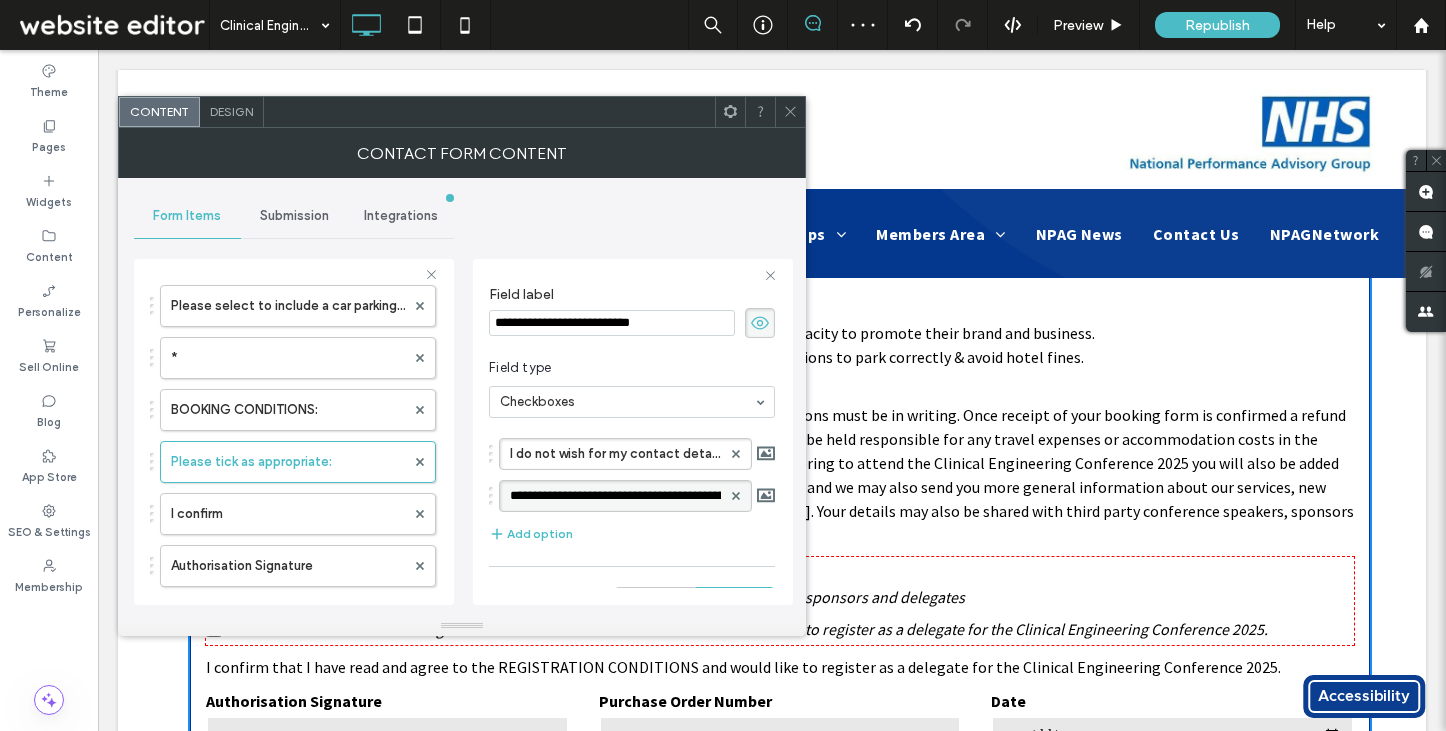 scroll, scrollTop: 0, scrollLeft: 735, axis: horizontal 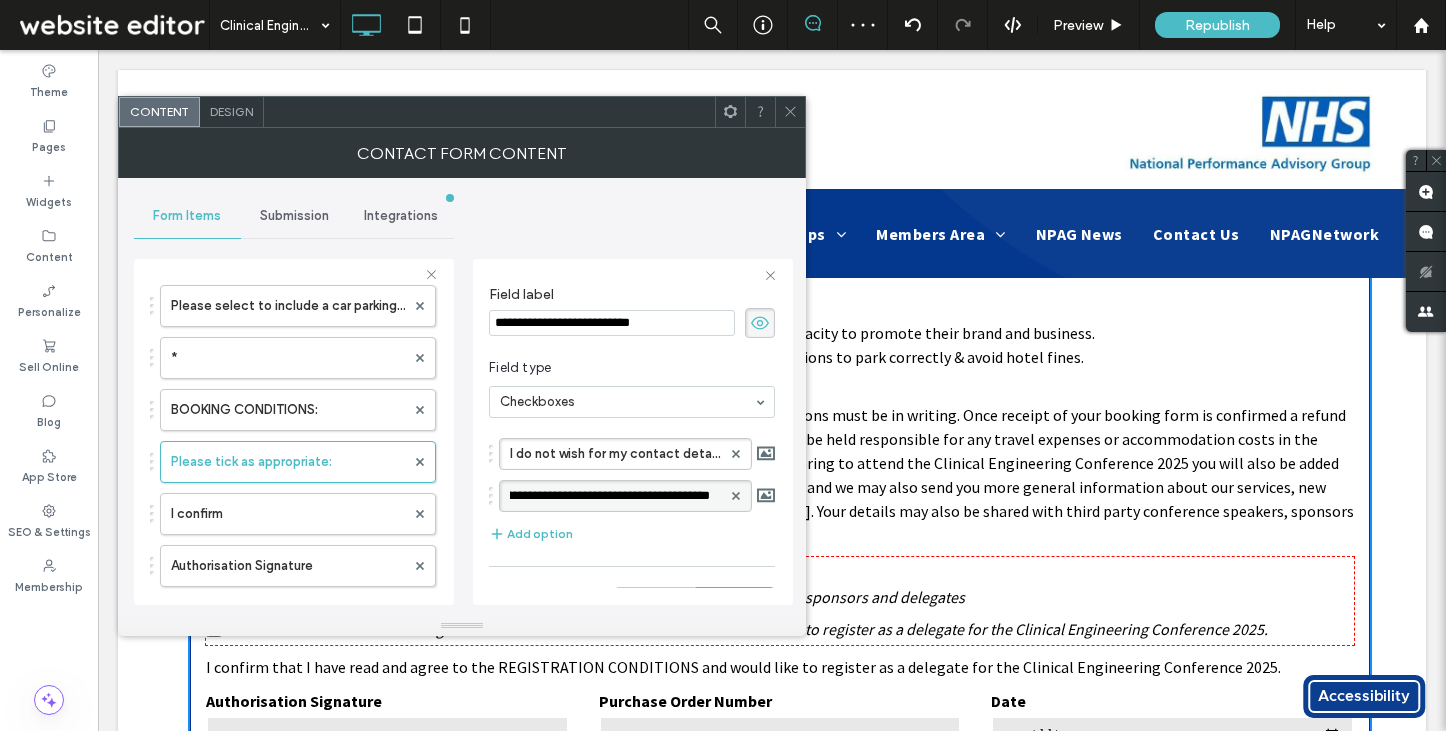 click on "**********" at bounding box center [632, 492] 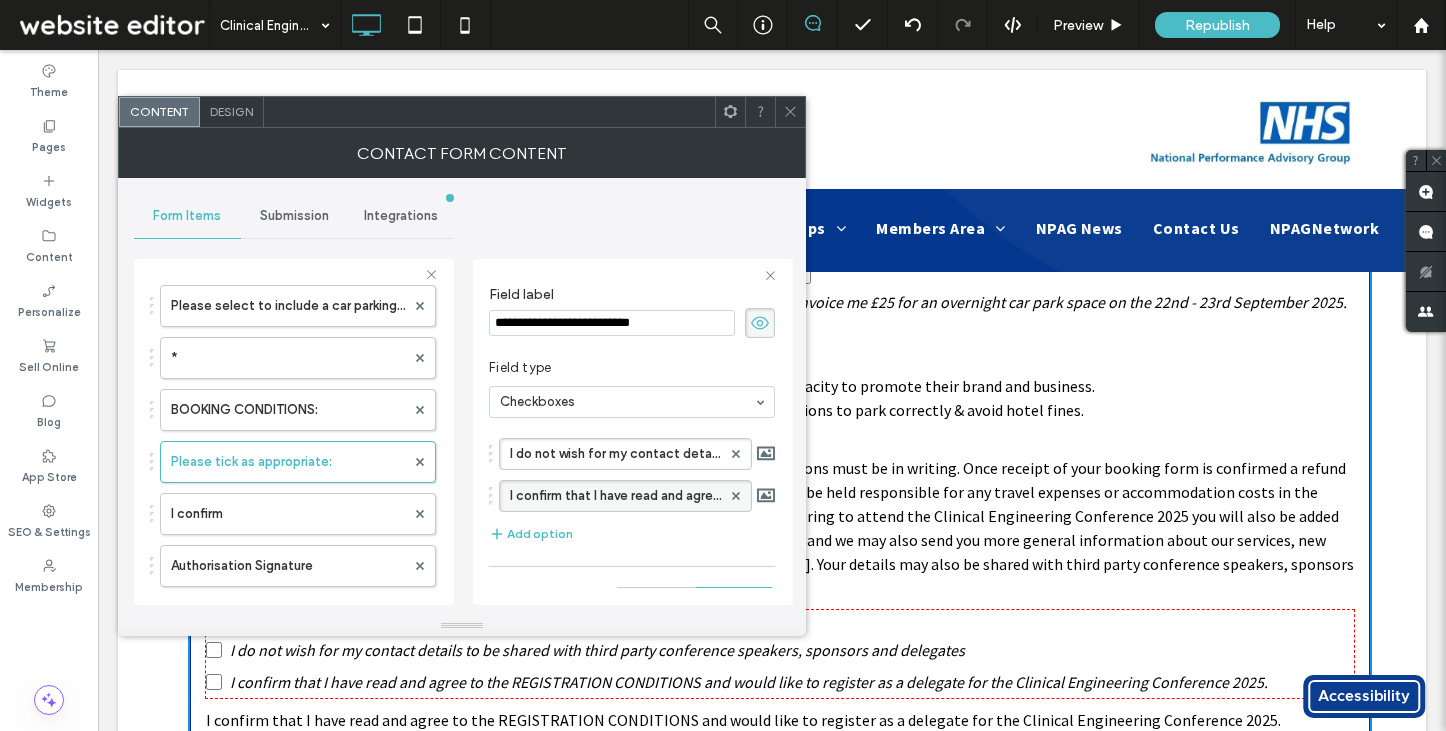 scroll, scrollTop: 929, scrollLeft: 0, axis: vertical 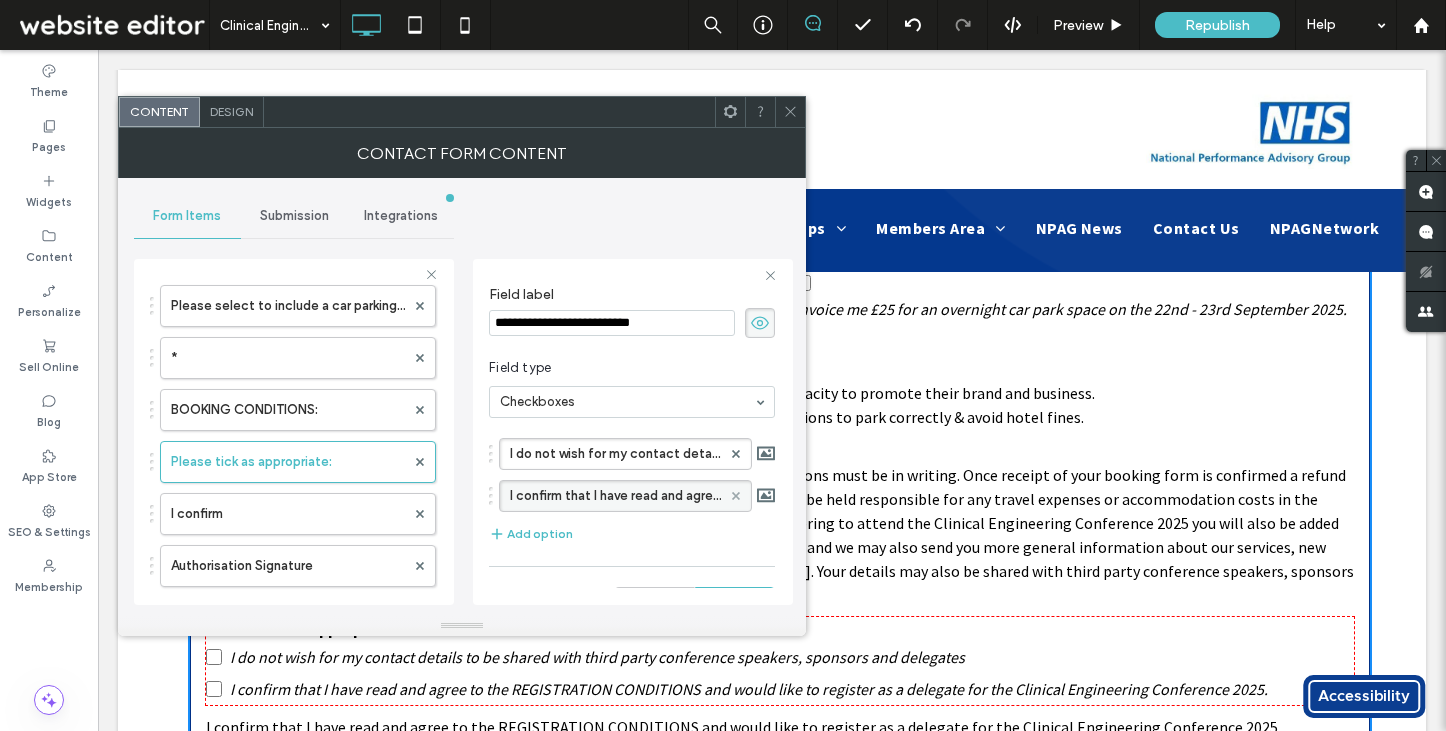 click 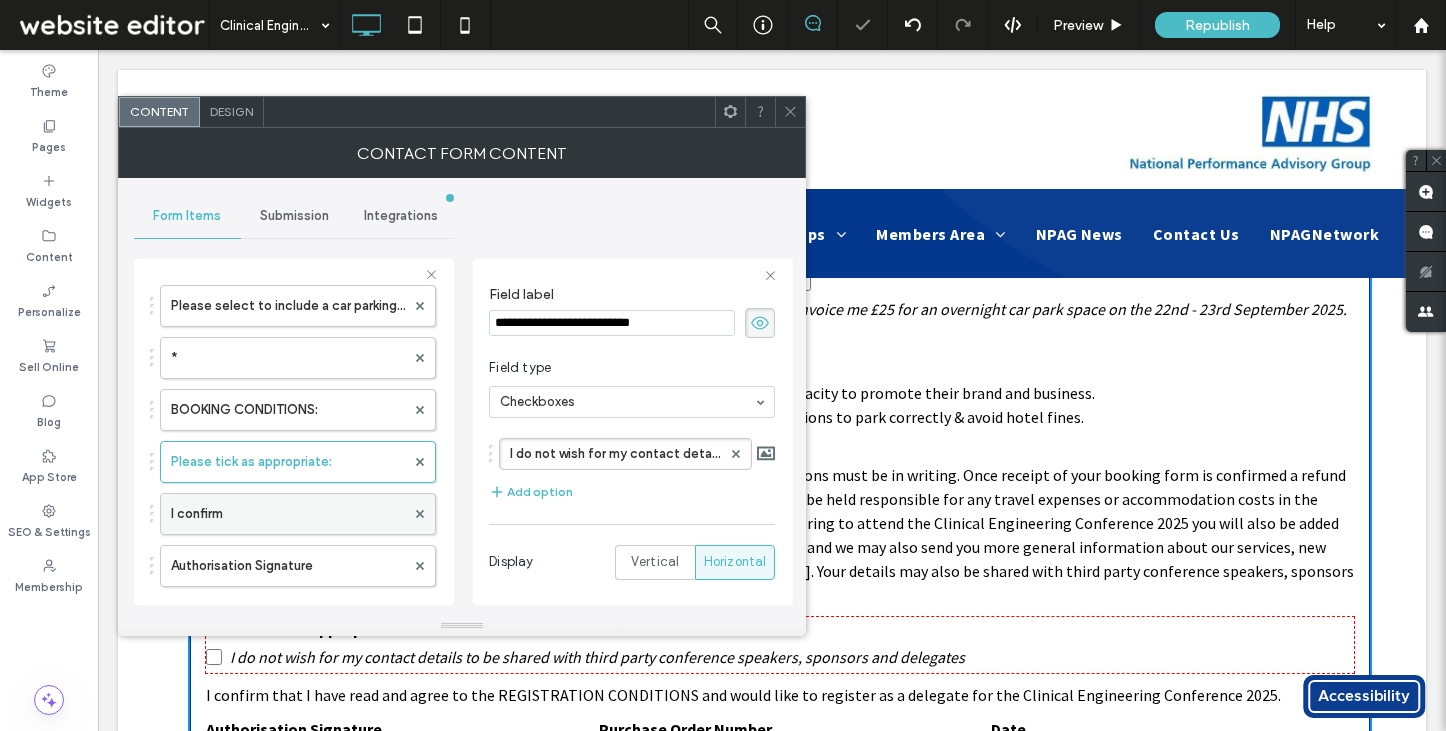 click on "I confirm" at bounding box center [288, 514] 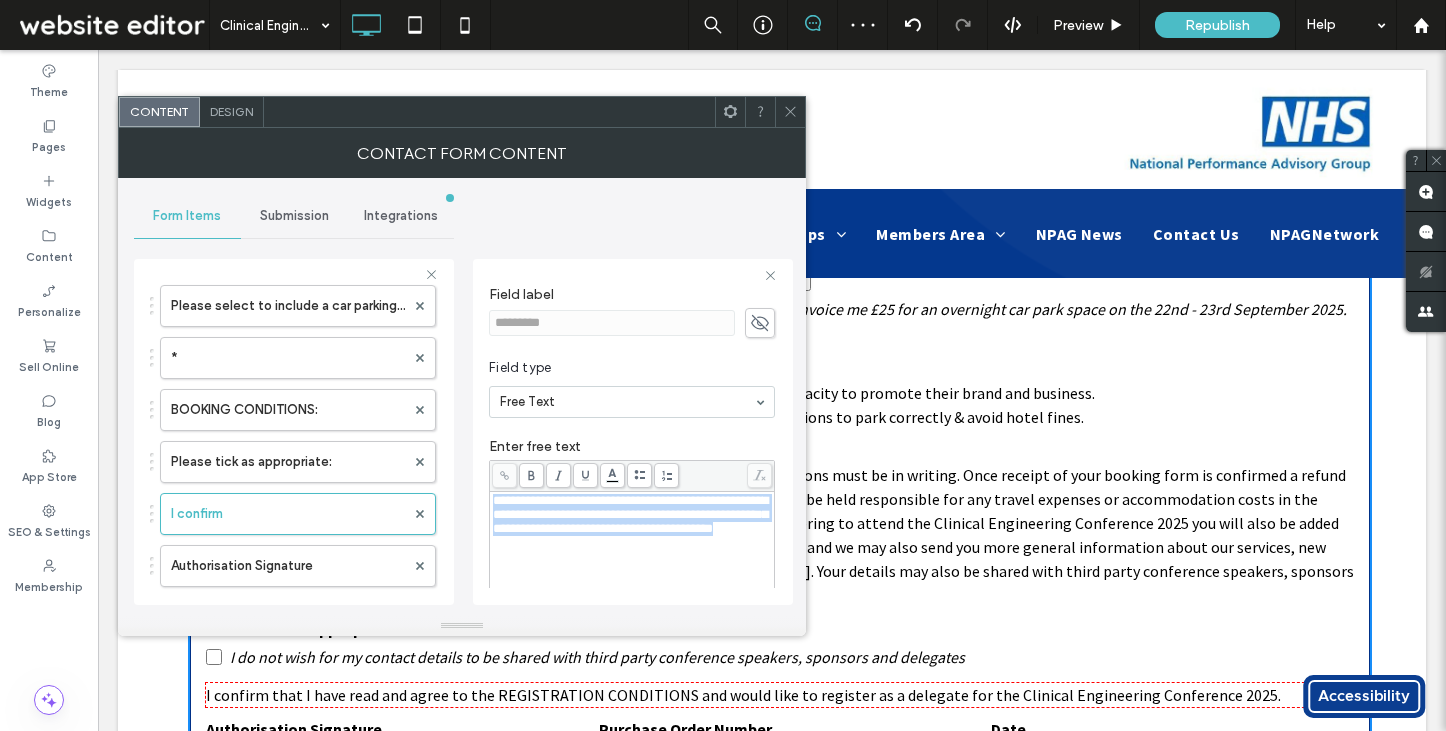drag, startPoint x: 687, startPoint y: 544, endPoint x: 669, endPoint y: 448, distance: 97.67292 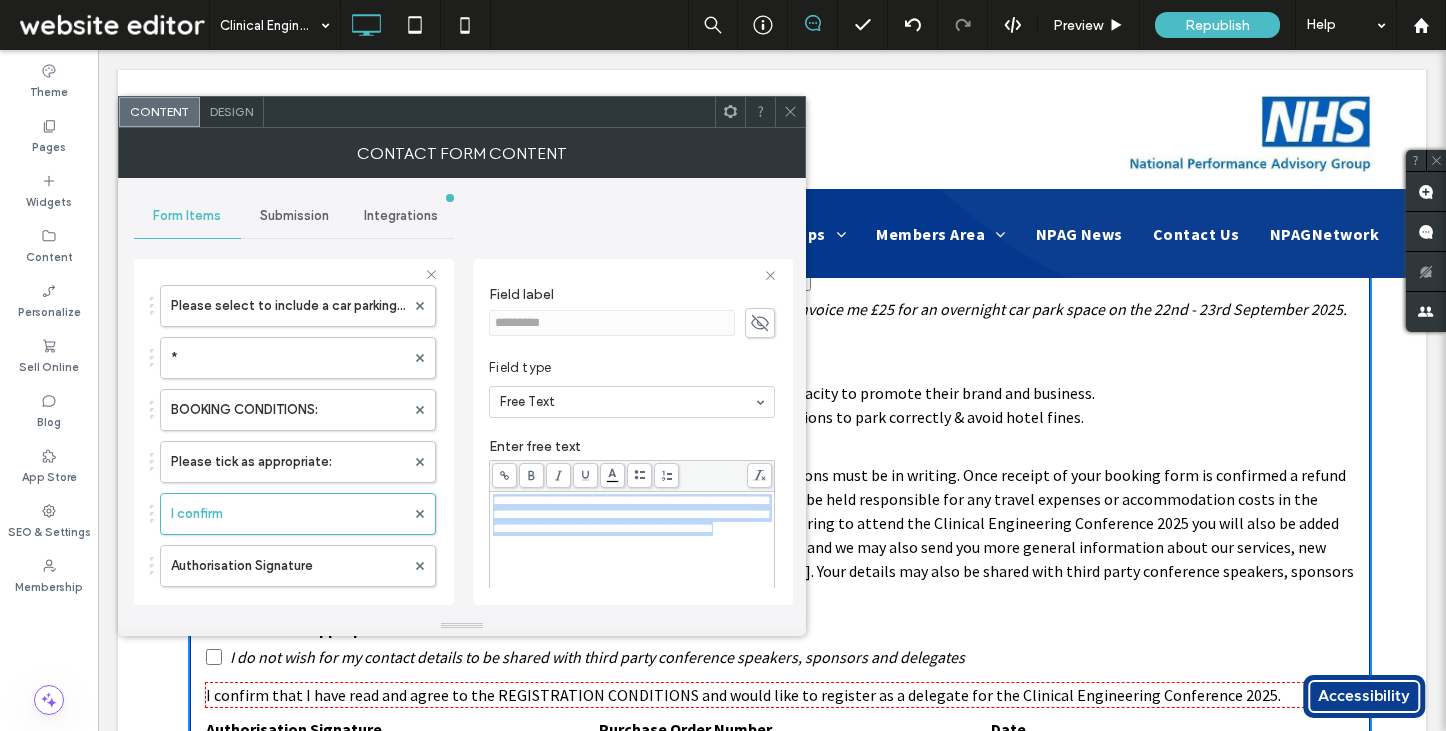 copy on "**********" 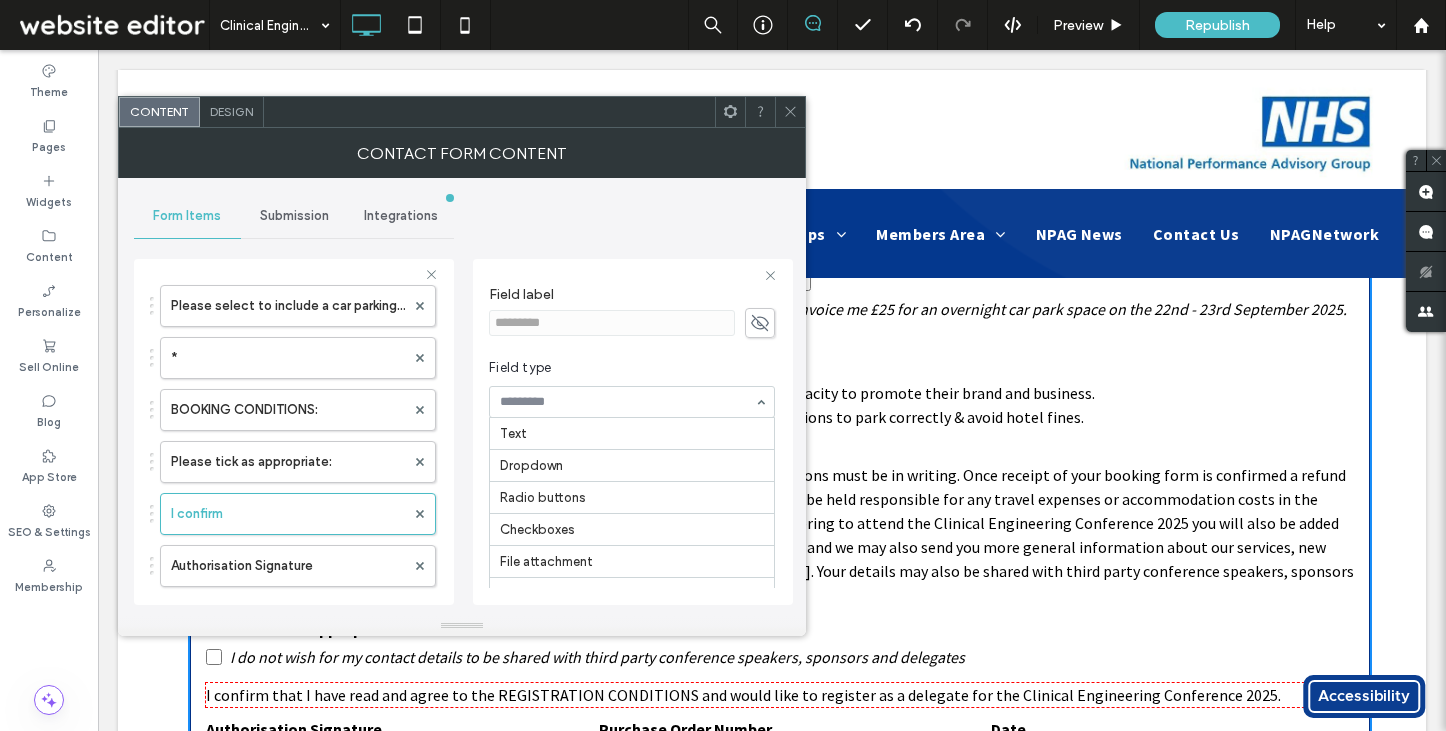 scroll, scrollTop: 230, scrollLeft: 0, axis: vertical 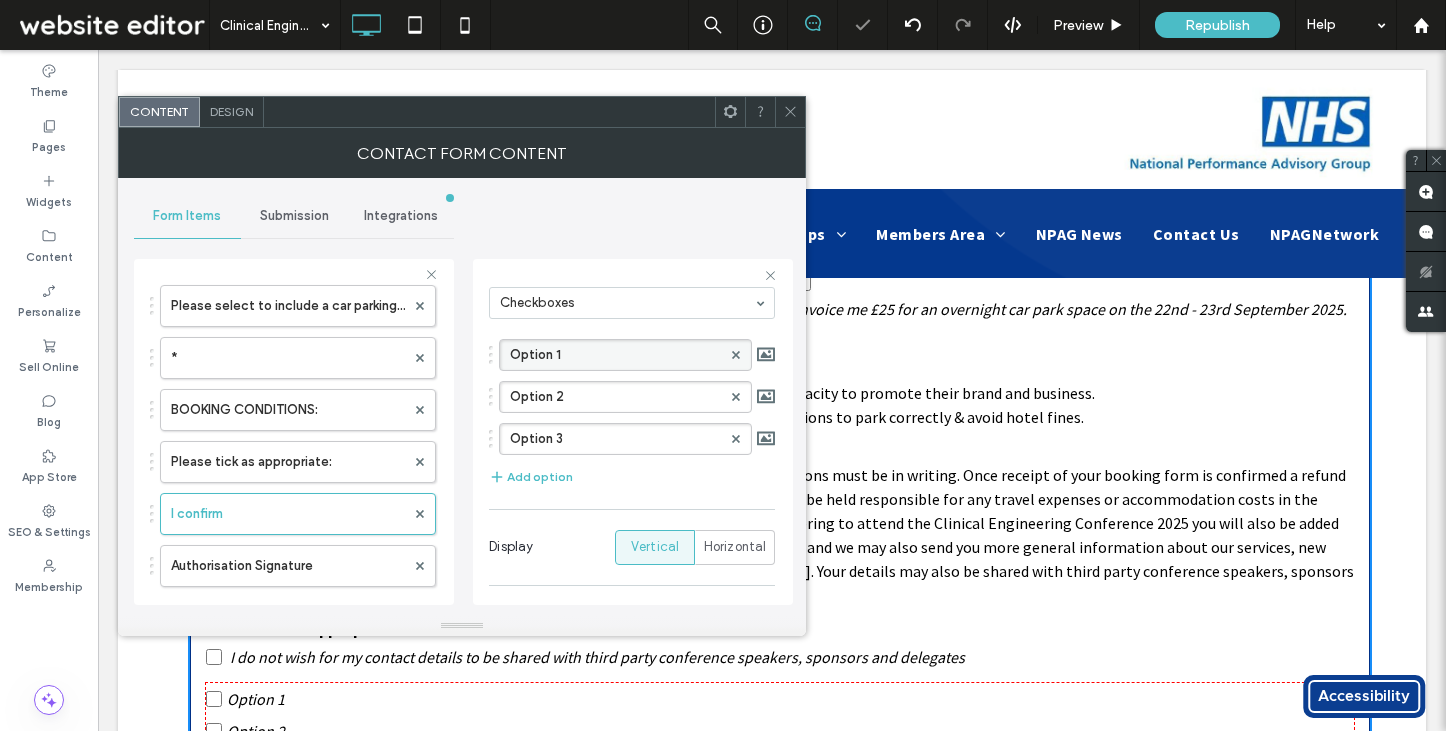 click on "Option 1" at bounding box center [615, 355] 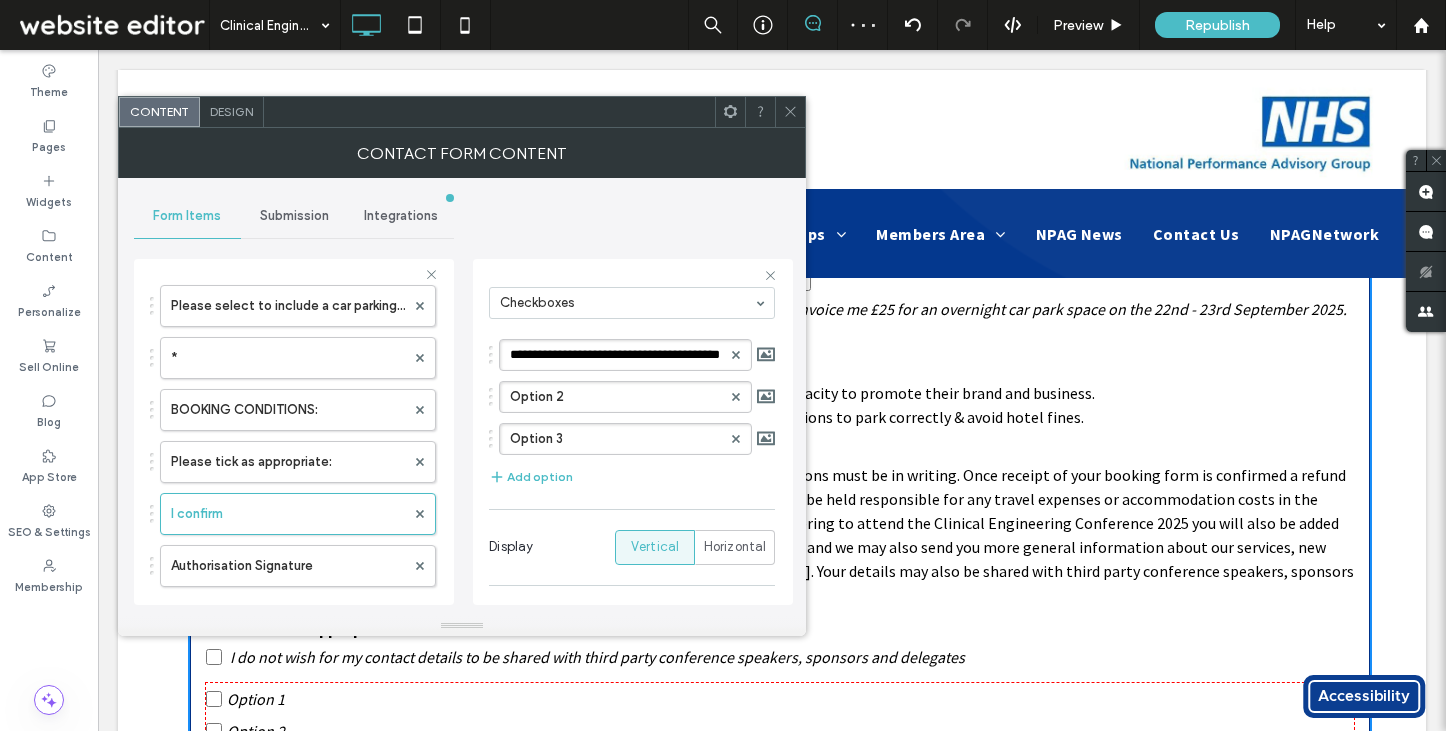 drag, startPoint x: 609, startPoint y: 352, endPoint x: 588, endPoint y: 300, distance: 56.0803 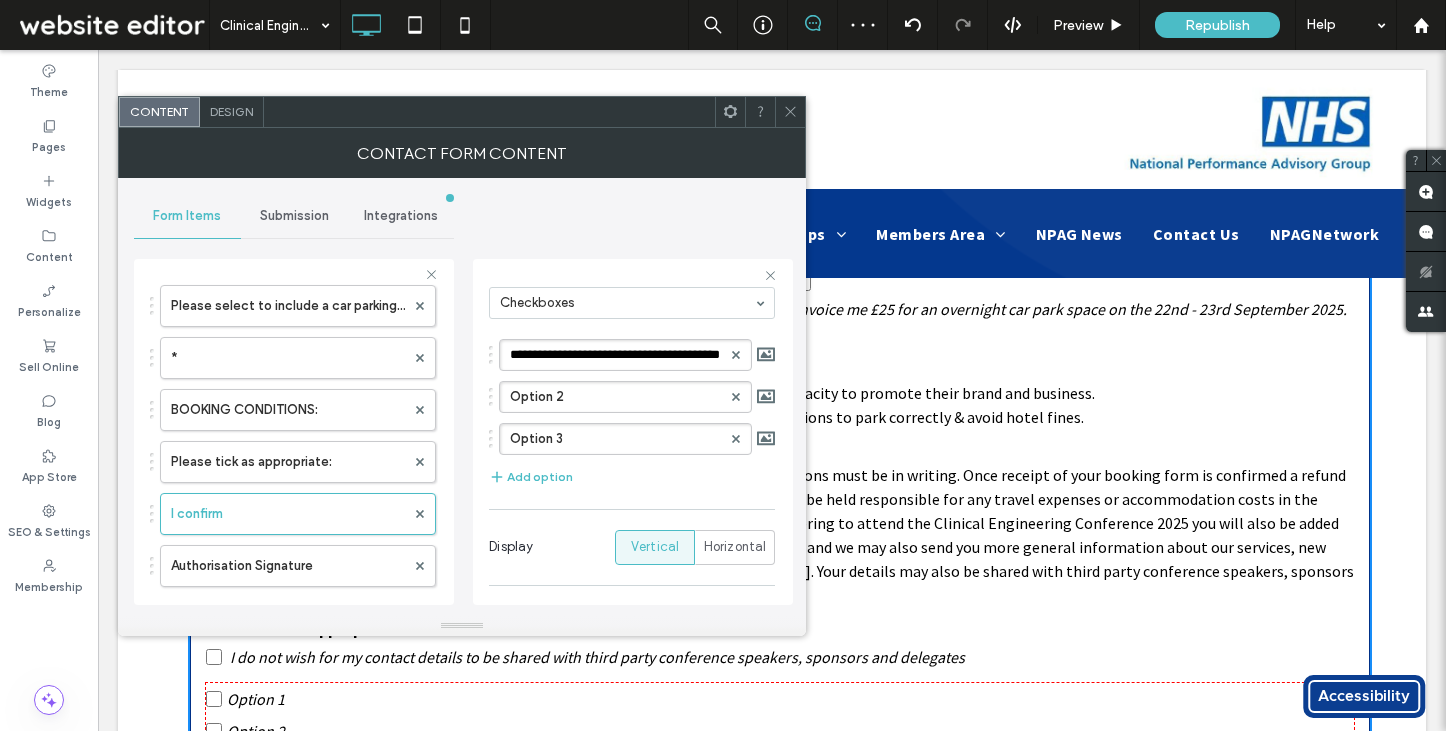 click on "Field type Checkboxes ******** Option 2
Option 3
Add option Display Vertical Horizontal" at bounding box center [632, 412] 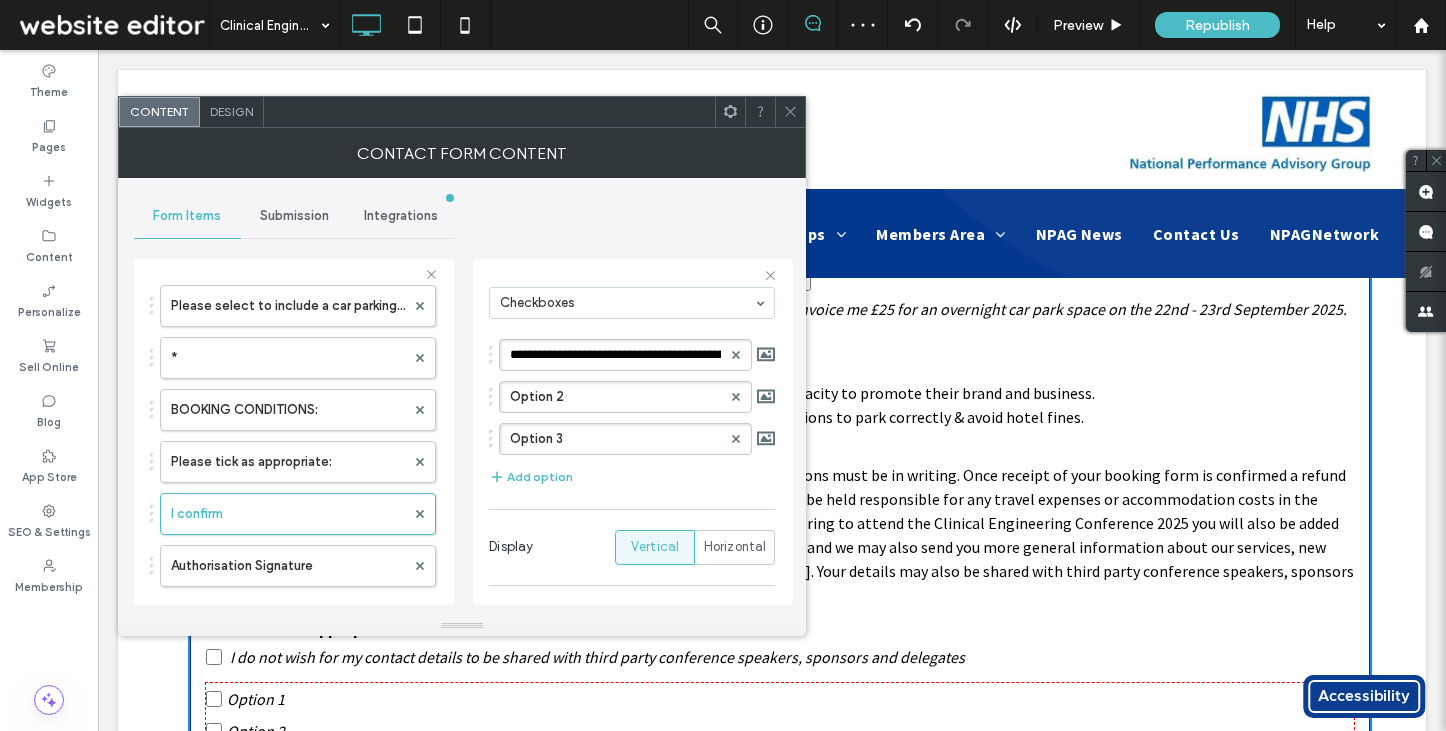 scroll, scrollTop: 0, scrollLeft: 736, axis: horizontal 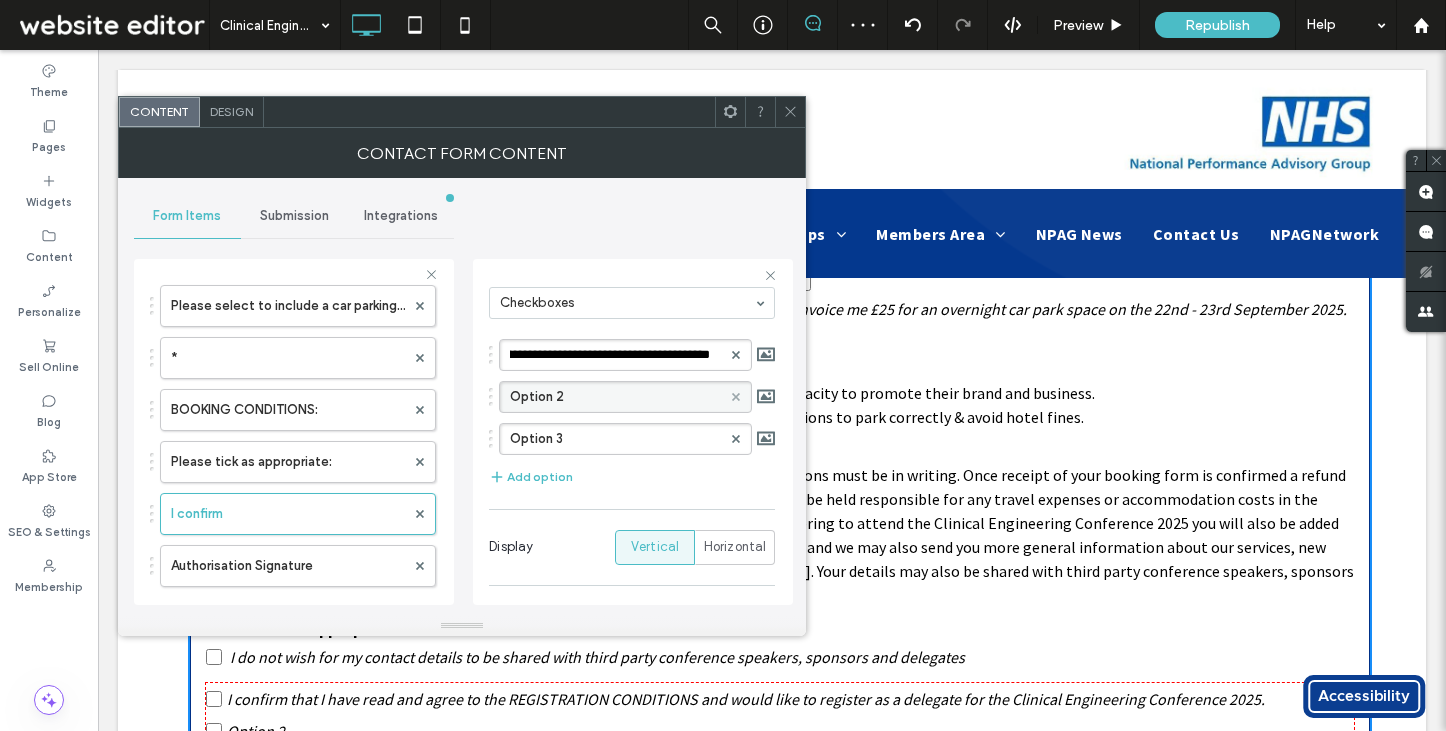 click 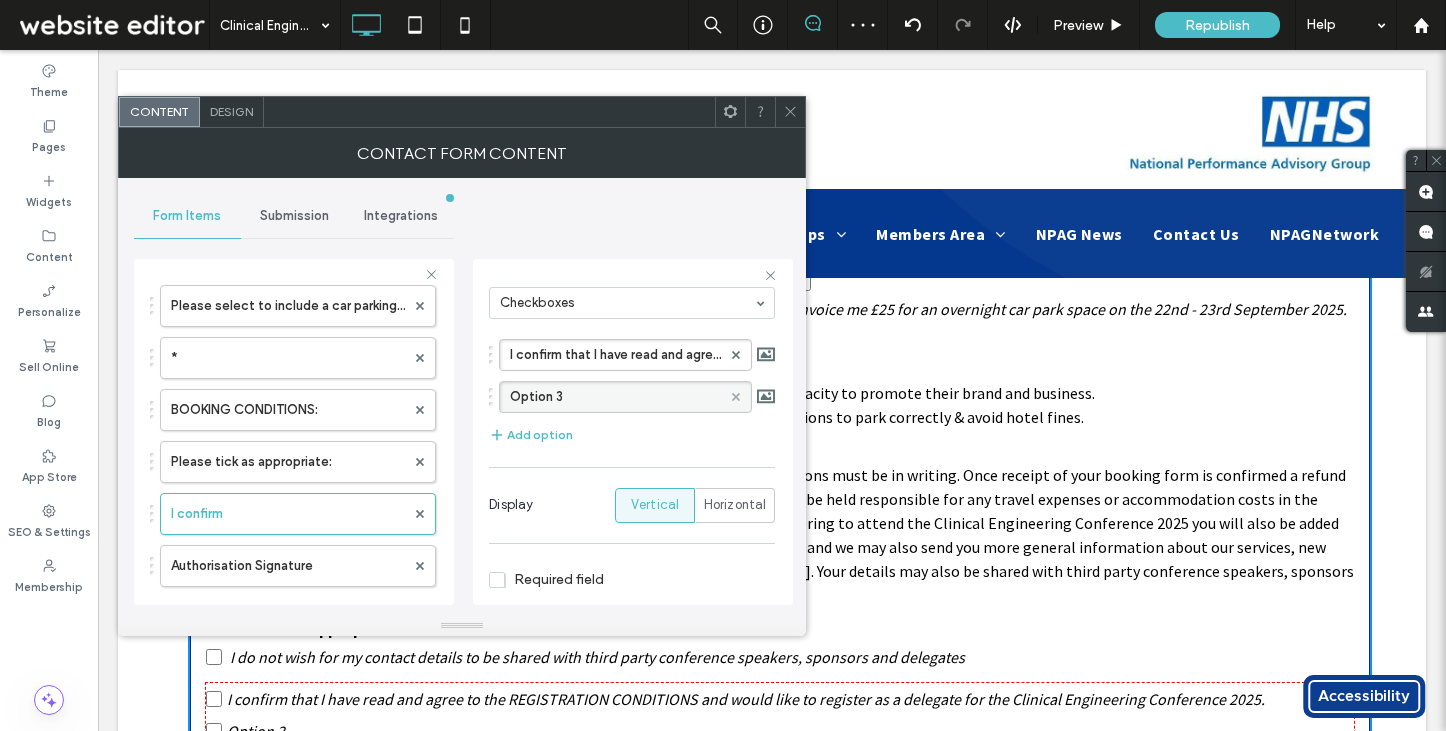 click 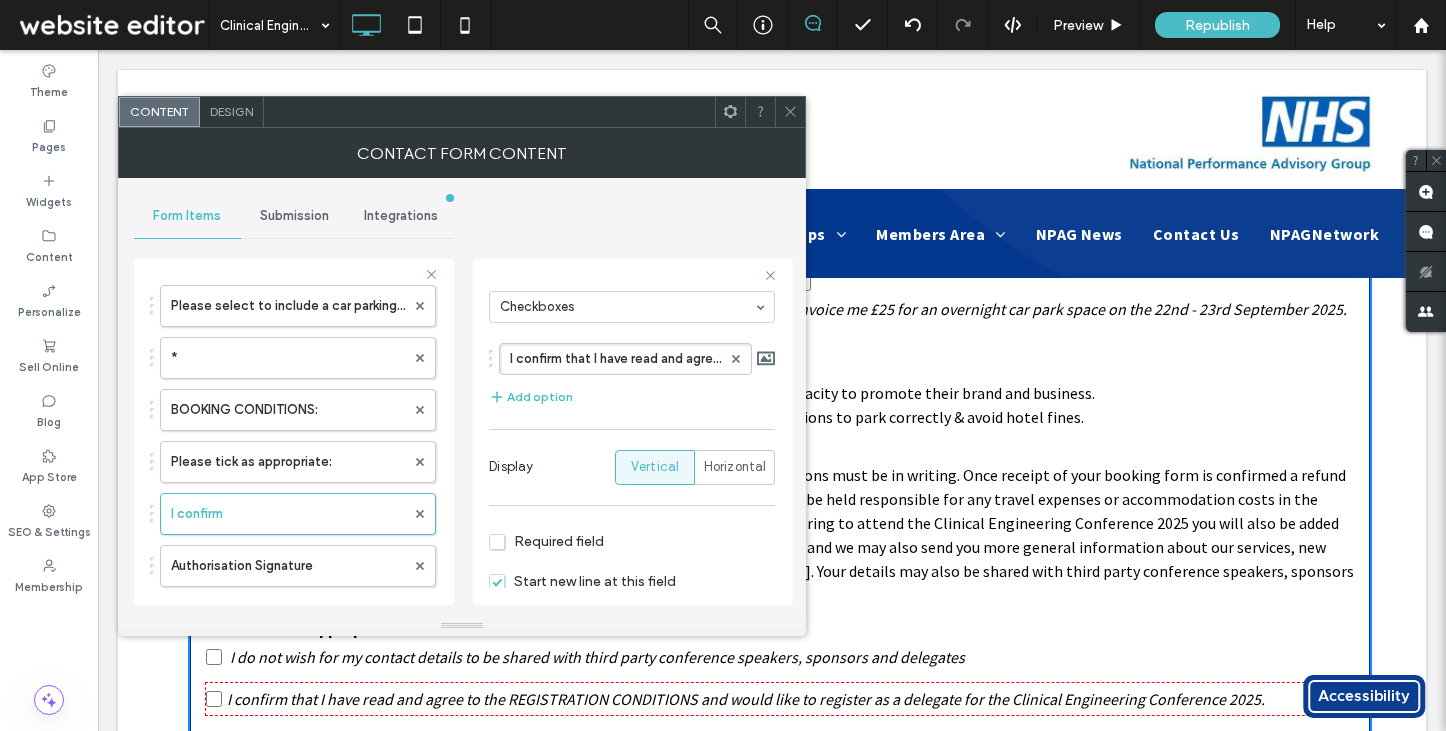 scroll, scrollTop: 161, scrollLeft: 0, axis: vertical 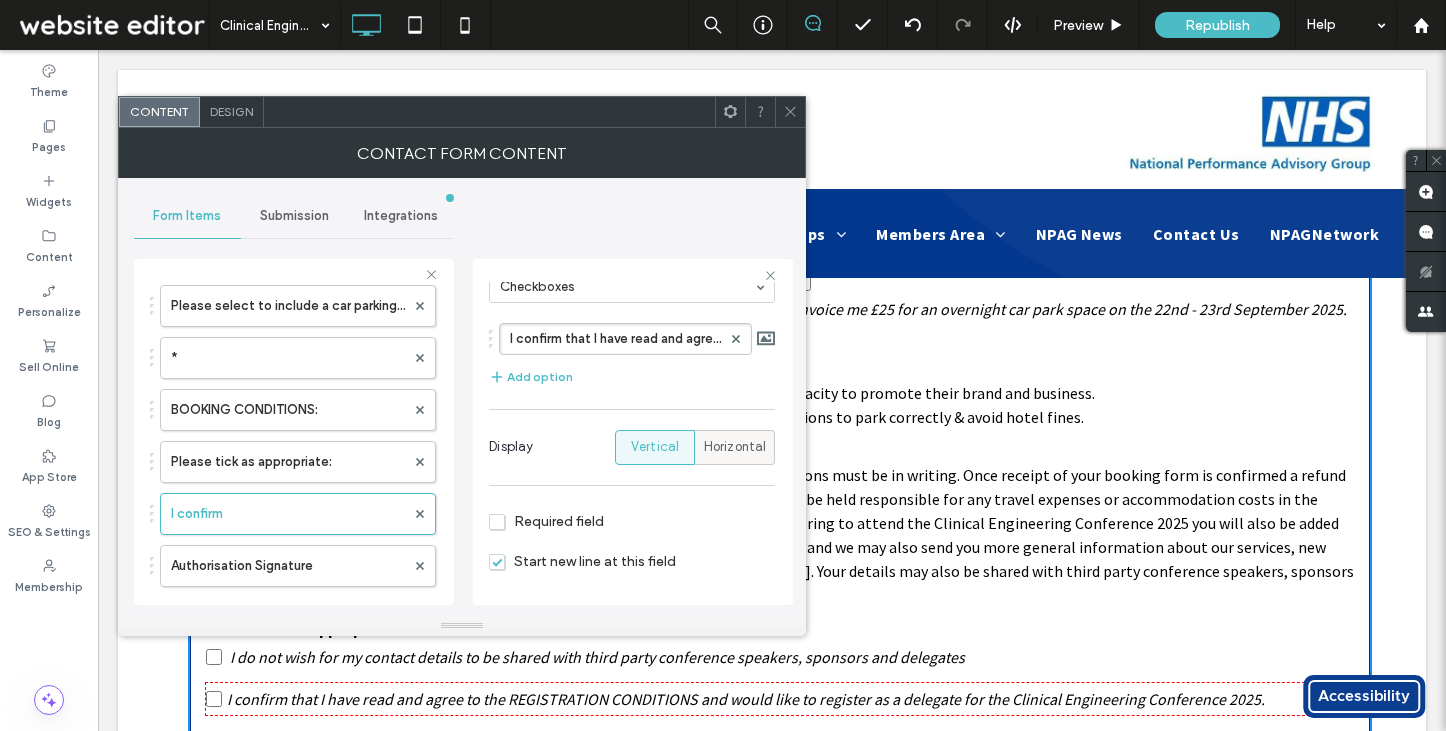 click on "Horizontal" at bounding box center (735, 447) 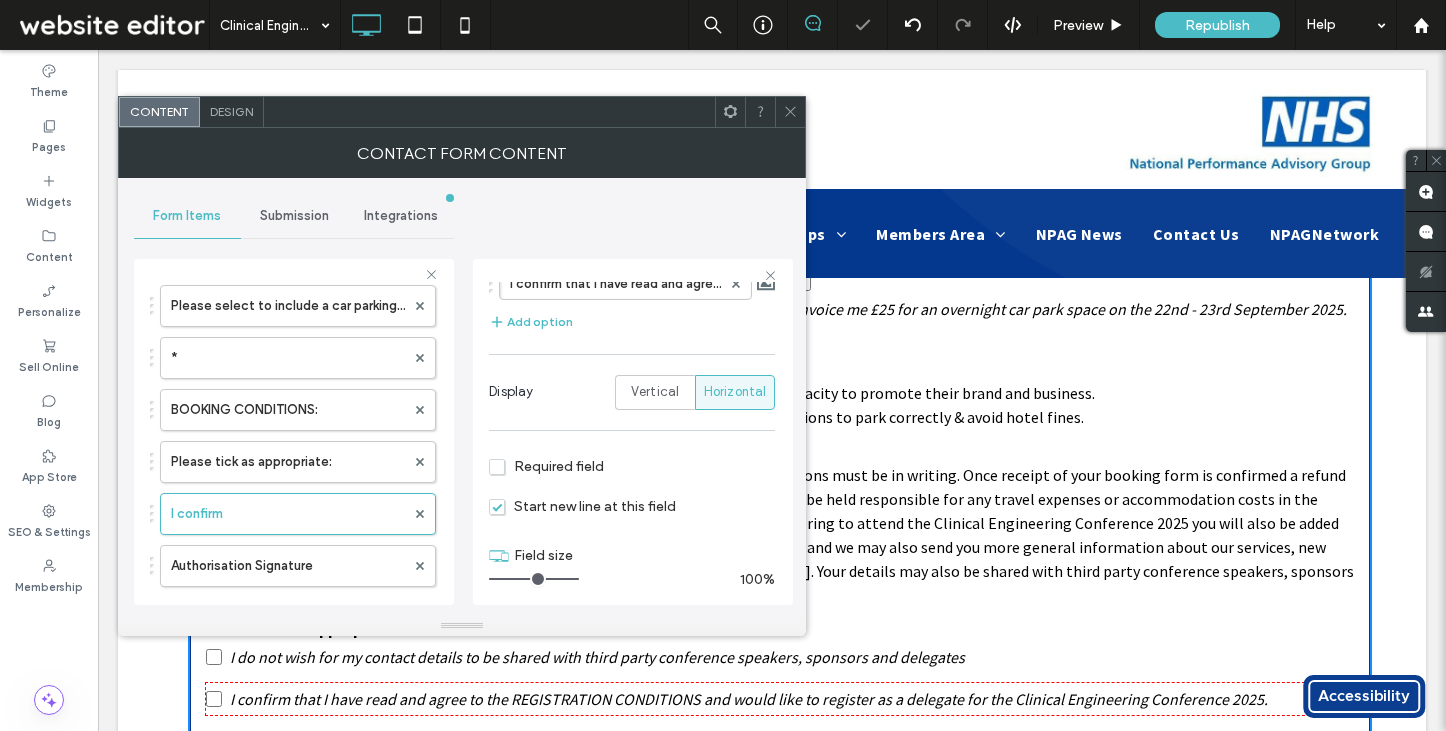 scroll, scrollTop: 225, scrollLeft: 0, axis: vertical 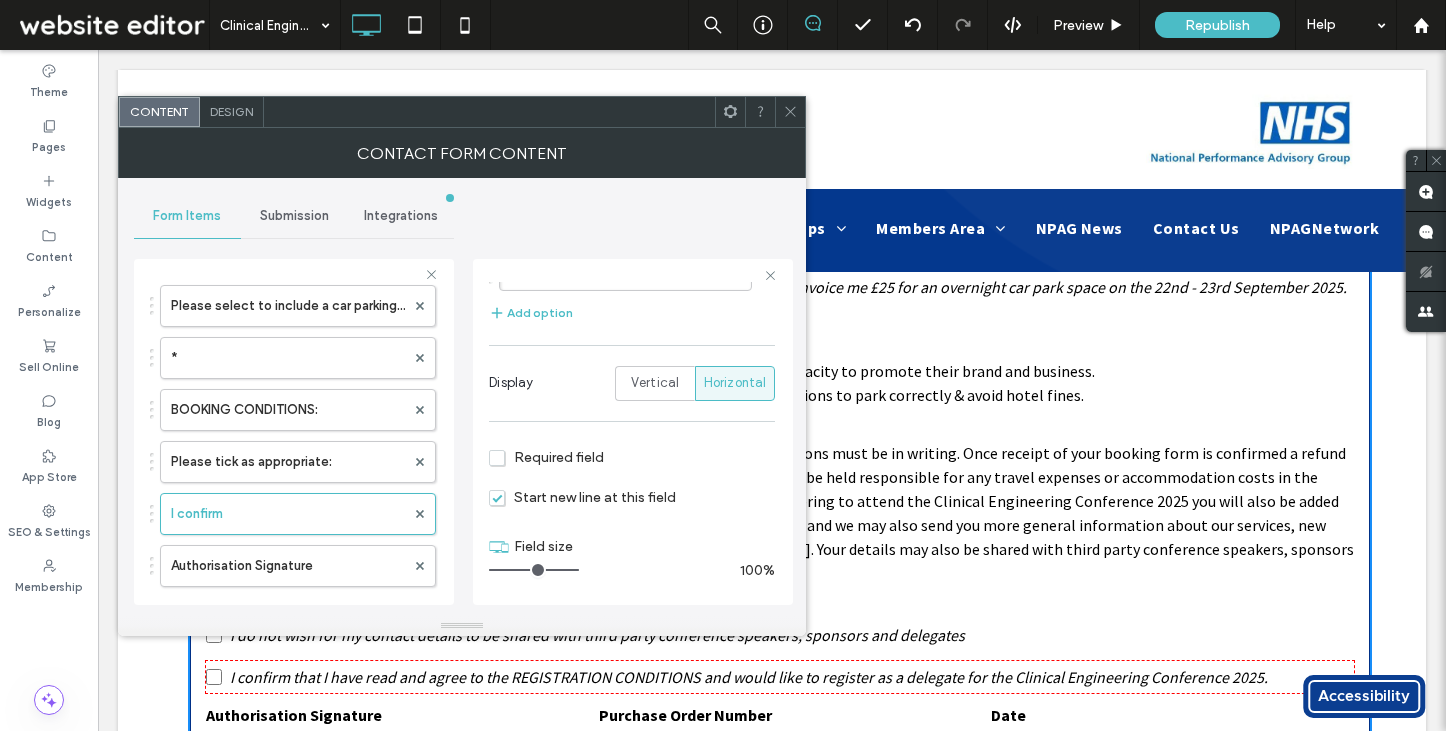 click at bounding box center [780, 677] 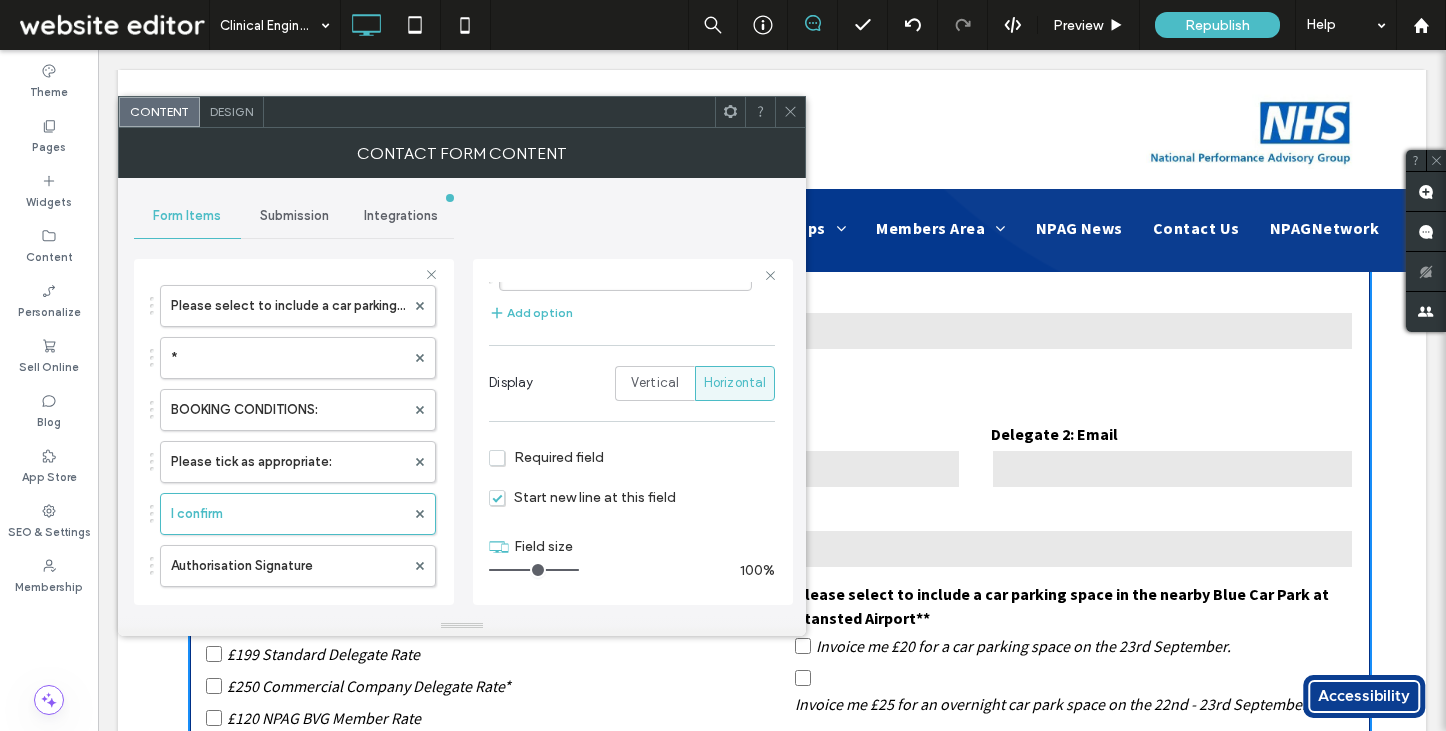 scroll, scrollTop: 529, scrollLeft: 0, axis: vertical 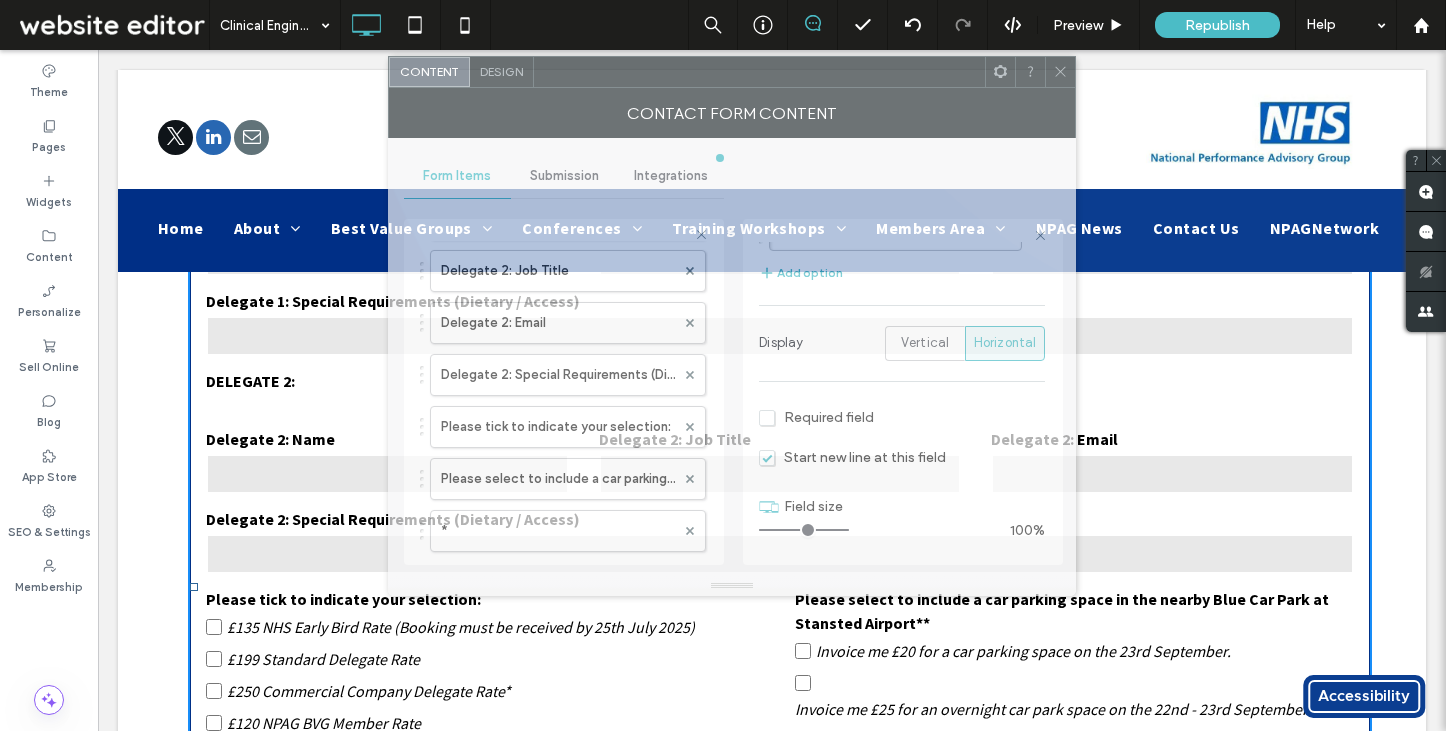 drag, startPoint x: 387, startPoint y: 126, endPoint x: 661, endPoint y: 86, distance: 276.90433 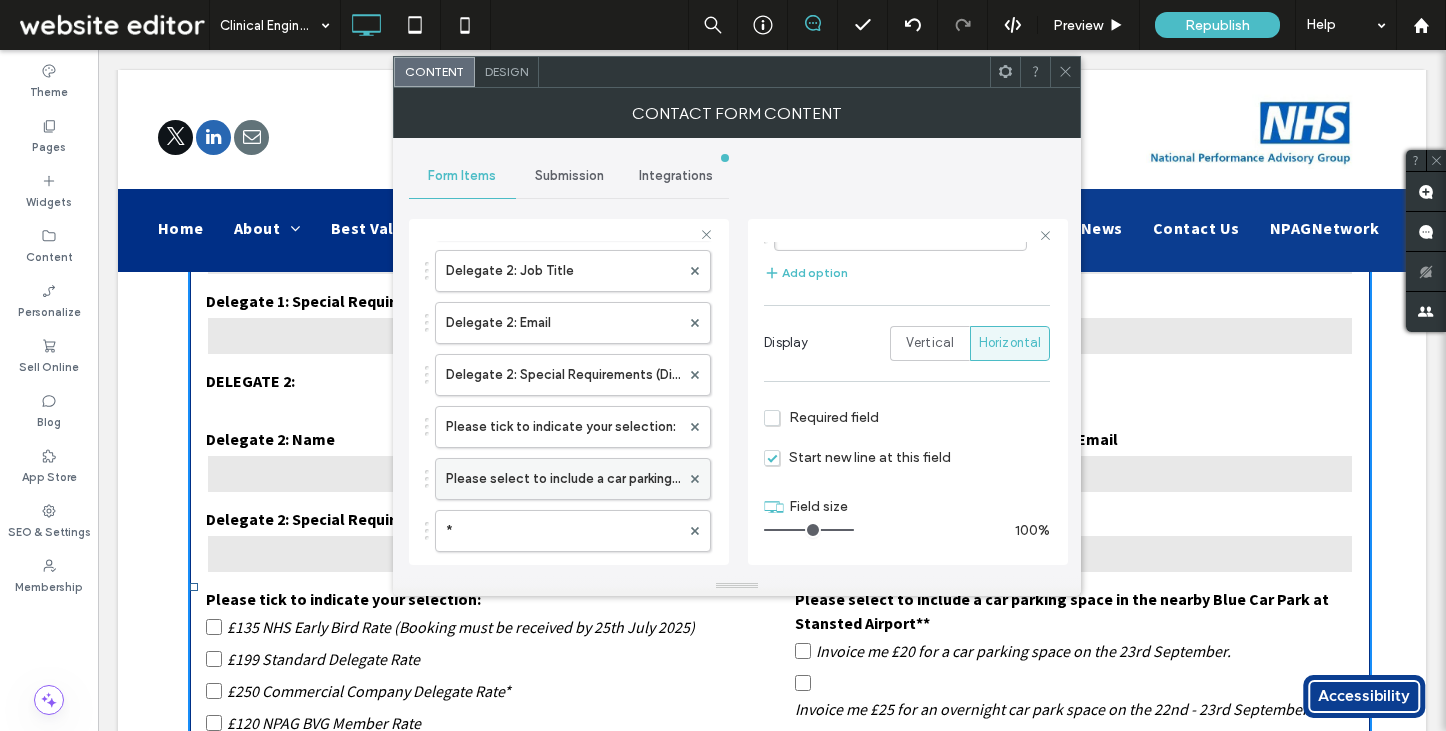 click on "Please select to include a car parking space in the nearby Blue Car Park at Stansted Airport**" at bounding box center [563, 479] 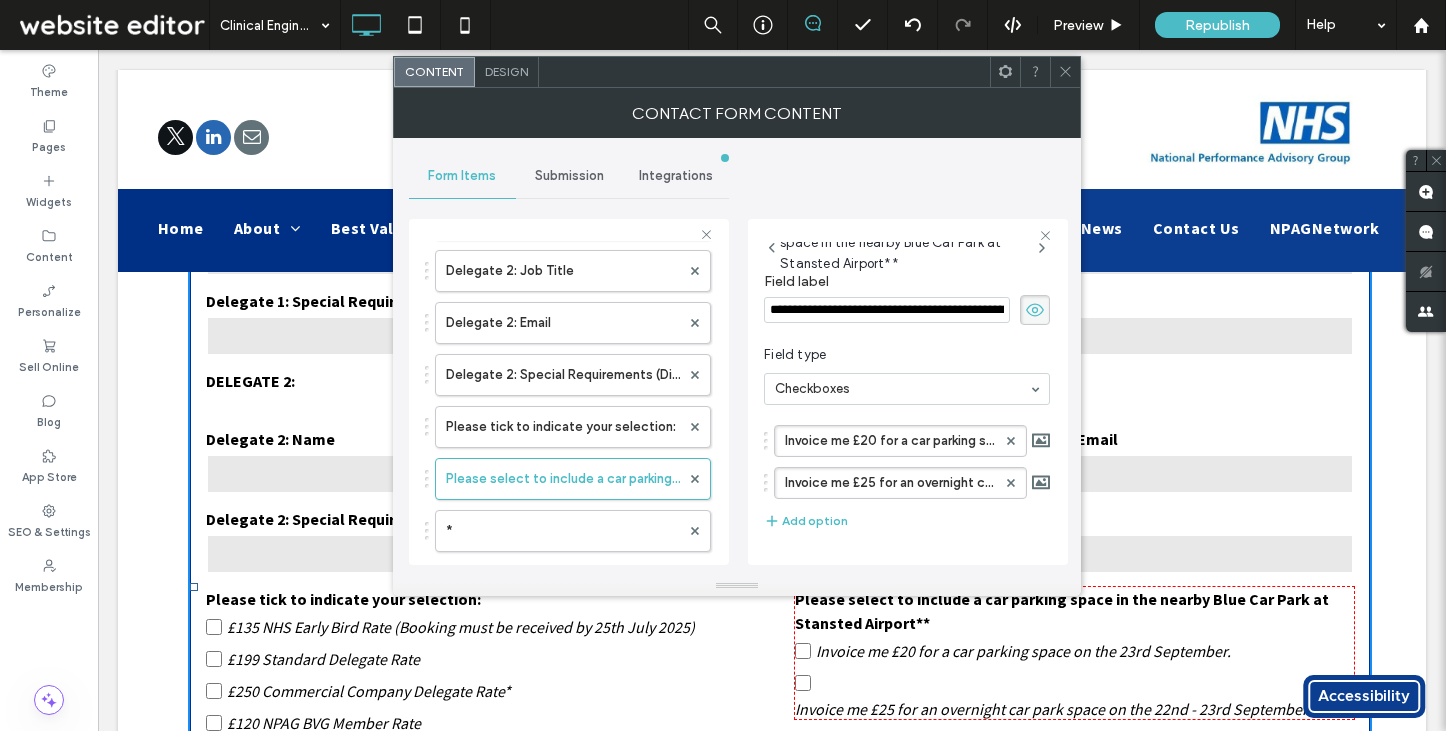 scroll, scrollTop: 203, scrollLeft: 0, axis: vertical 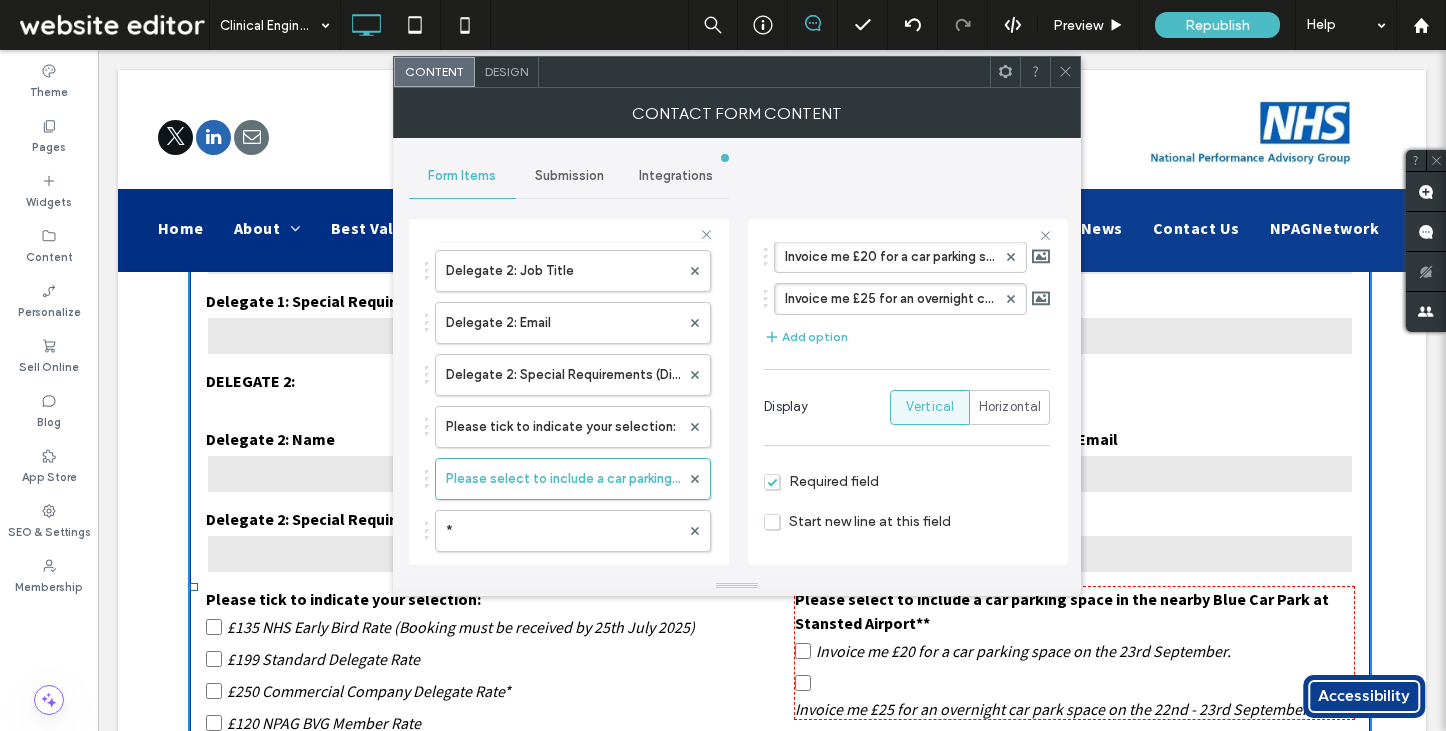 click on "Required field" at bounding box center (821, 481) 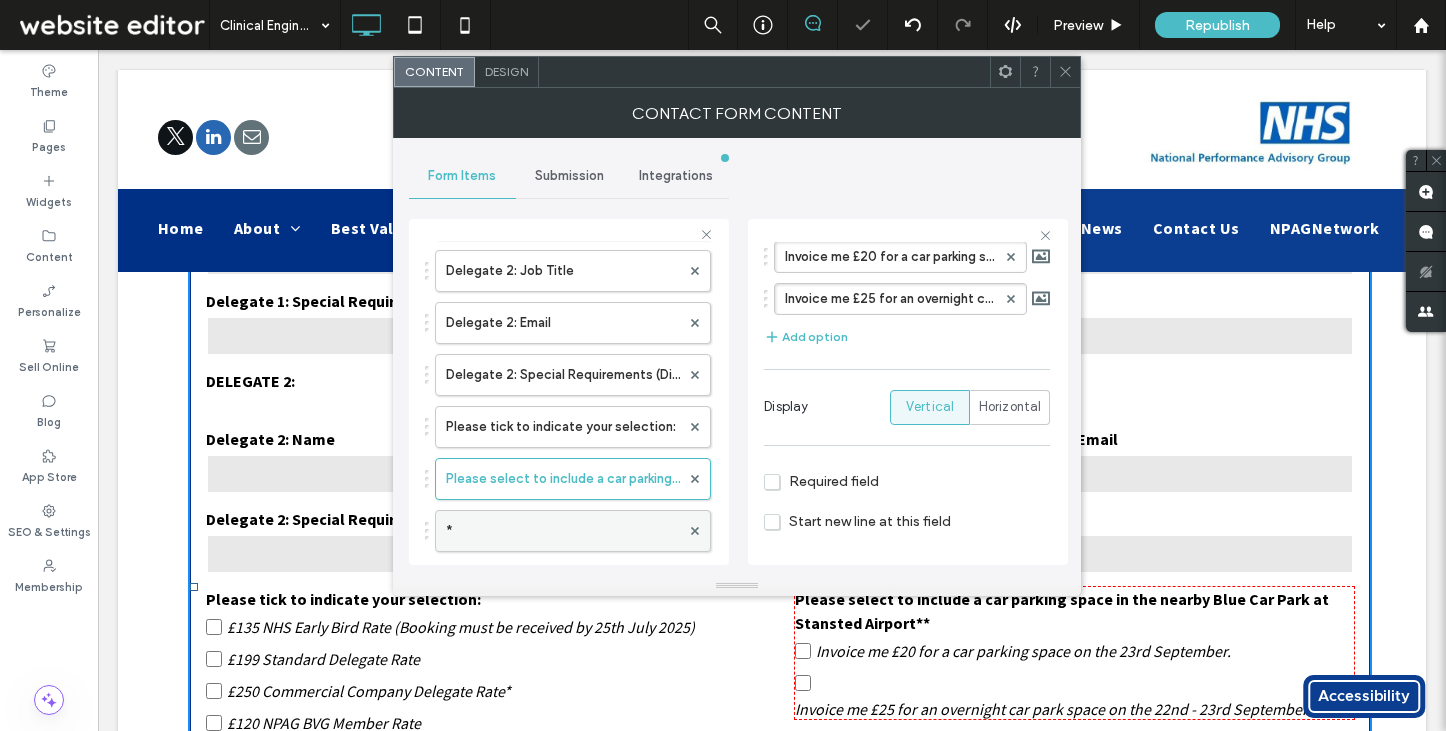 scroll, scrollTop: 836, scrollLeft: 0, axis: vertical 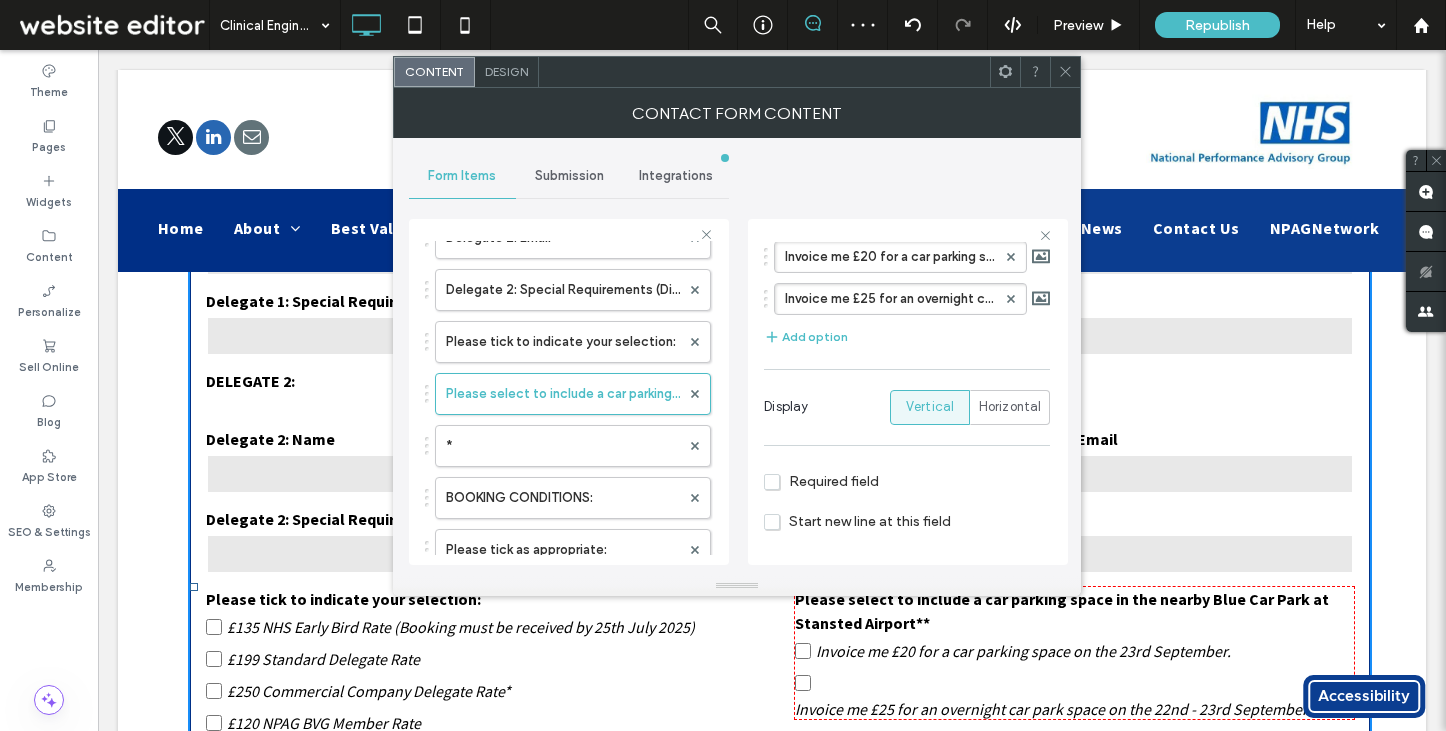 click at bounding box center (1065, 72) 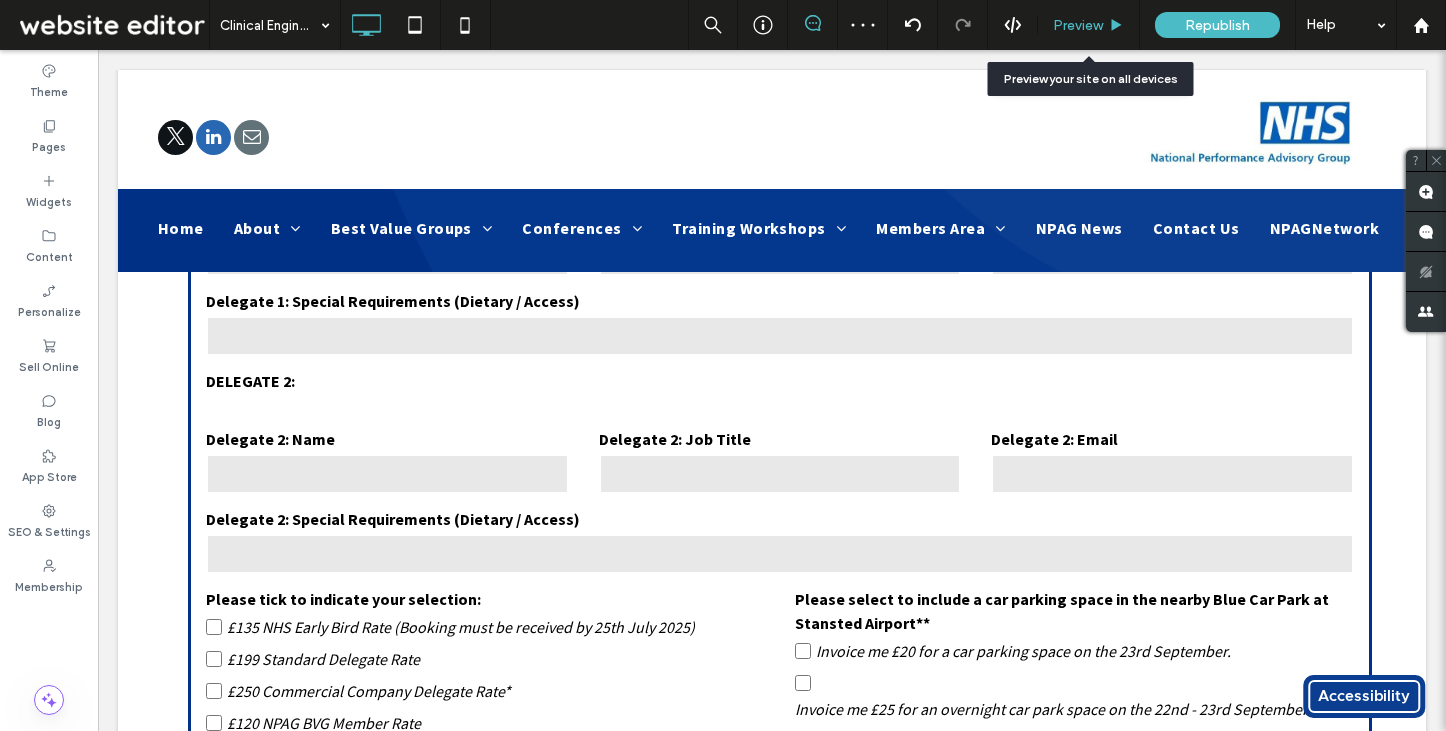 click on "Preview" at bounding box center [1089, 25] 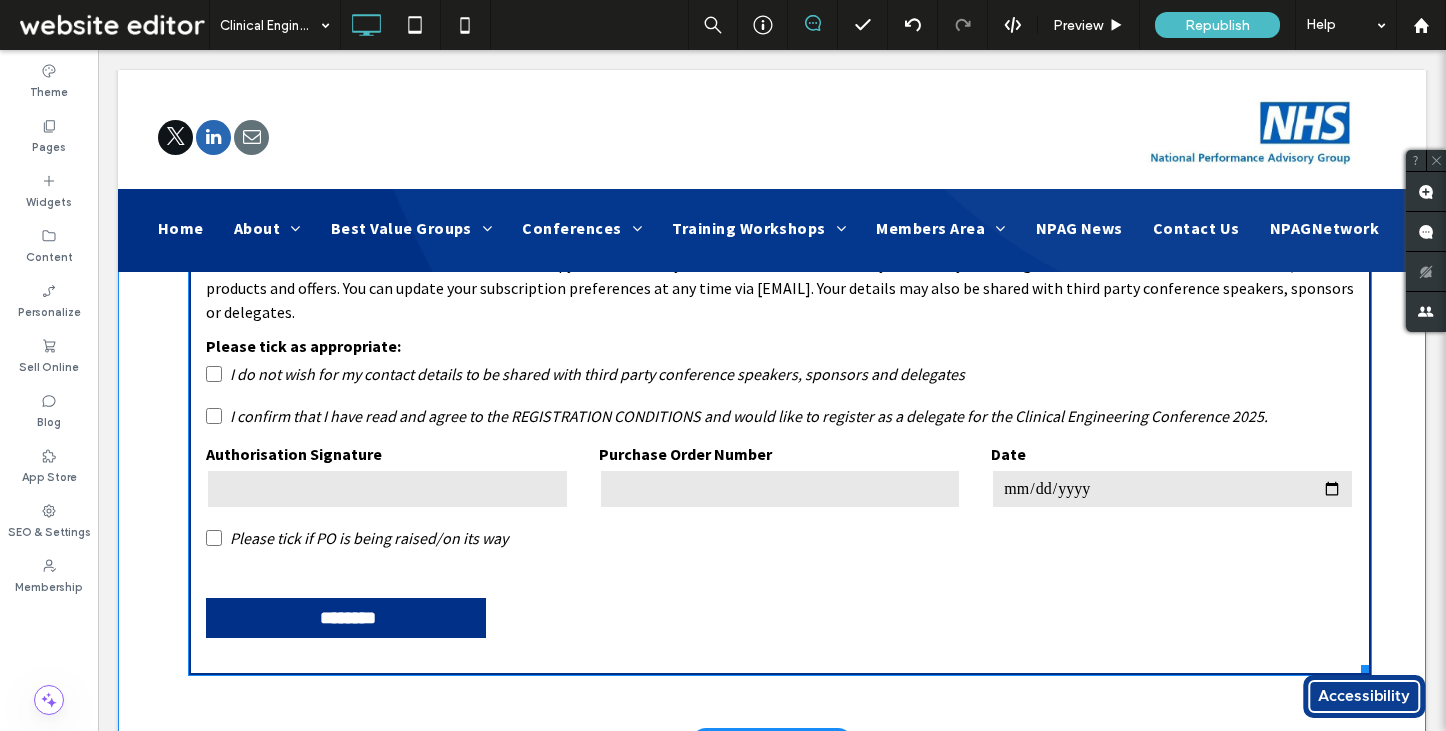 scroll, scrollTop: 1223, scrollLeft: 0, axis: vertical 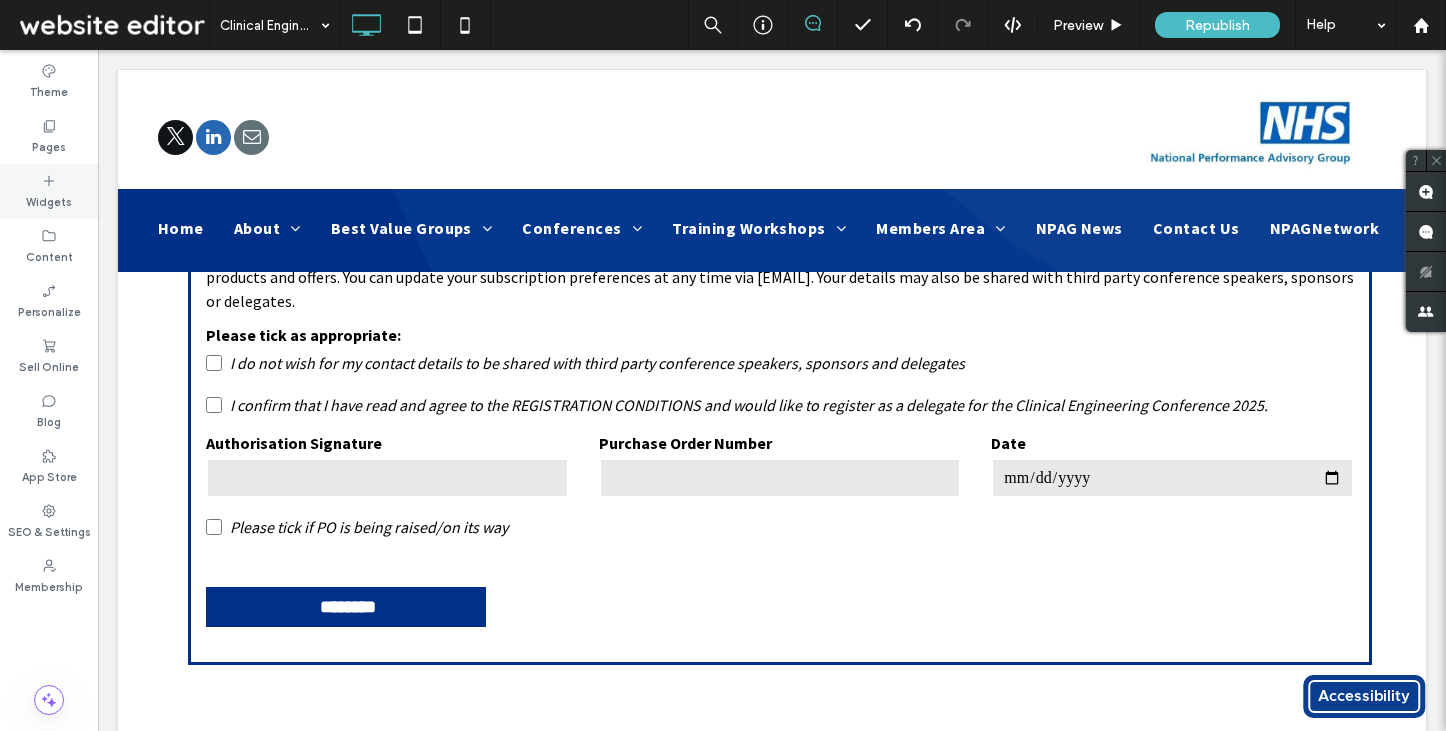 click on "Pages" at bounding box center (49, 136) 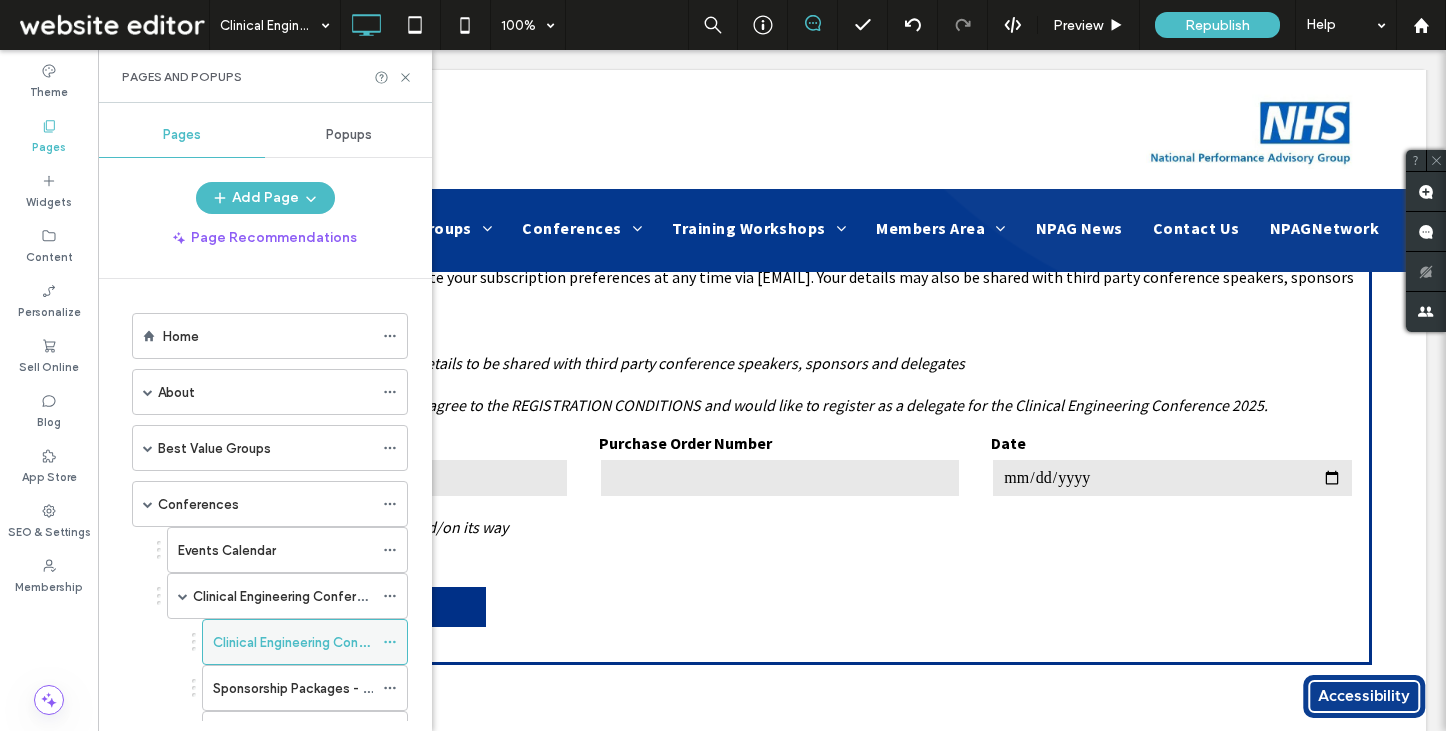 click 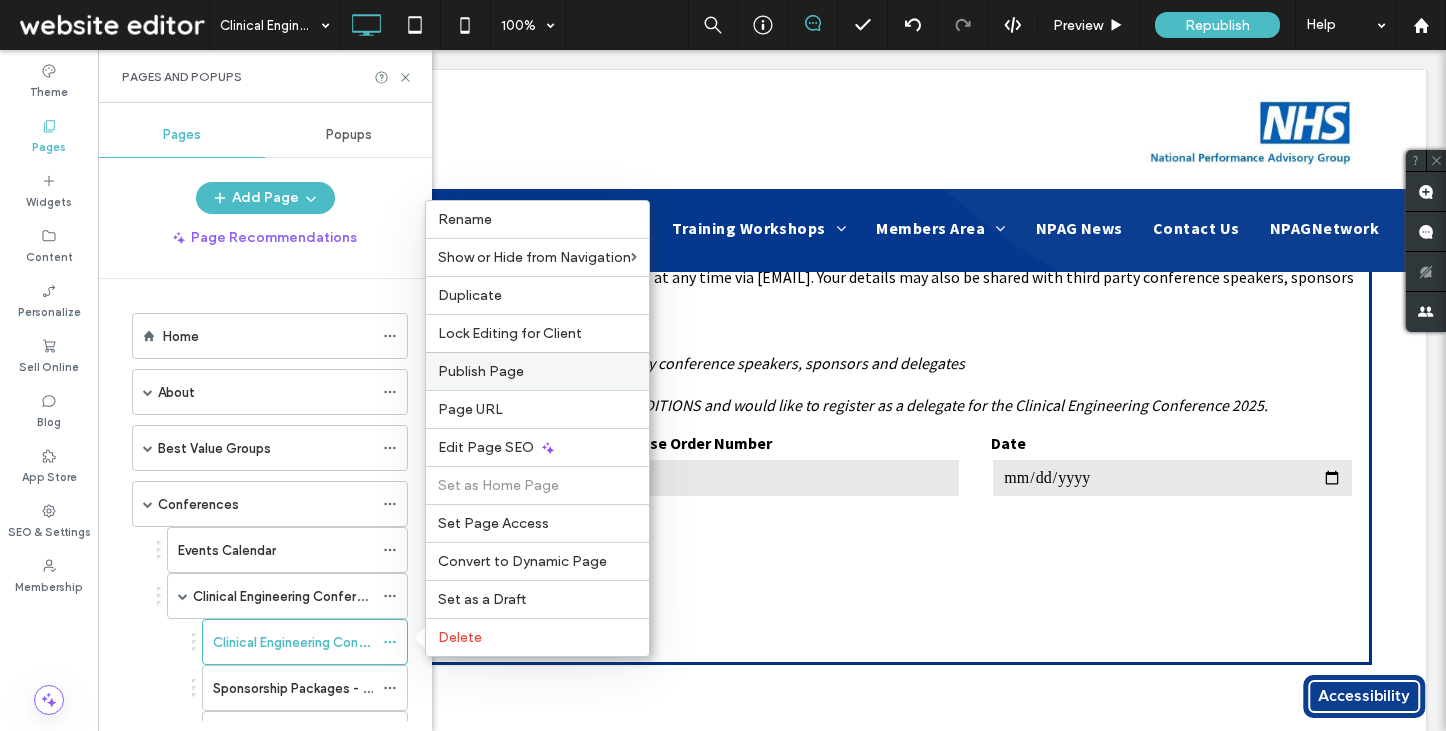 click on "Publish Page" at bounding box center [481, 371] 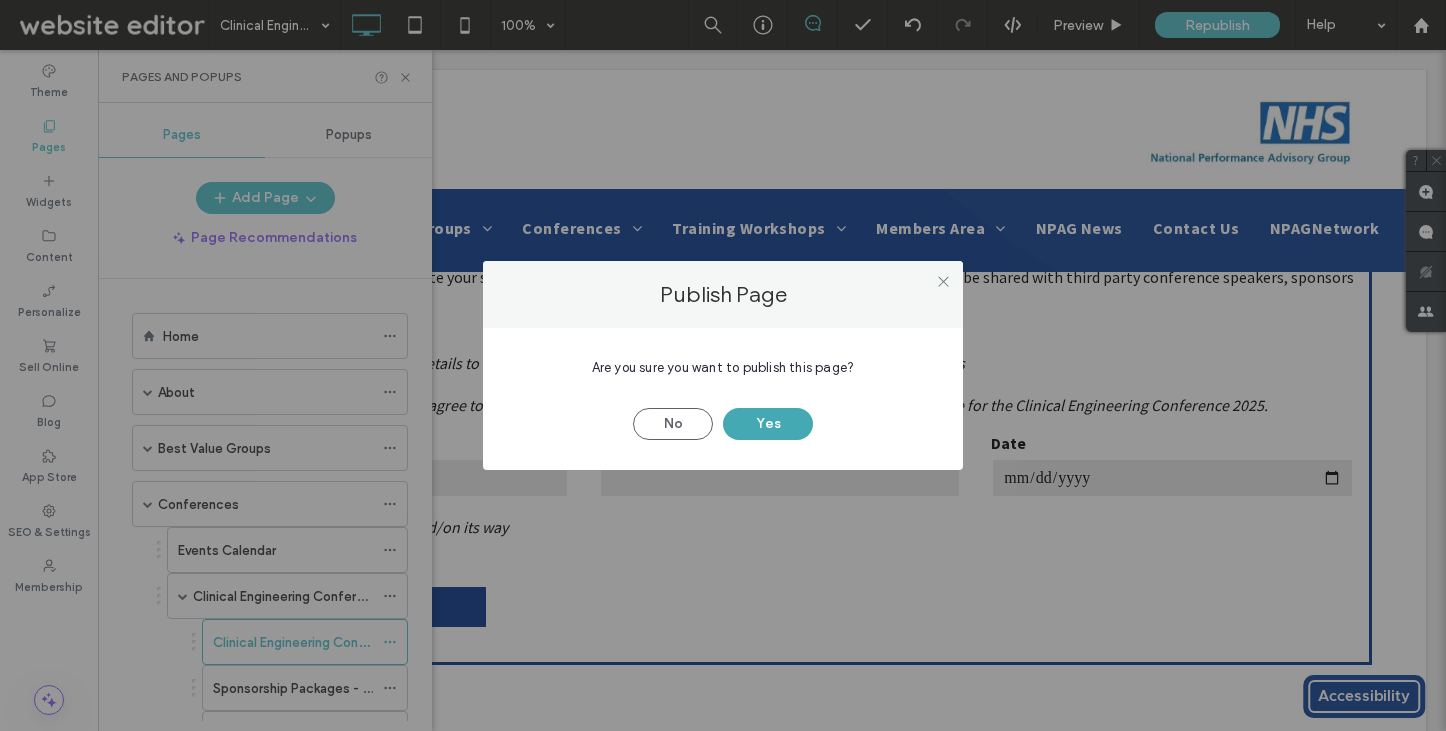 click on "Yes" at bounding box center [768, 424] 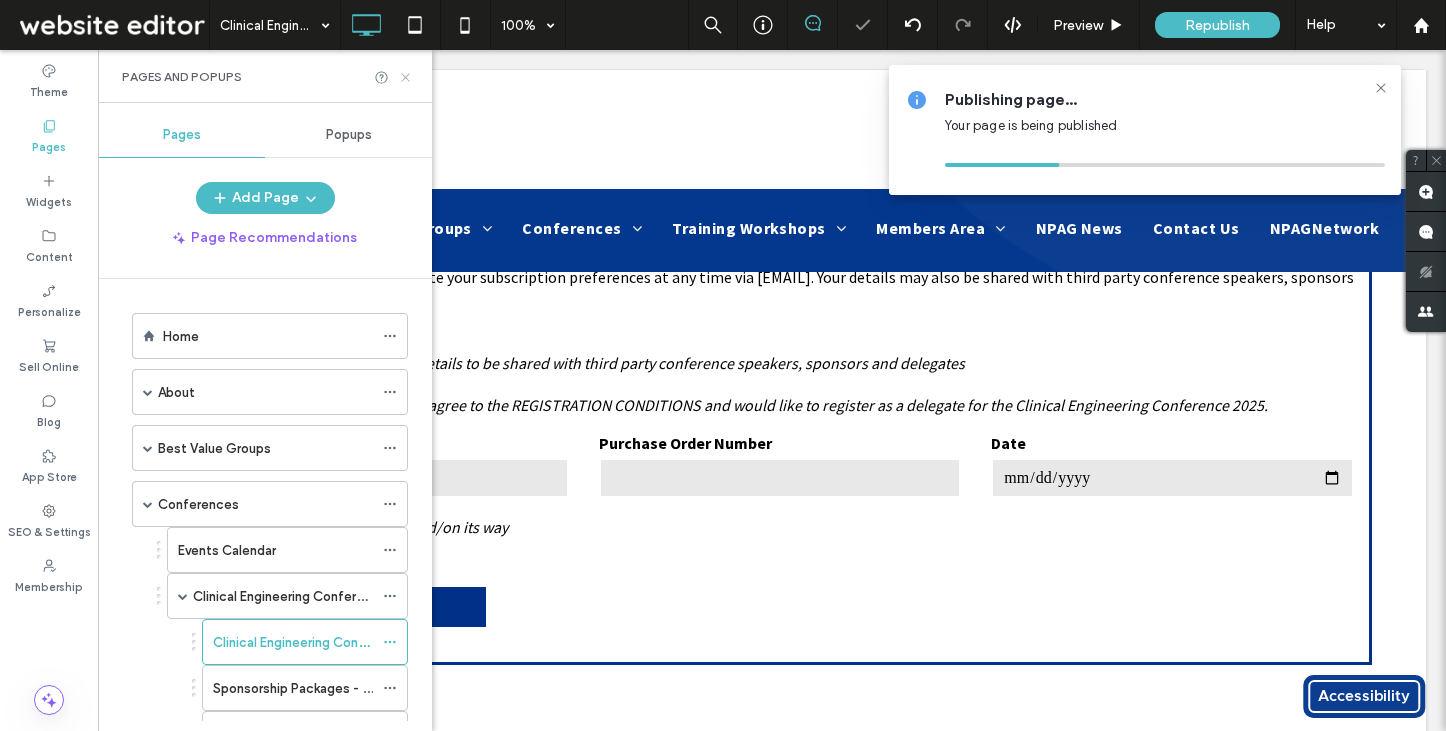 click 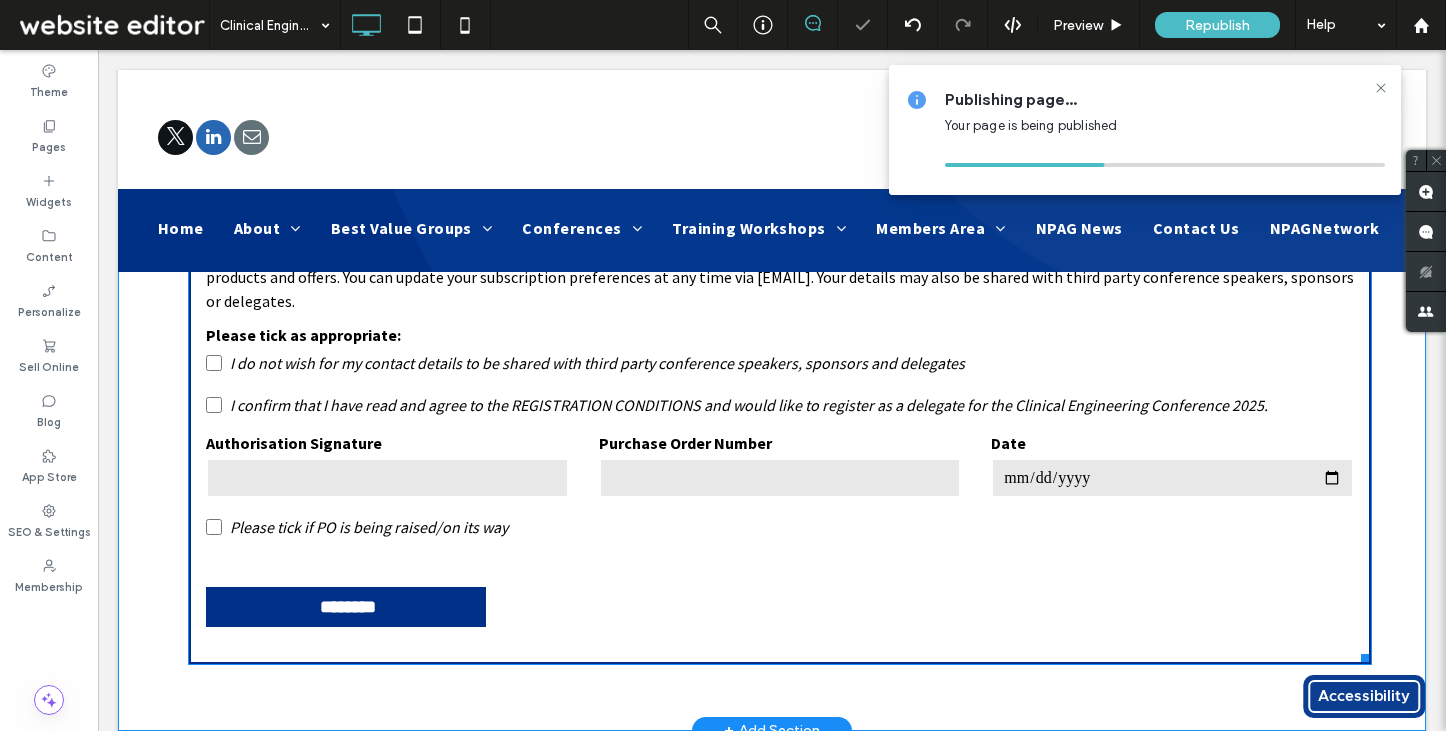 click on "Authorisation Signature" at bounding box center [387, 443] 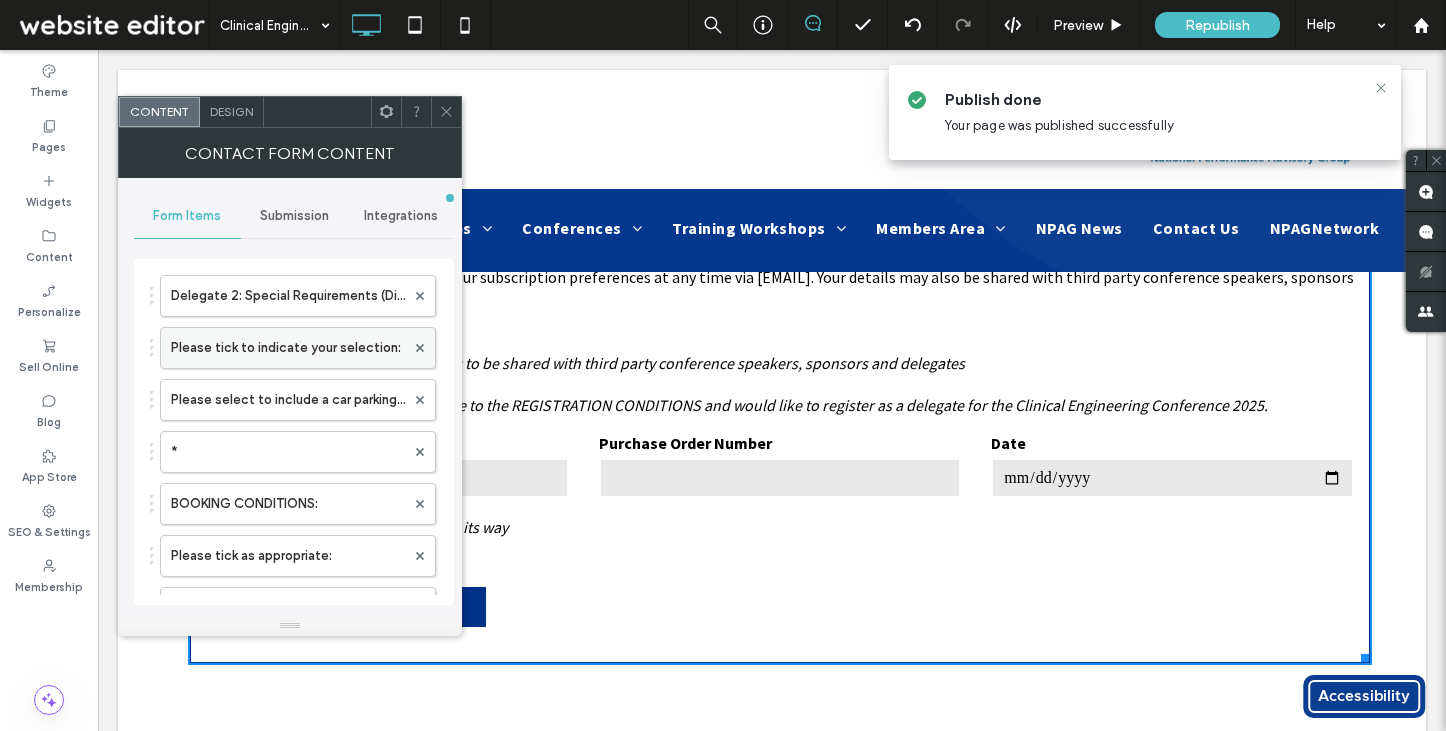 scroll, scrollTop: 904, scrollLeft: 0, axis: vertical 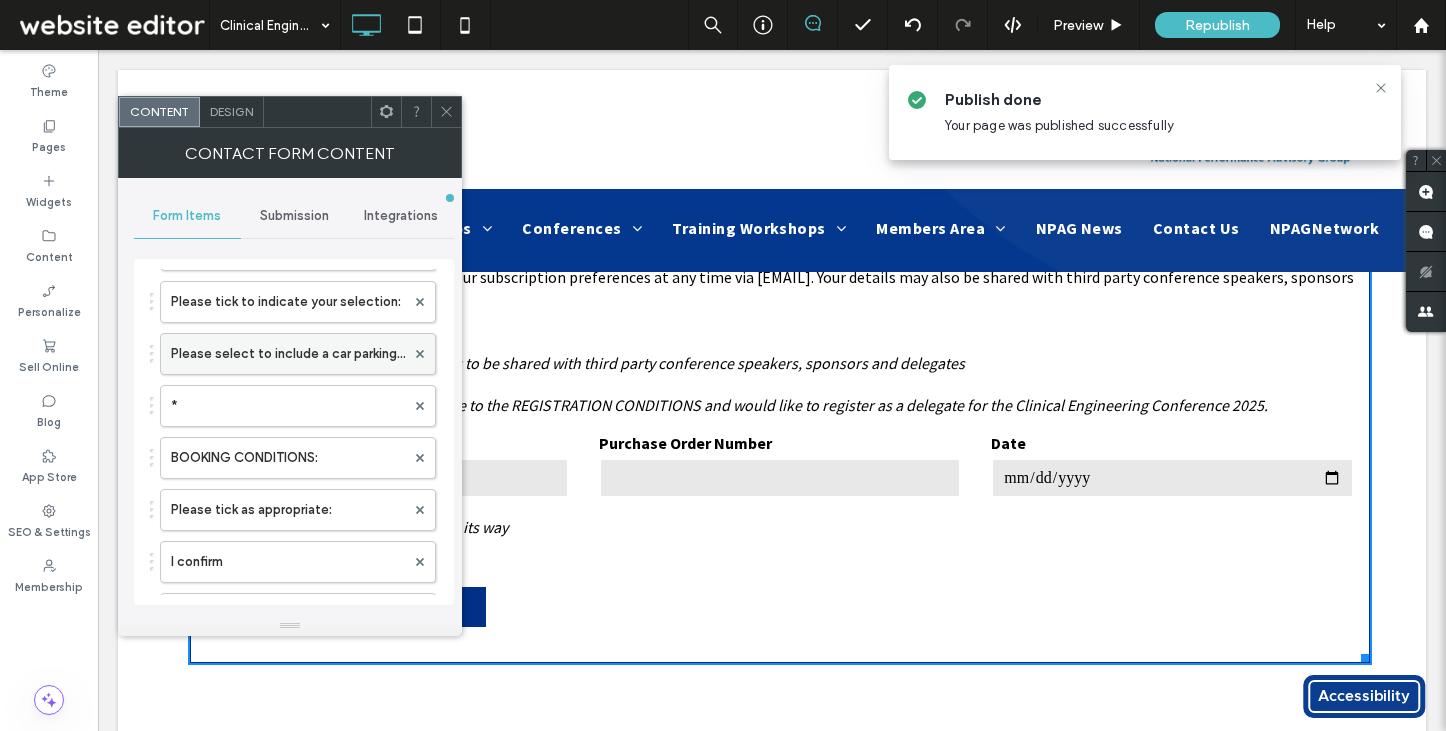 click on "Please select to include a car parking space in the nearby Blue Car Park at Stansted Airport**" at bounding box center (288, 354) 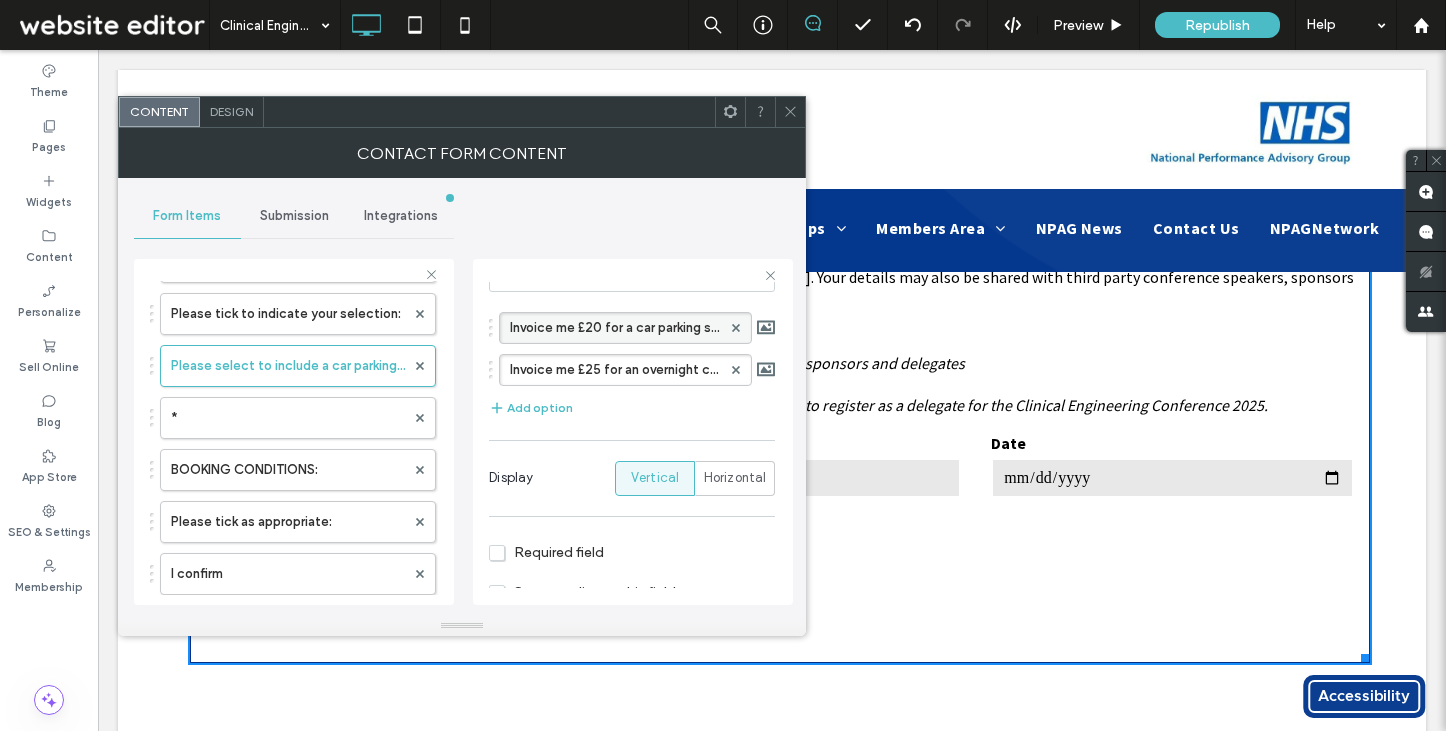 scroll, scrollTop: 203, scrollLeft: 0, axis: vertical 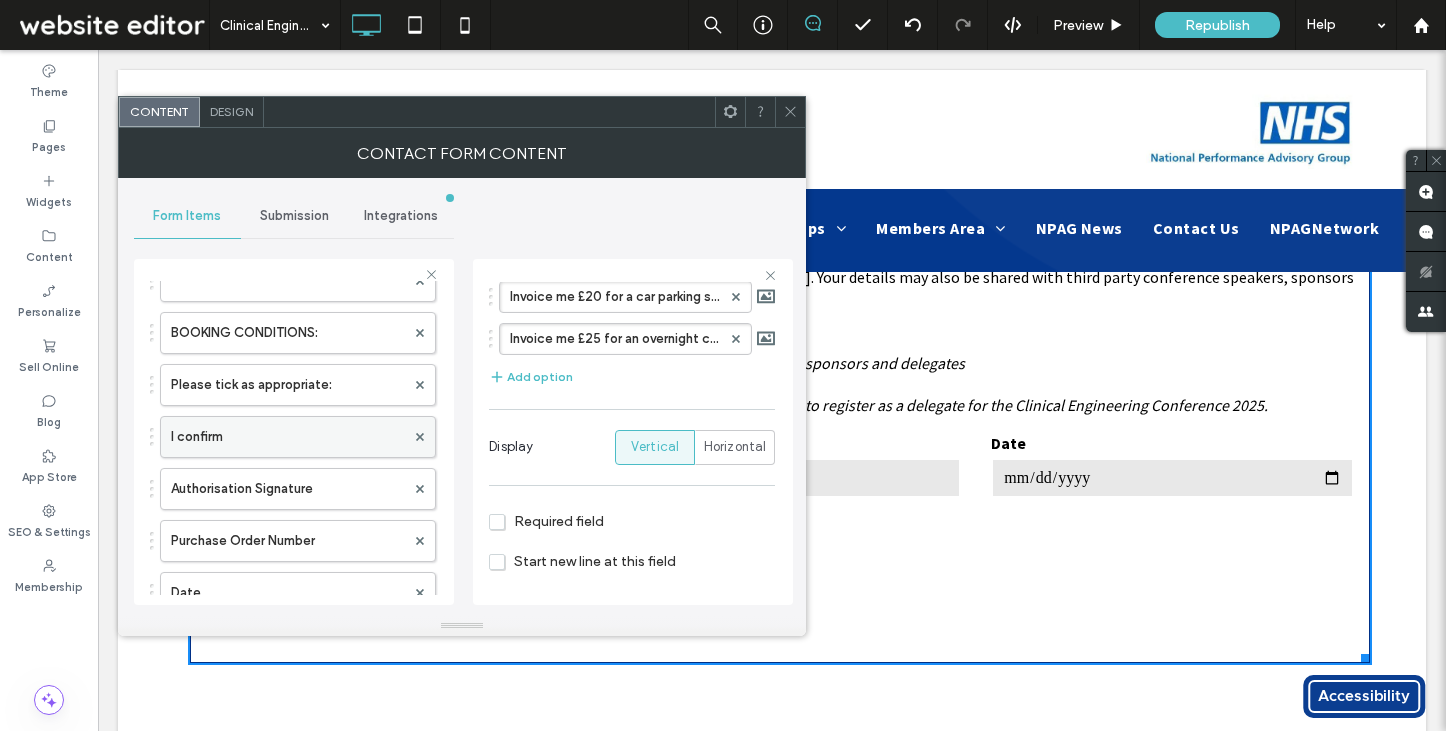 click on "I confirm" at bounding box center (288, 437) 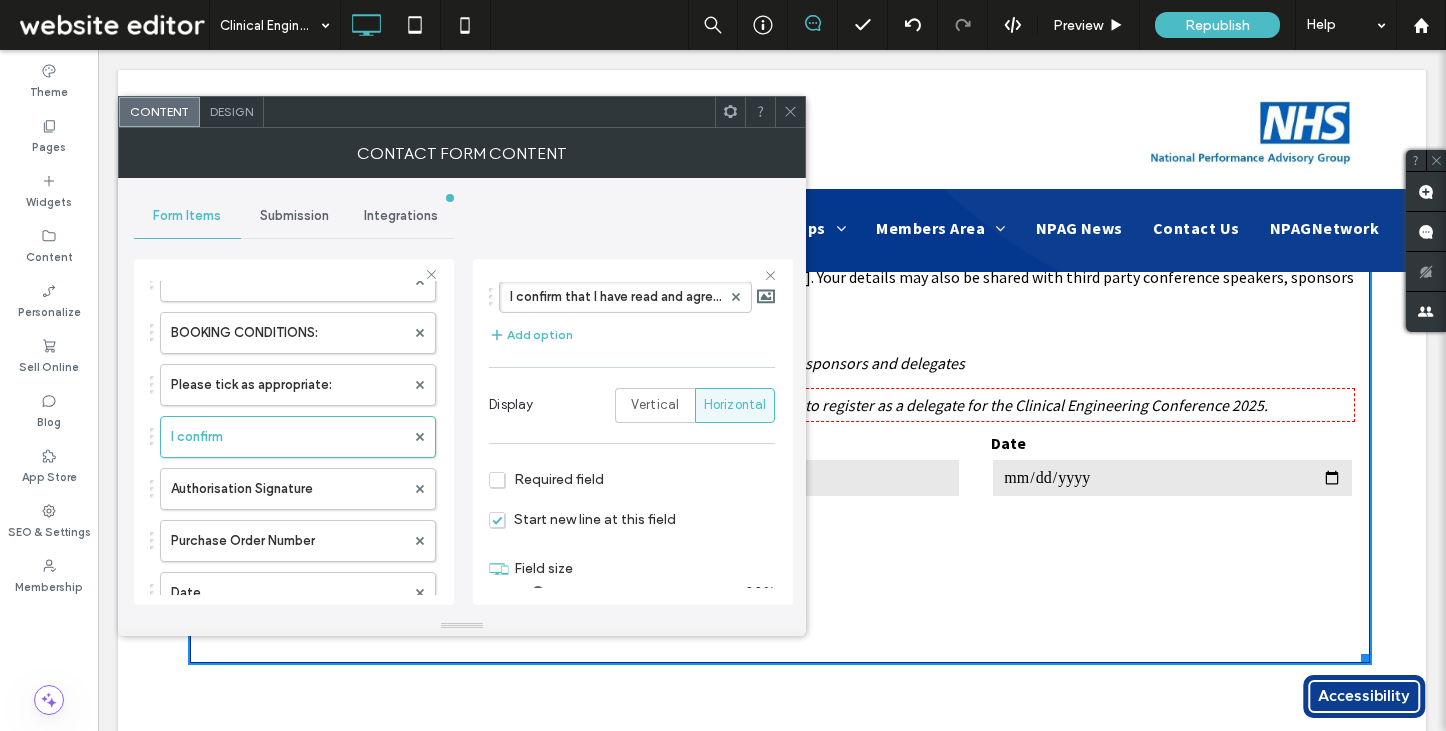 click on "Required field" at bounding box center (546, 479) 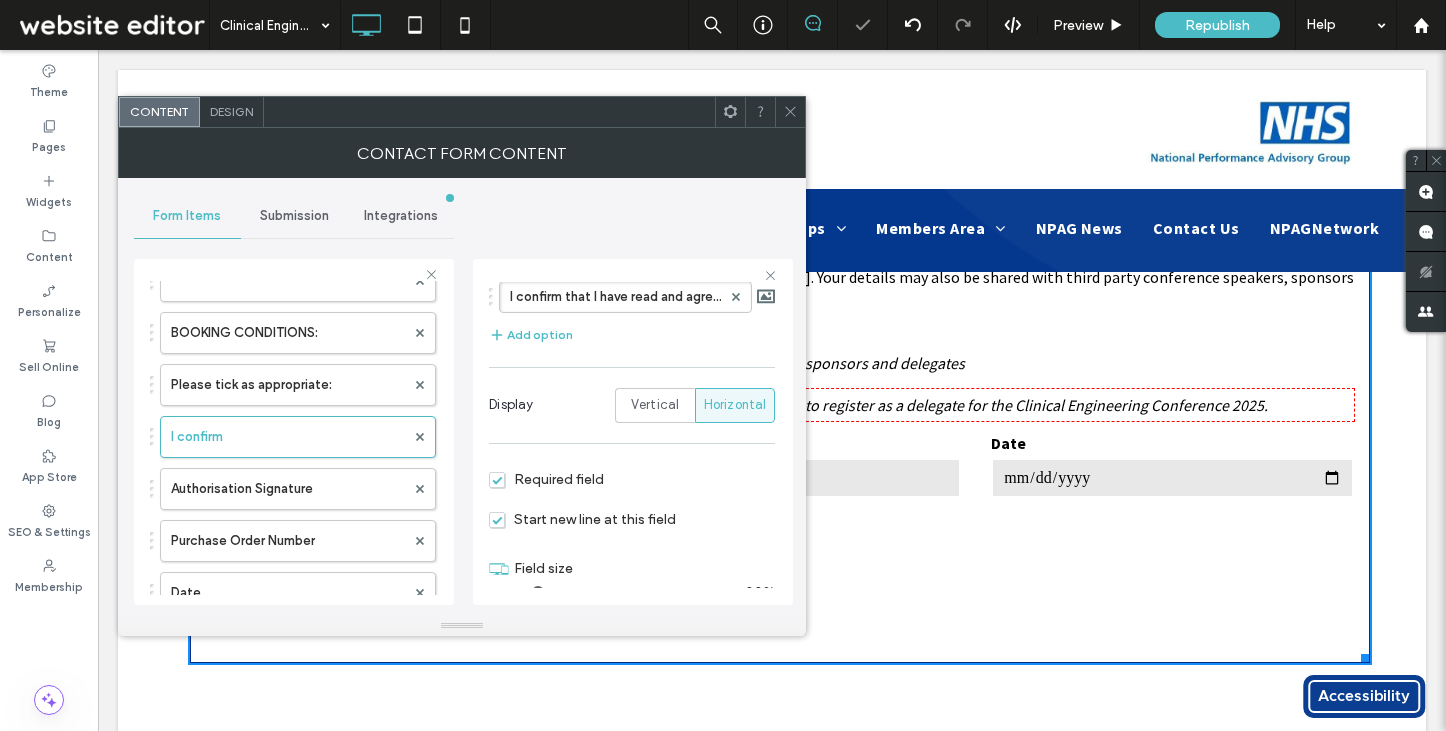scroll, scrollTop: 193, scrollLeft: 0, axis: vertical 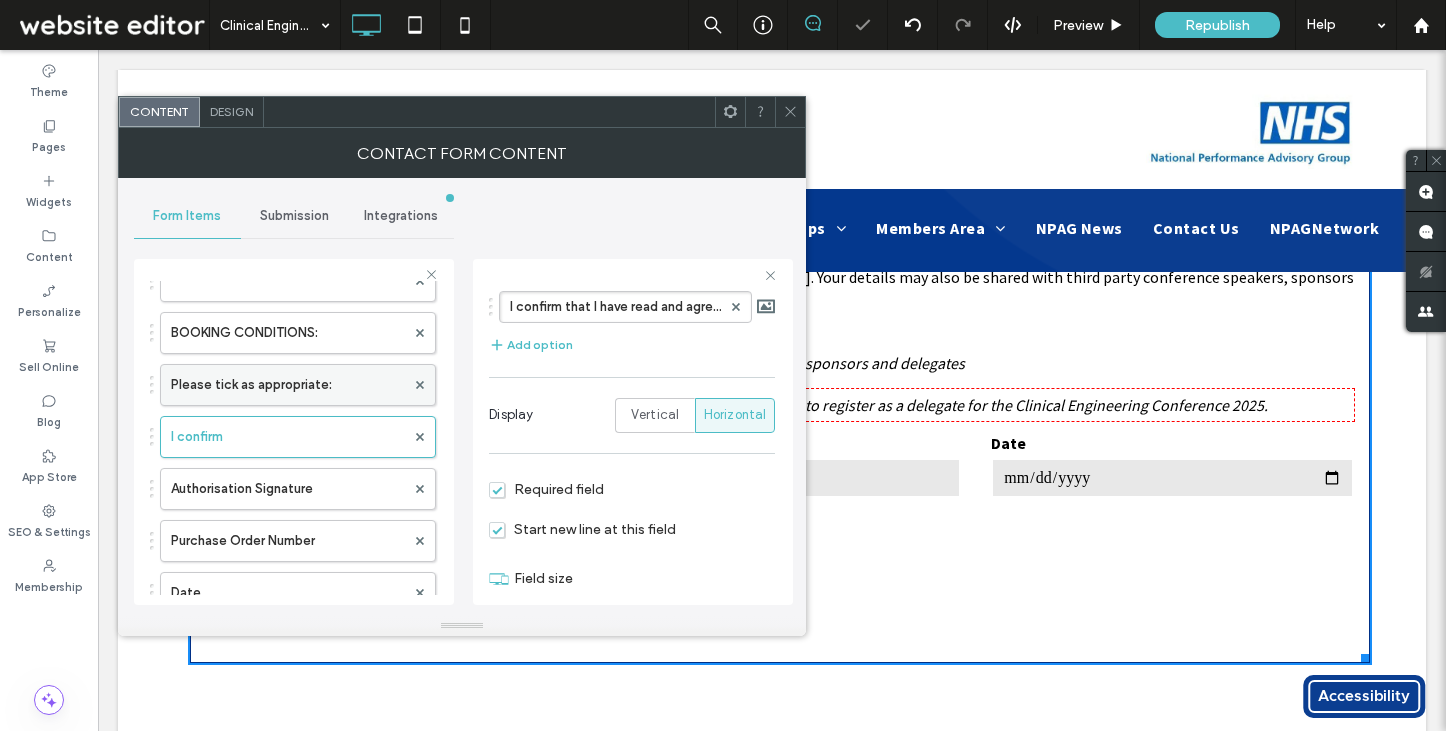 click on "Please tick as appropriate:" at bounding box center [288, 385] 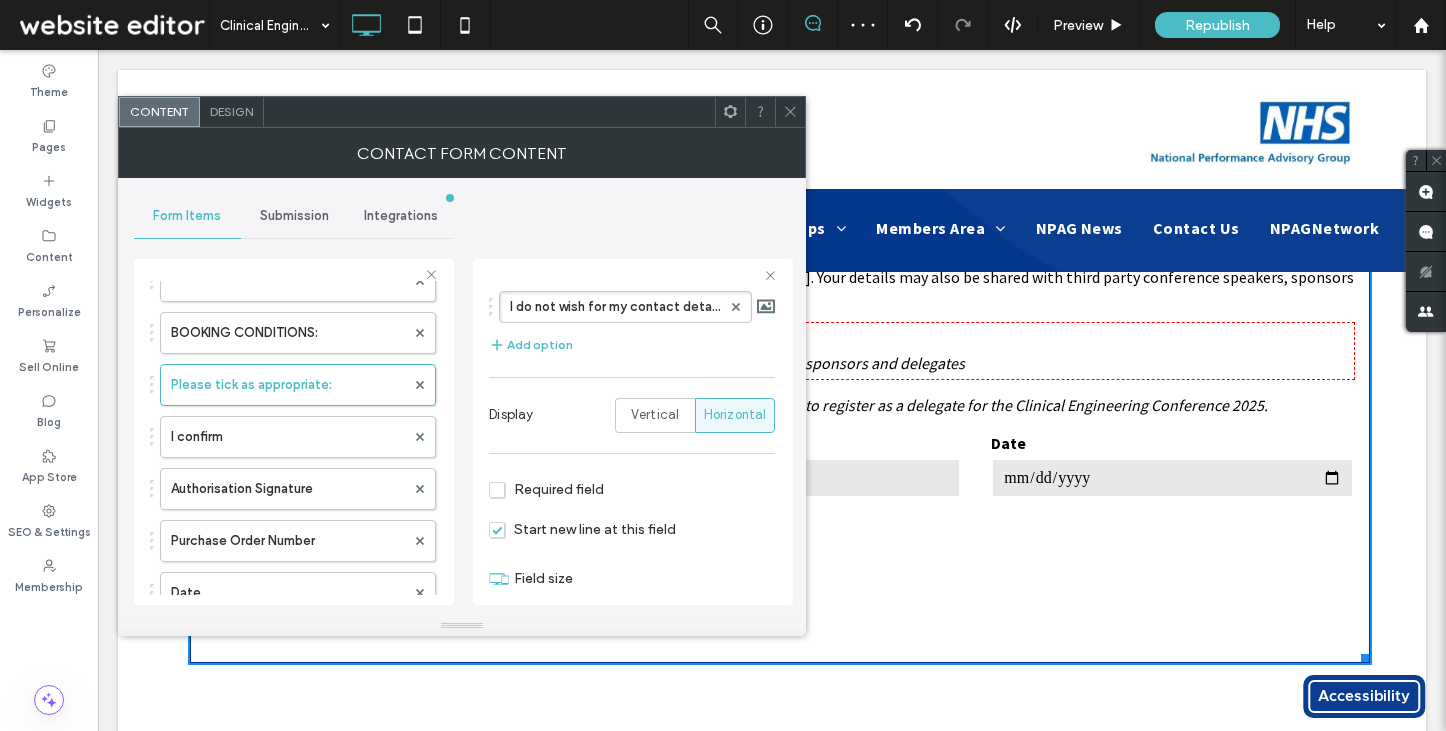 scroll, scrollTop: 225, scrollLeft: 0, axis: vertical 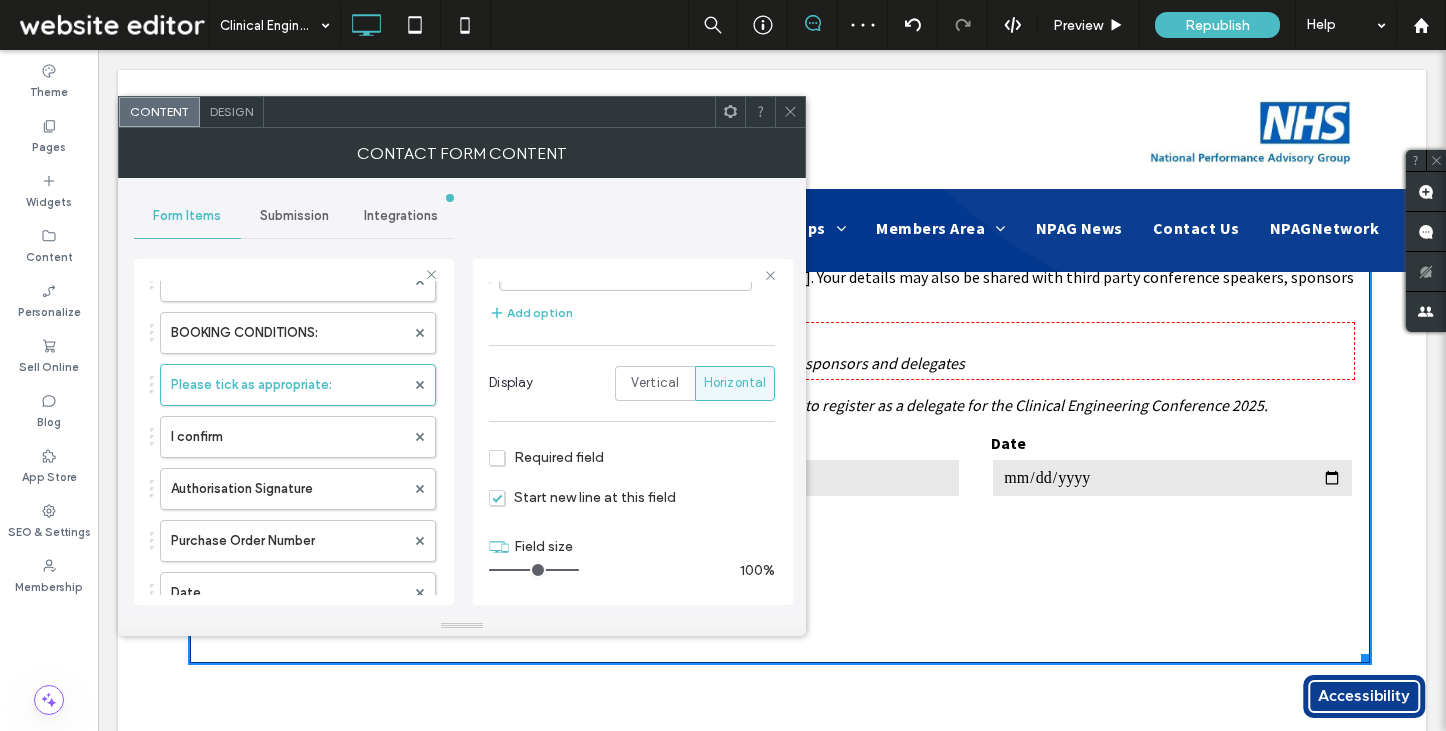 click at bounding box center (790, 112) 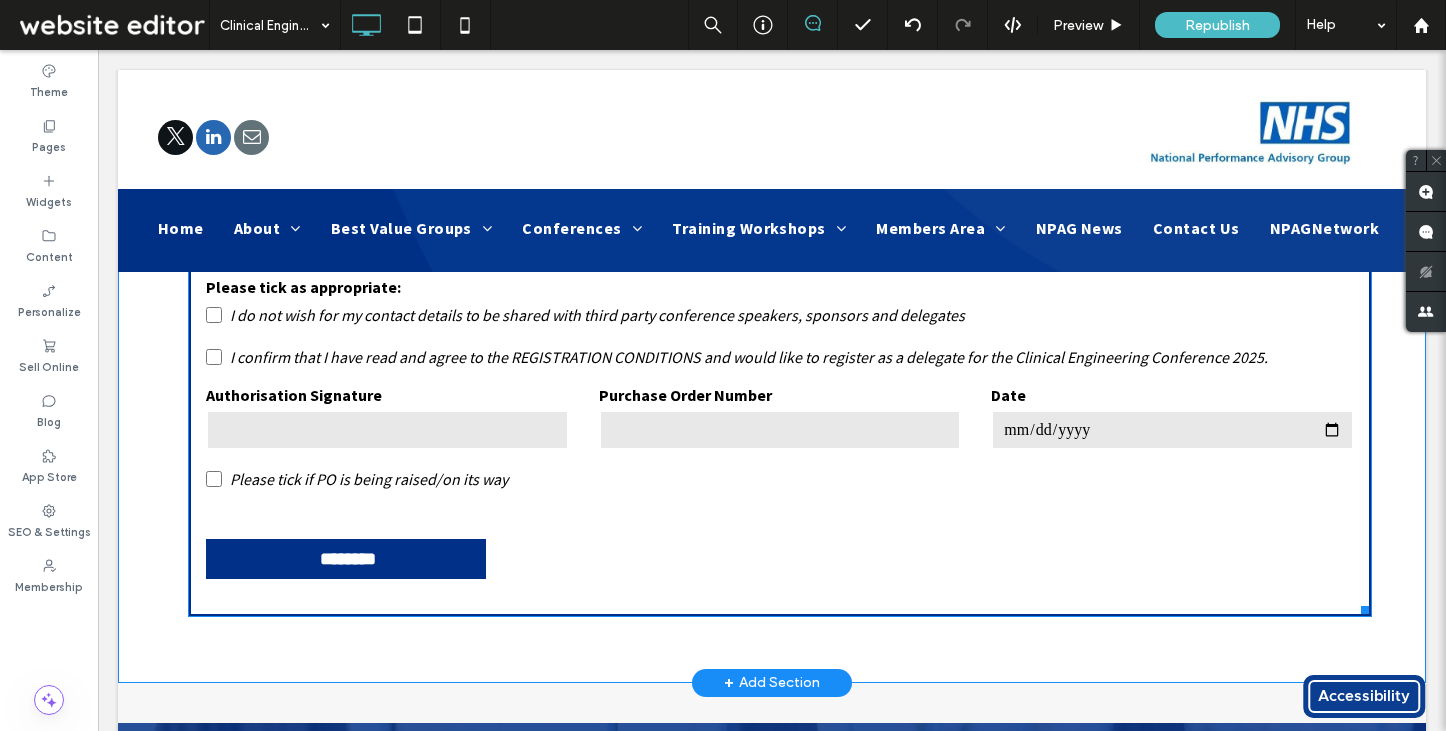 scroll, scrollTop: 1272, scrollLeft: 0, axis: vertical 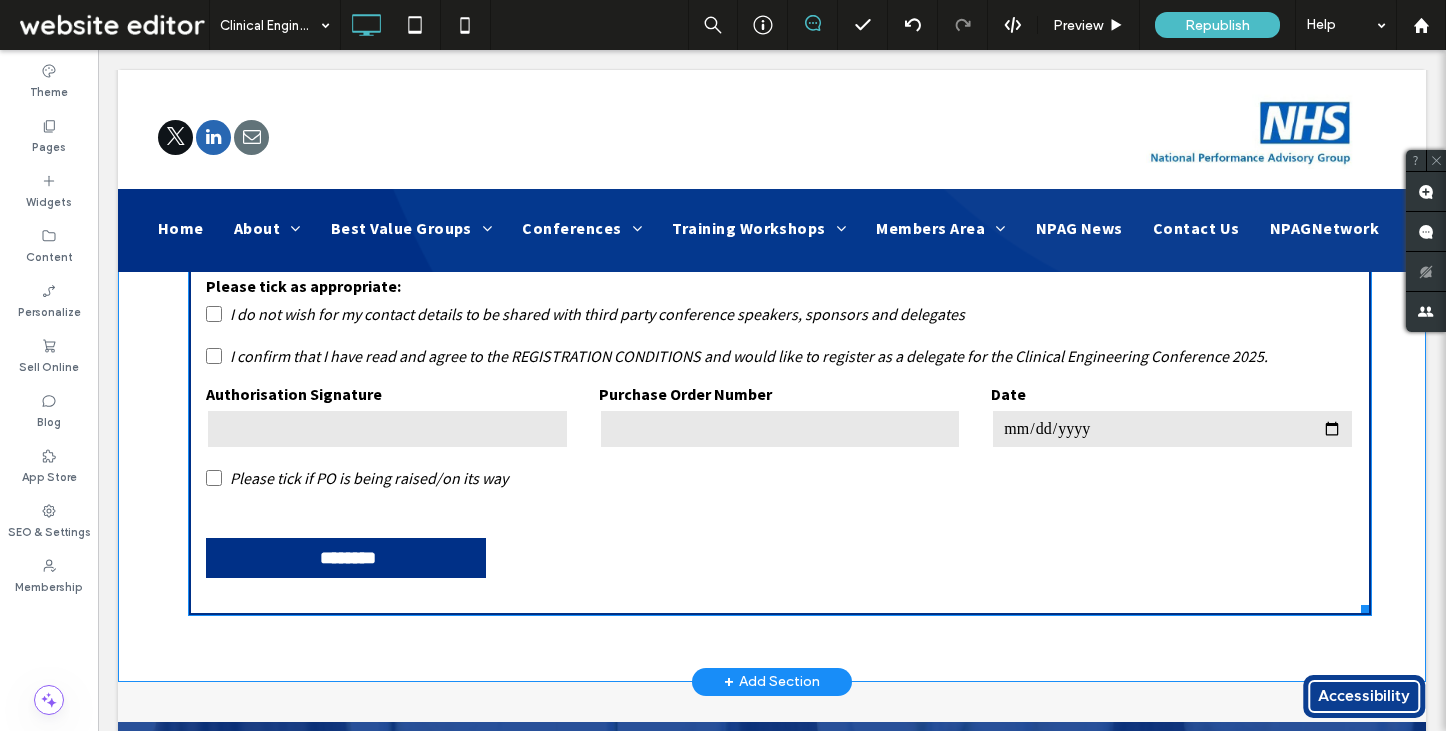 click on "**********" at bounding box center [780, -122] 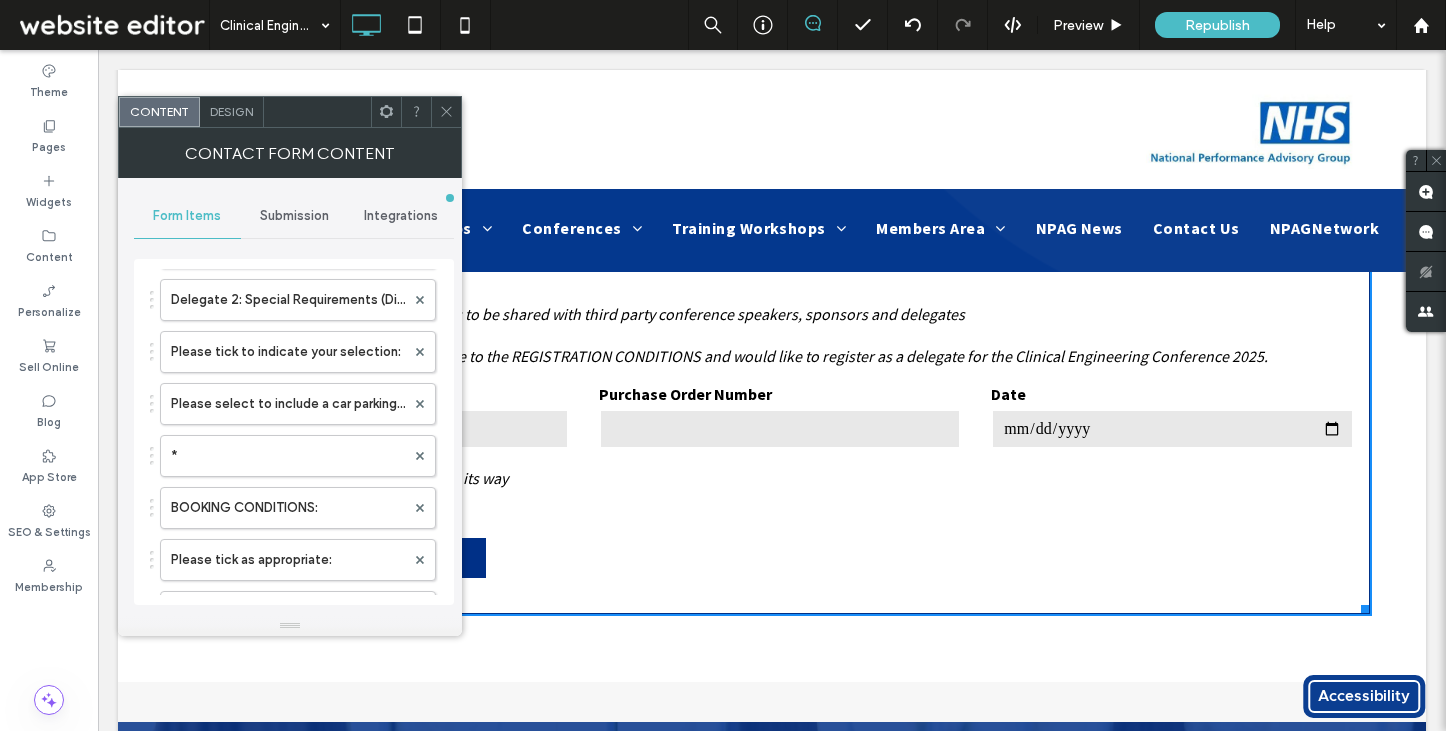 scroll, scrollTop: 819, scrollLeft: 0, axis: vertical 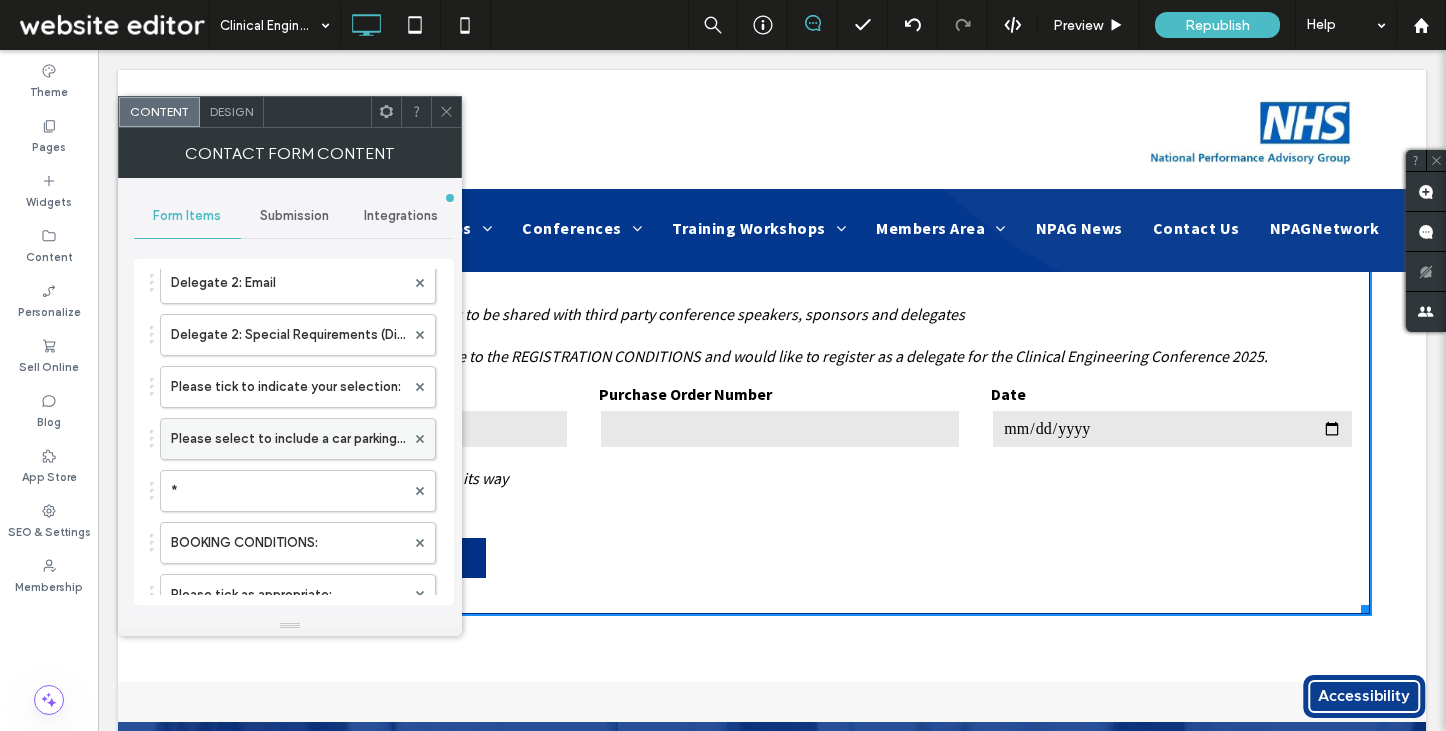 click on "Please select to include a car parking space in the nearby Blue Car Park at Stansted Airport**" at bounding box center (288, 439) 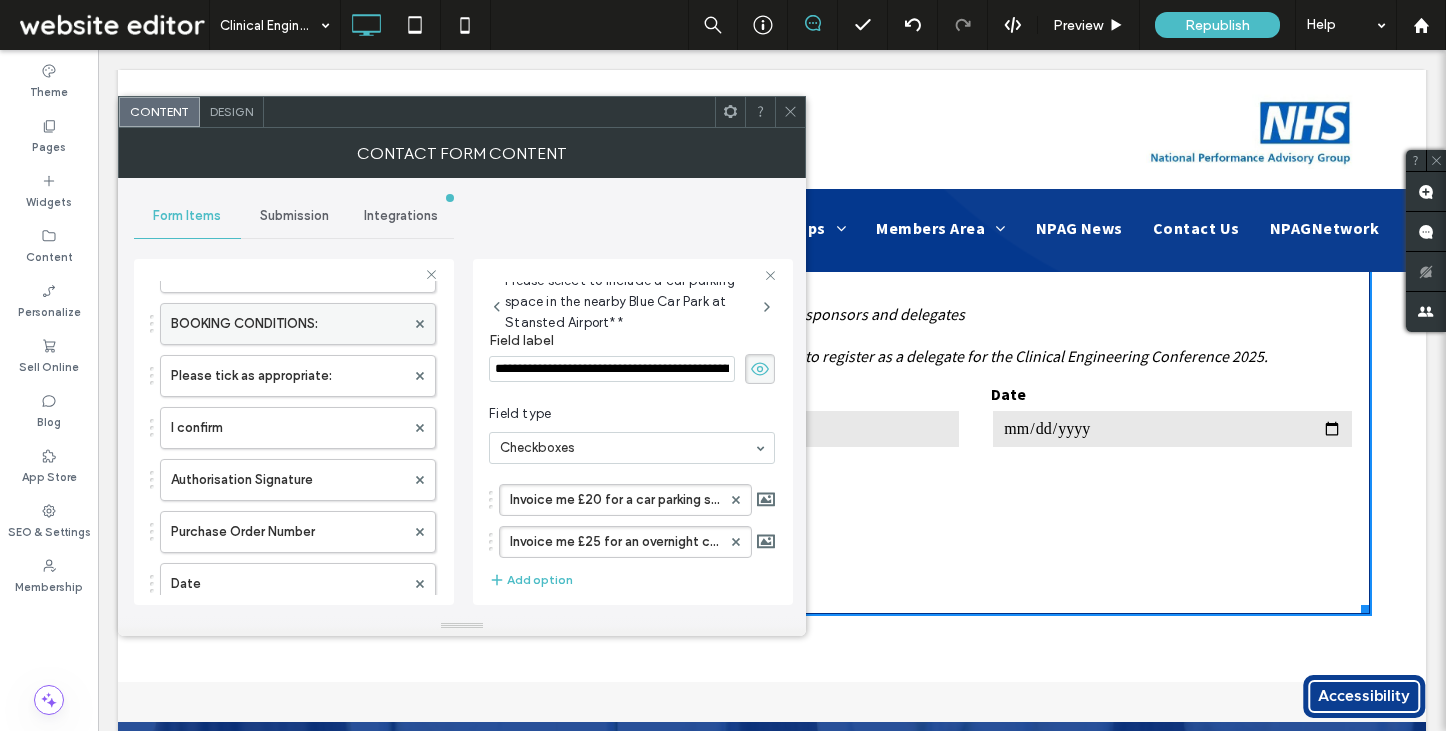 scroll, scrollTop: 1075, scrollLeft: 0, axis: vertical 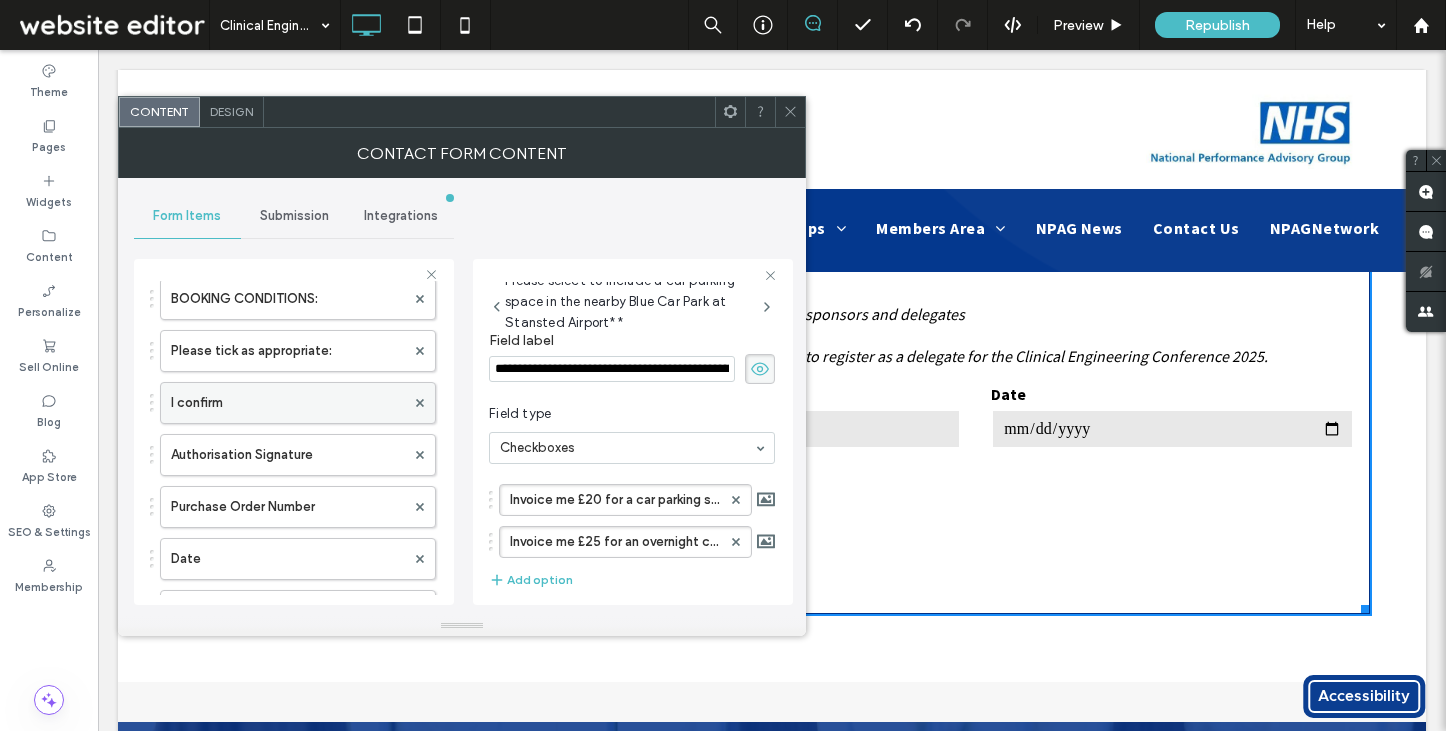 click on "I confirm" at bounding box center [288, 403] 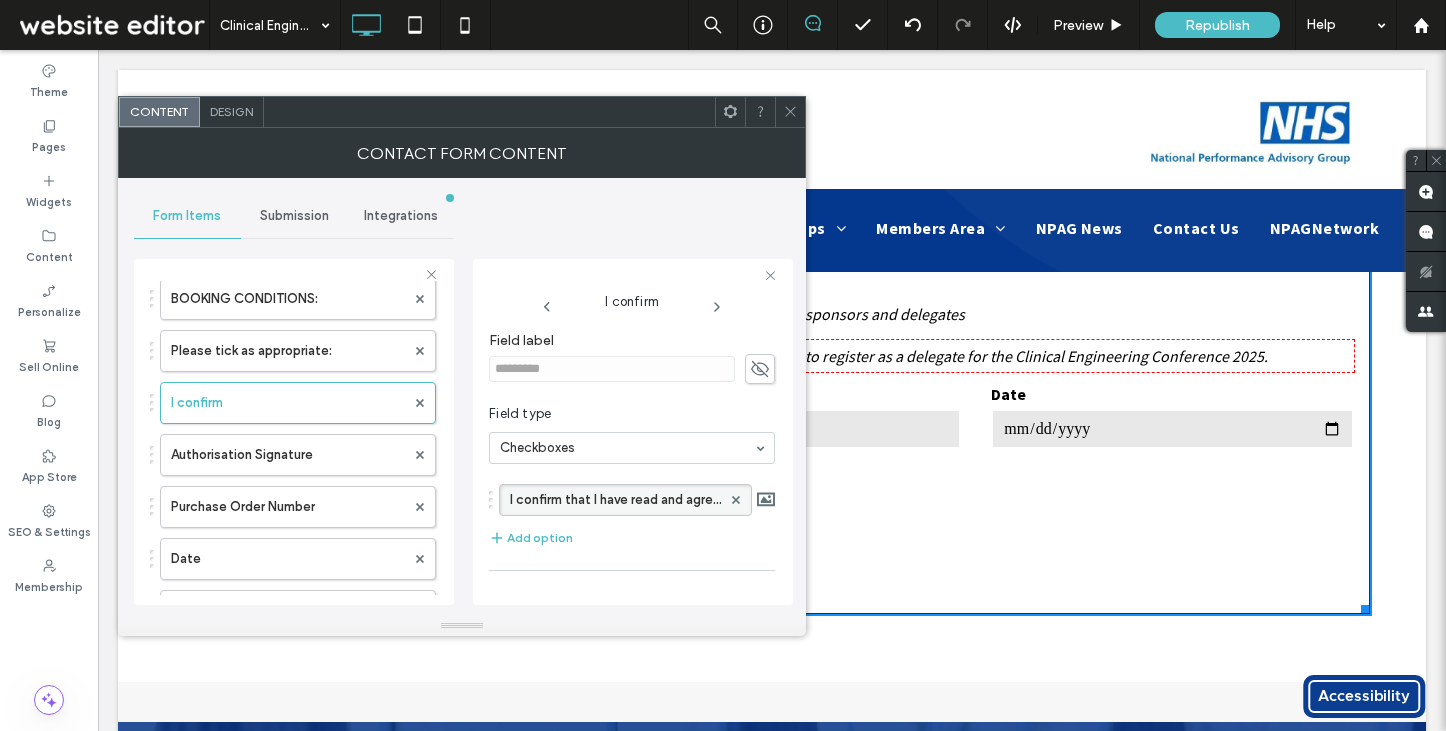 click on "I confirm that I have read and agree to the REGISTRATION CONDITIONS and would like to register as a delegate for the Clinical Engineering Conference 2025." at bounding box center (615, 500) 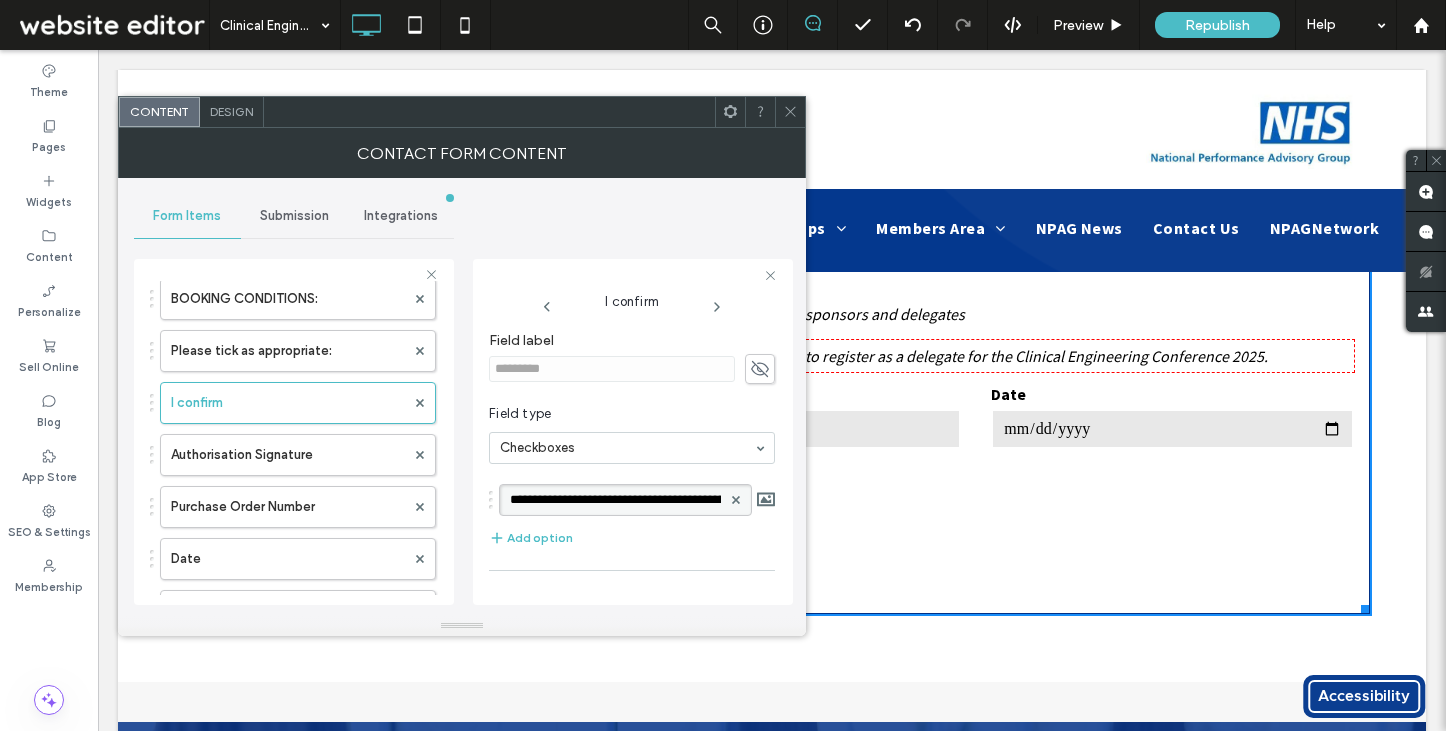 scroll, scrollTop: 0, scrollLeft: 862, axis: horizontal 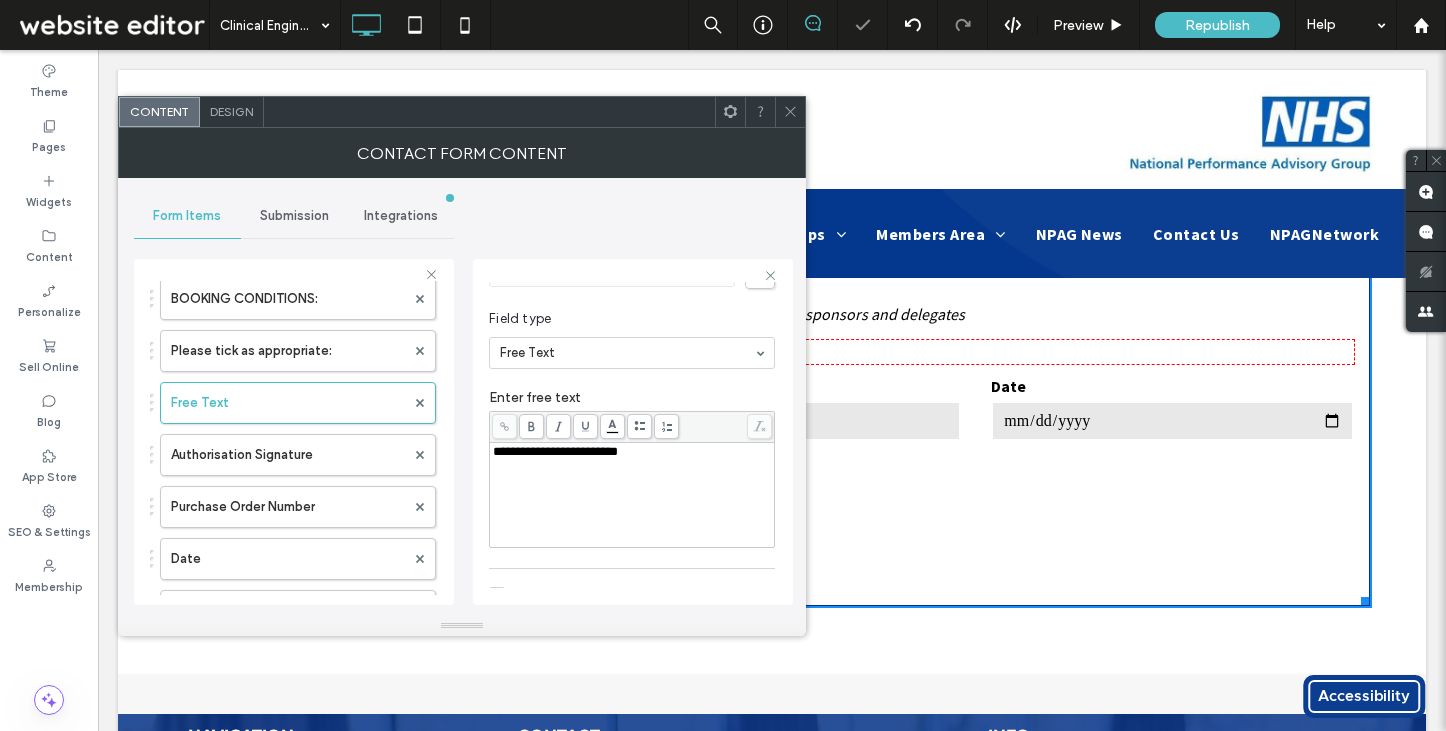 click on "**********" at bounding box center [632, 495] 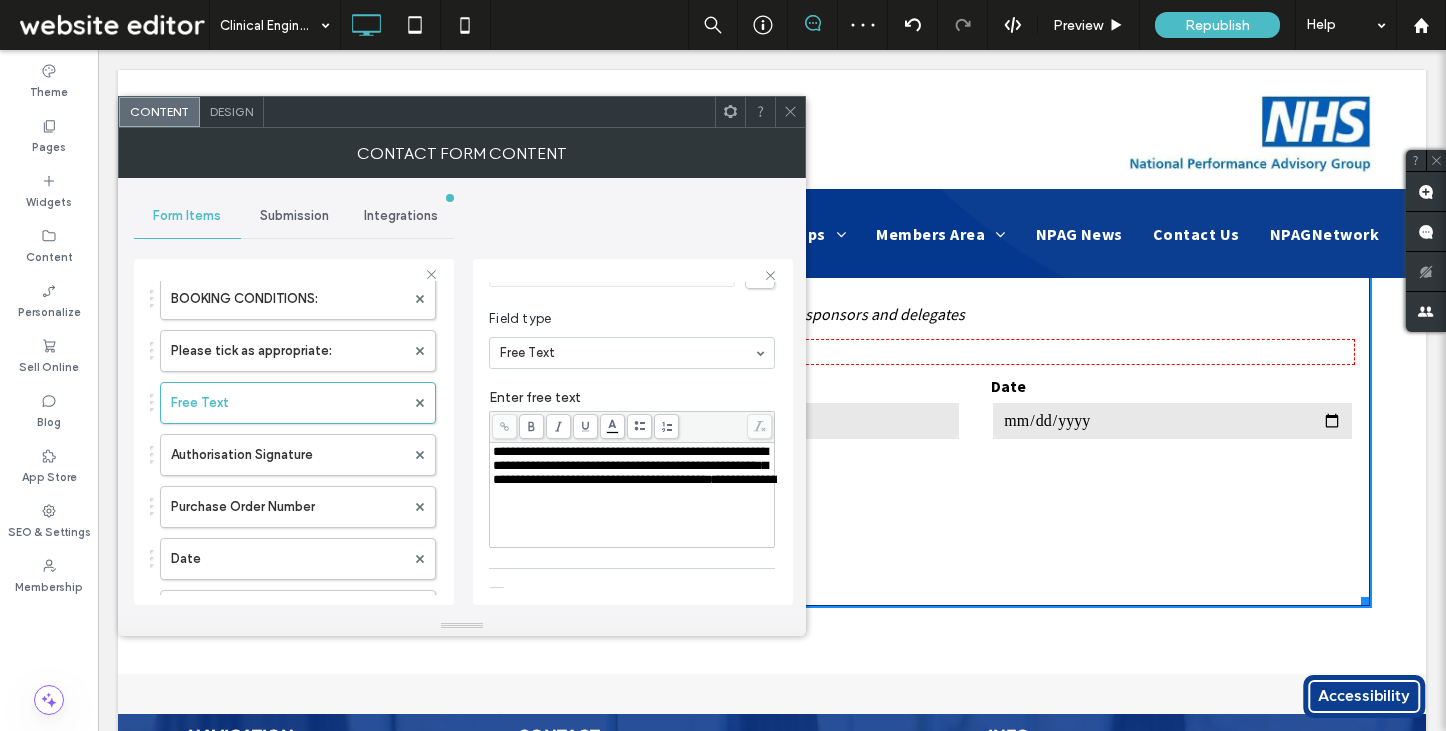 click on "**********" at bounding box center (725, 465) 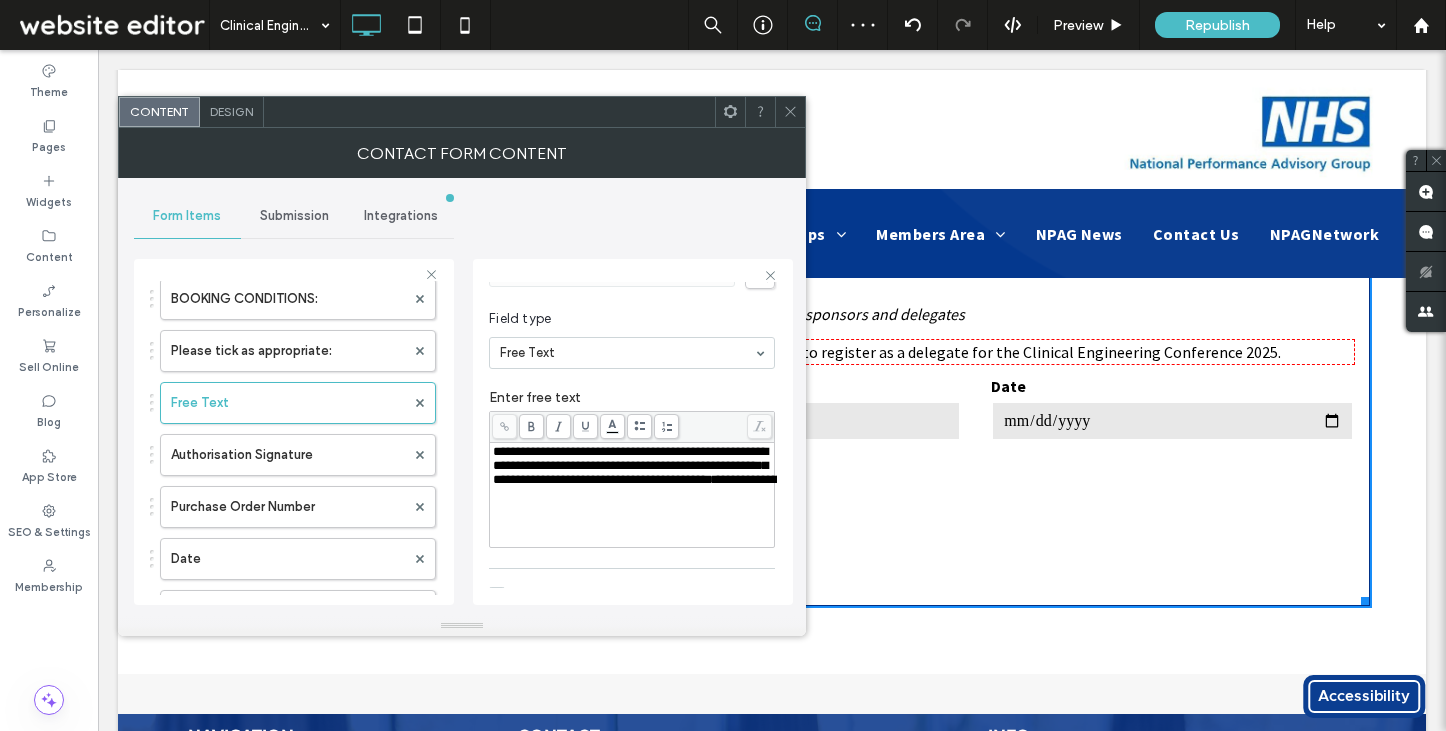 scroll, scrollTop: 0, scrollLeft: 0, axis: both 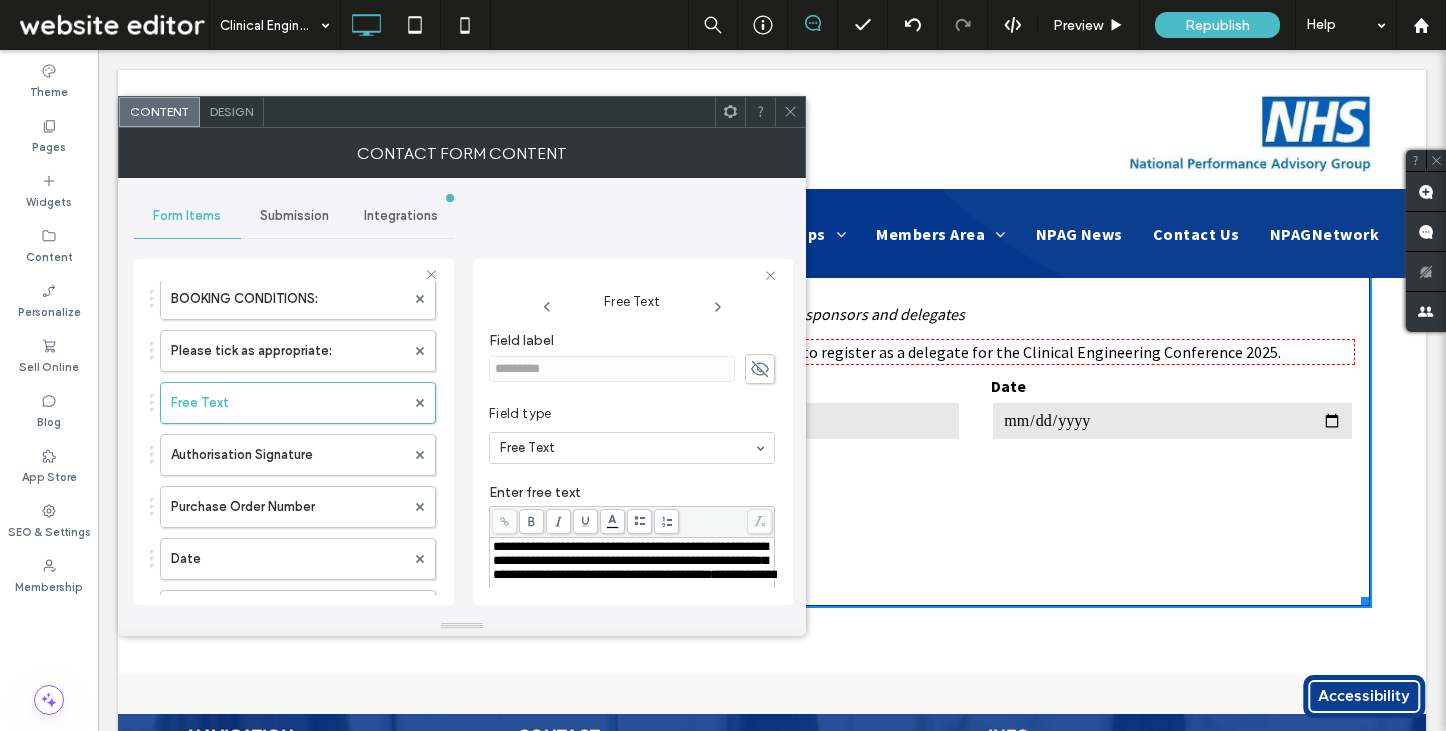 click 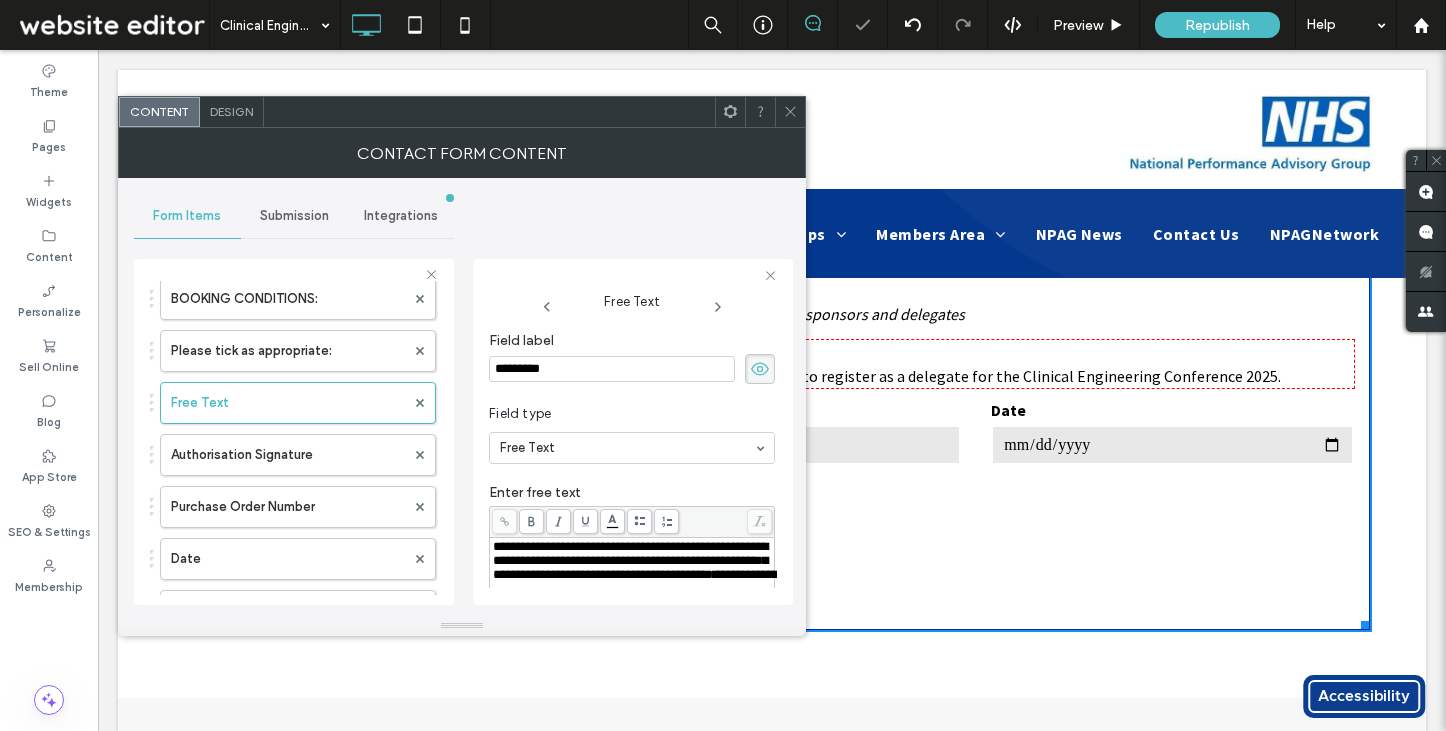 click on "*********" at bounding box center (612, 369) 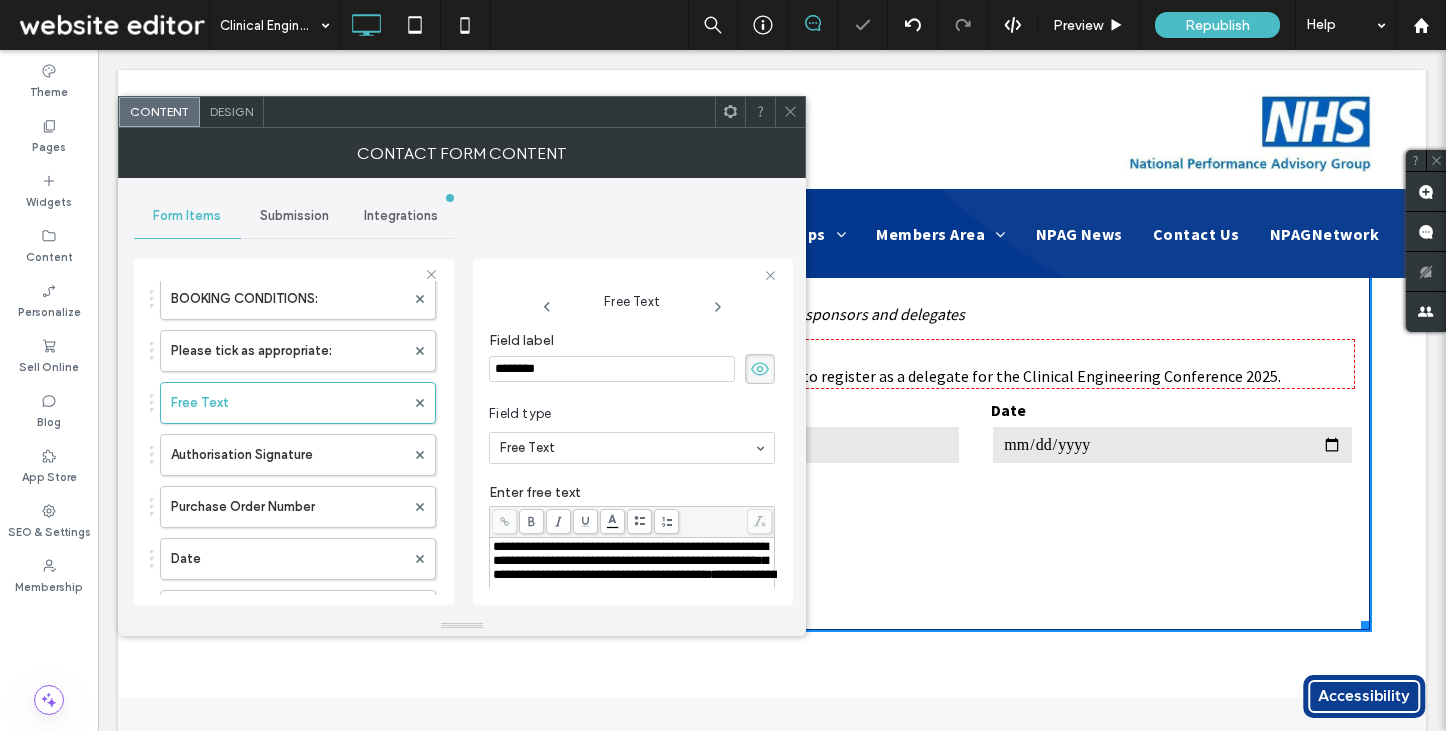 type on "*********" 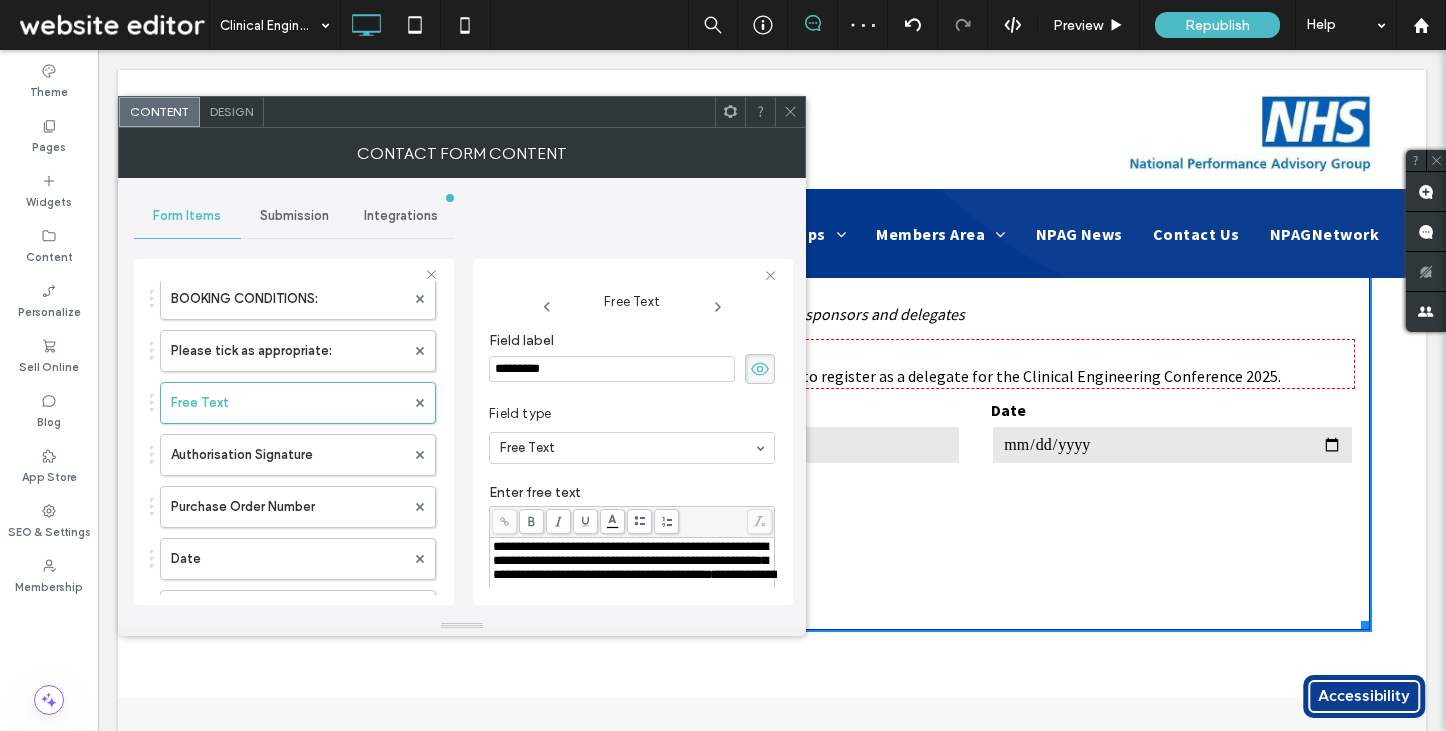 click on "Field type" at bounding box center [628, 414] 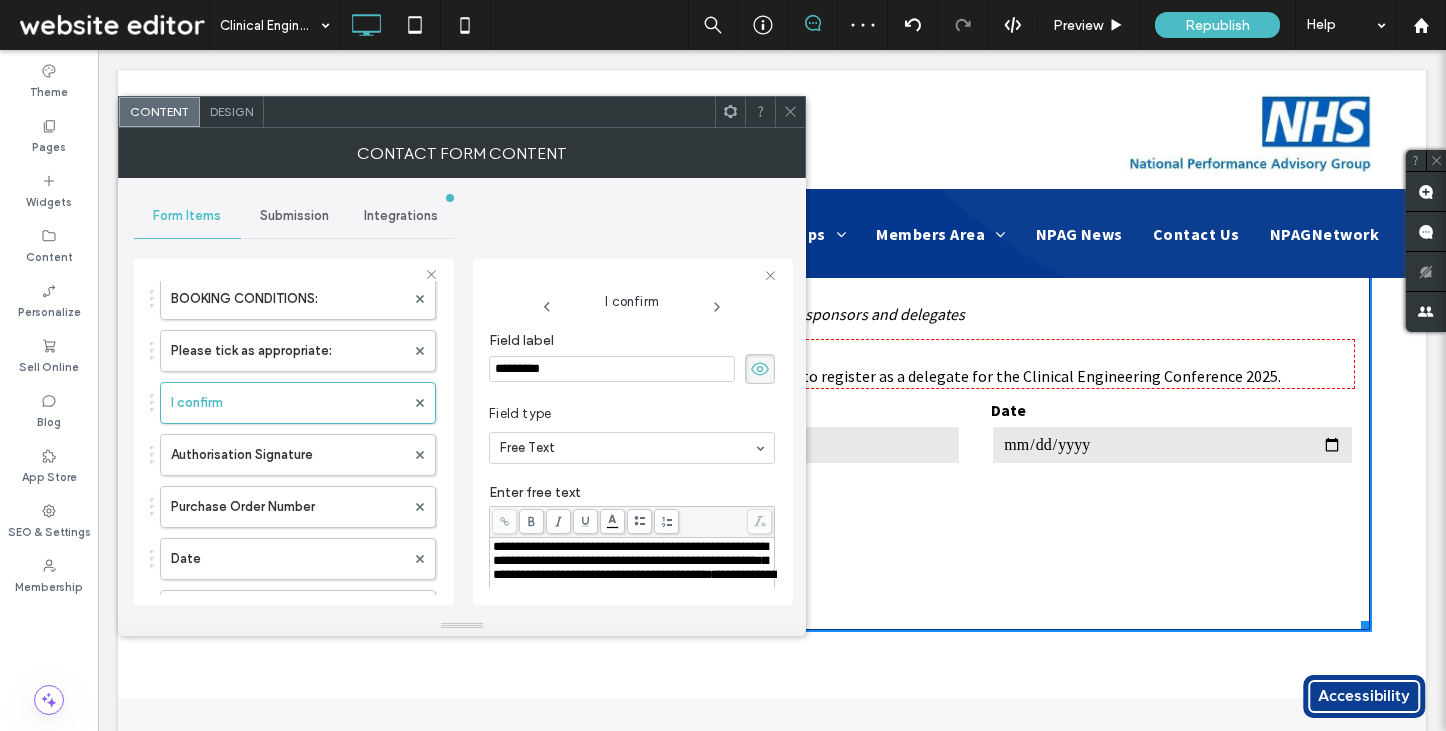 click 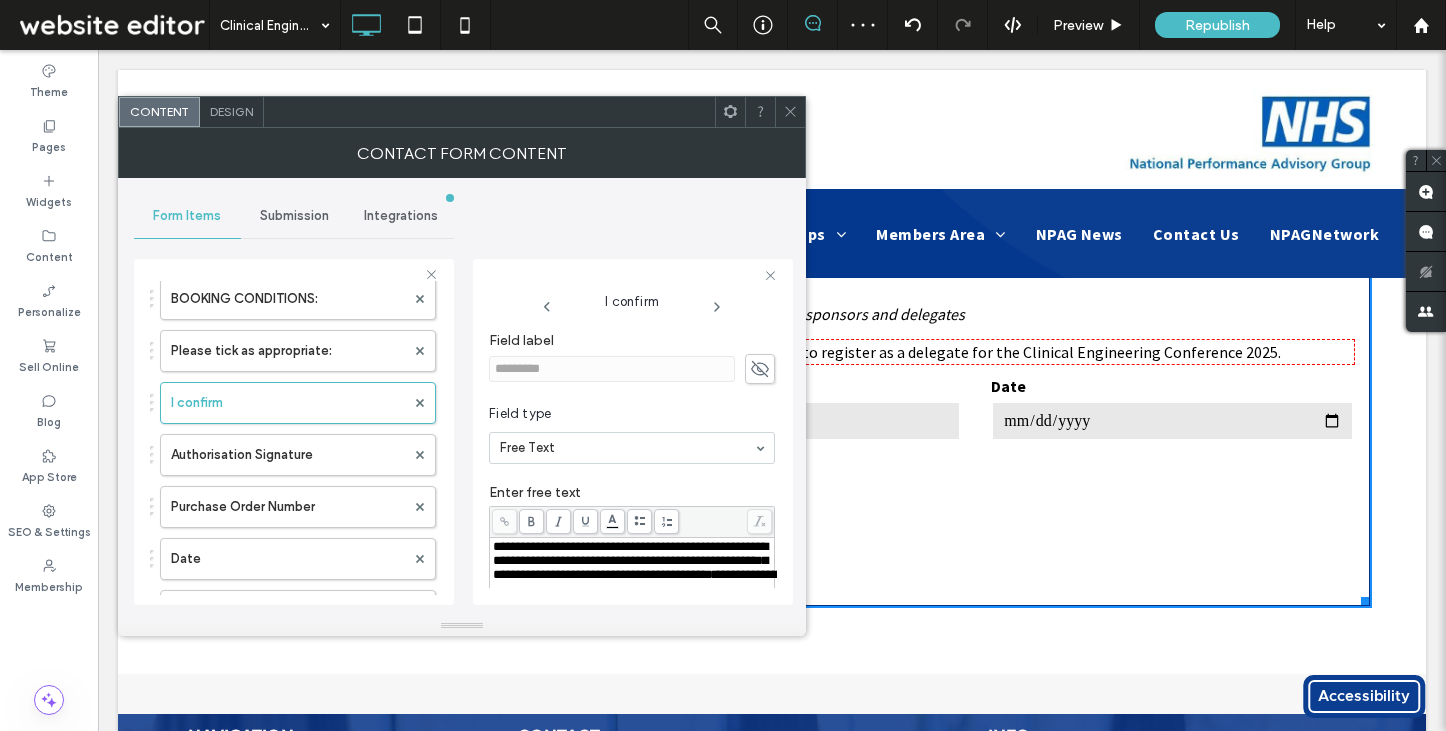 click on "Field type Free Text" at bounding box center (632, 434) 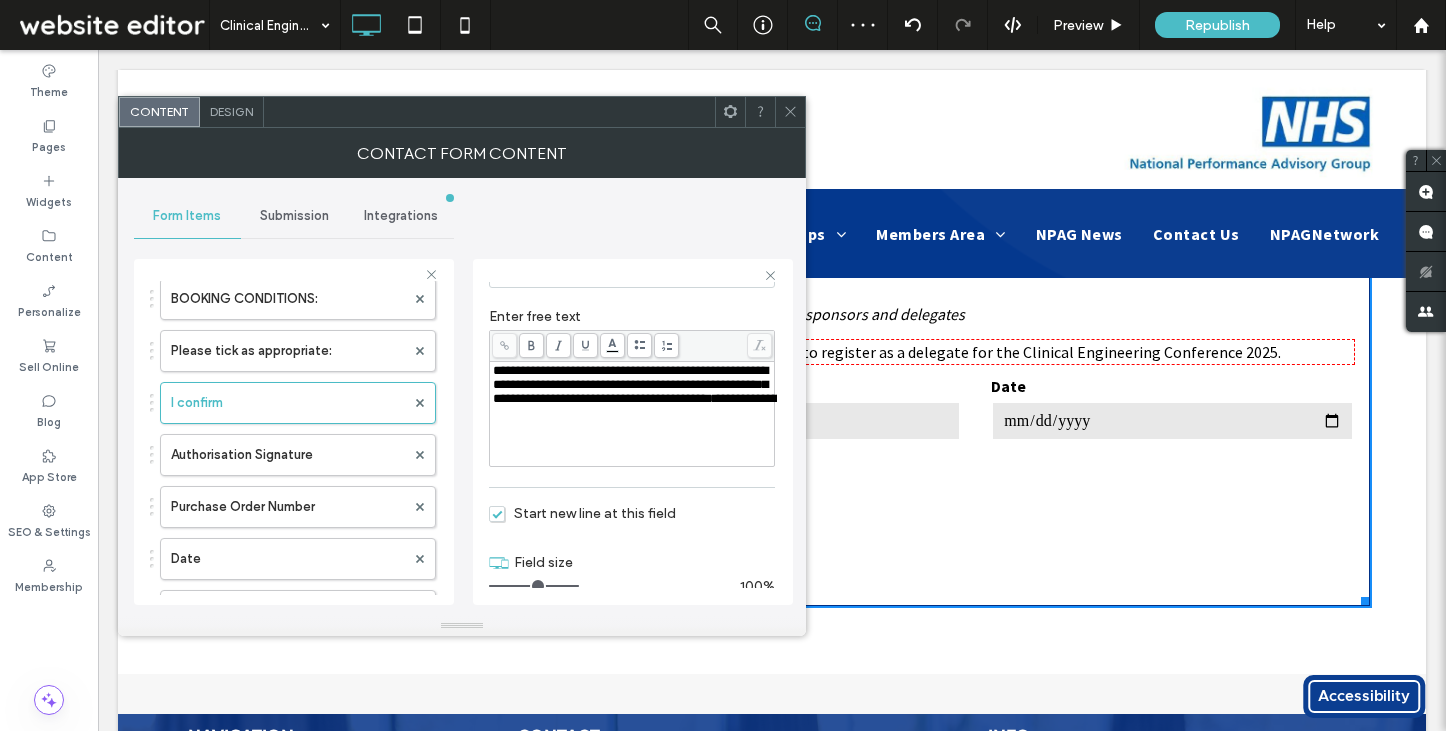 scroll, scrollTop: 192, scrollLeft: 0, axis: vertical 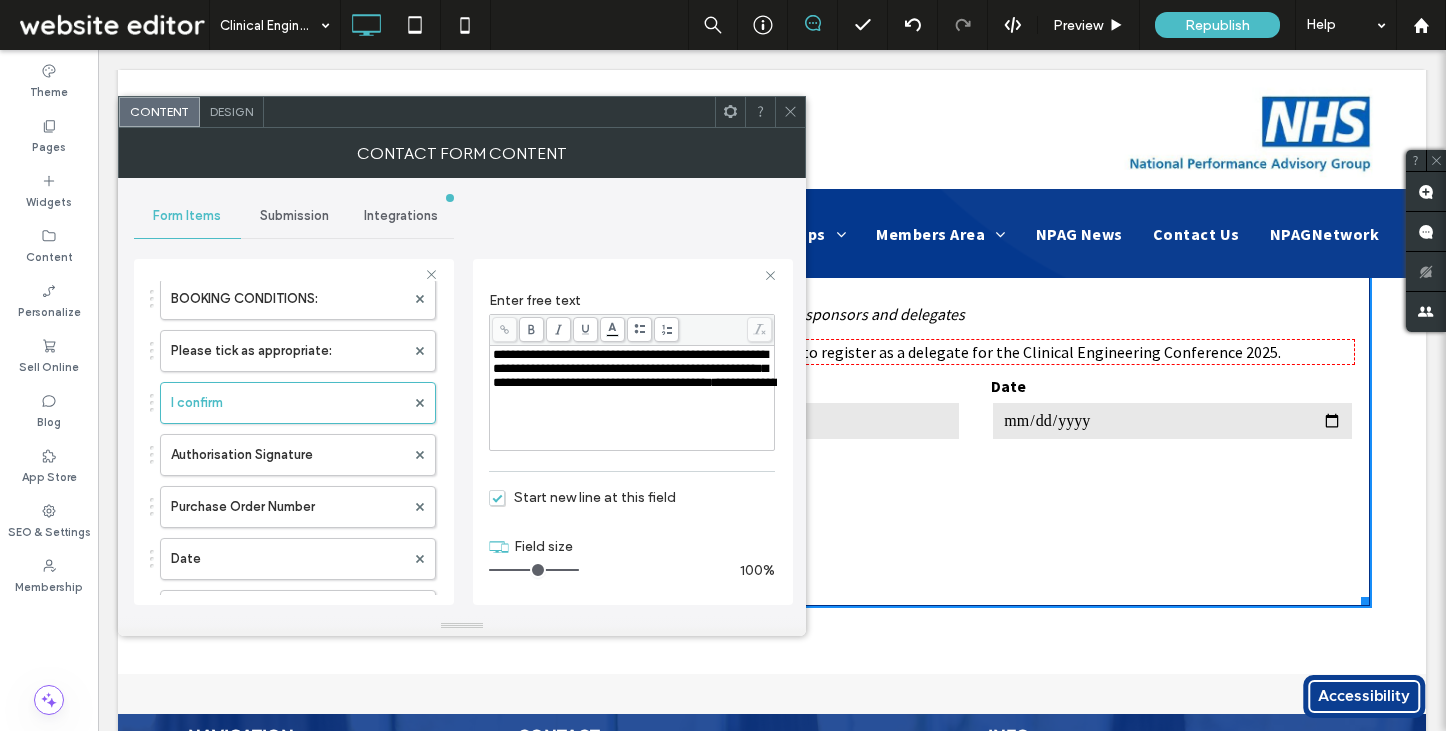 click 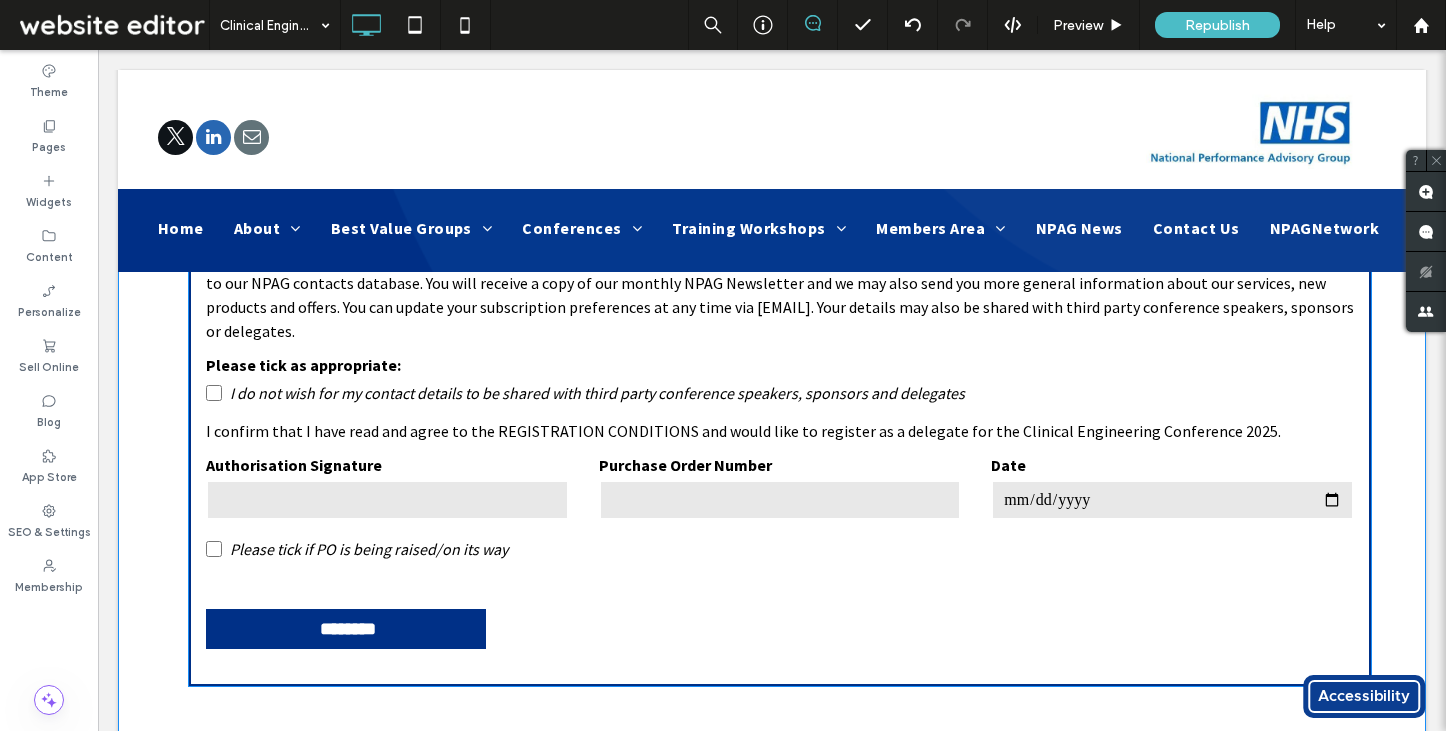 scroll, scrollTop: 1189, scrollLeft: 0, axis: vertical 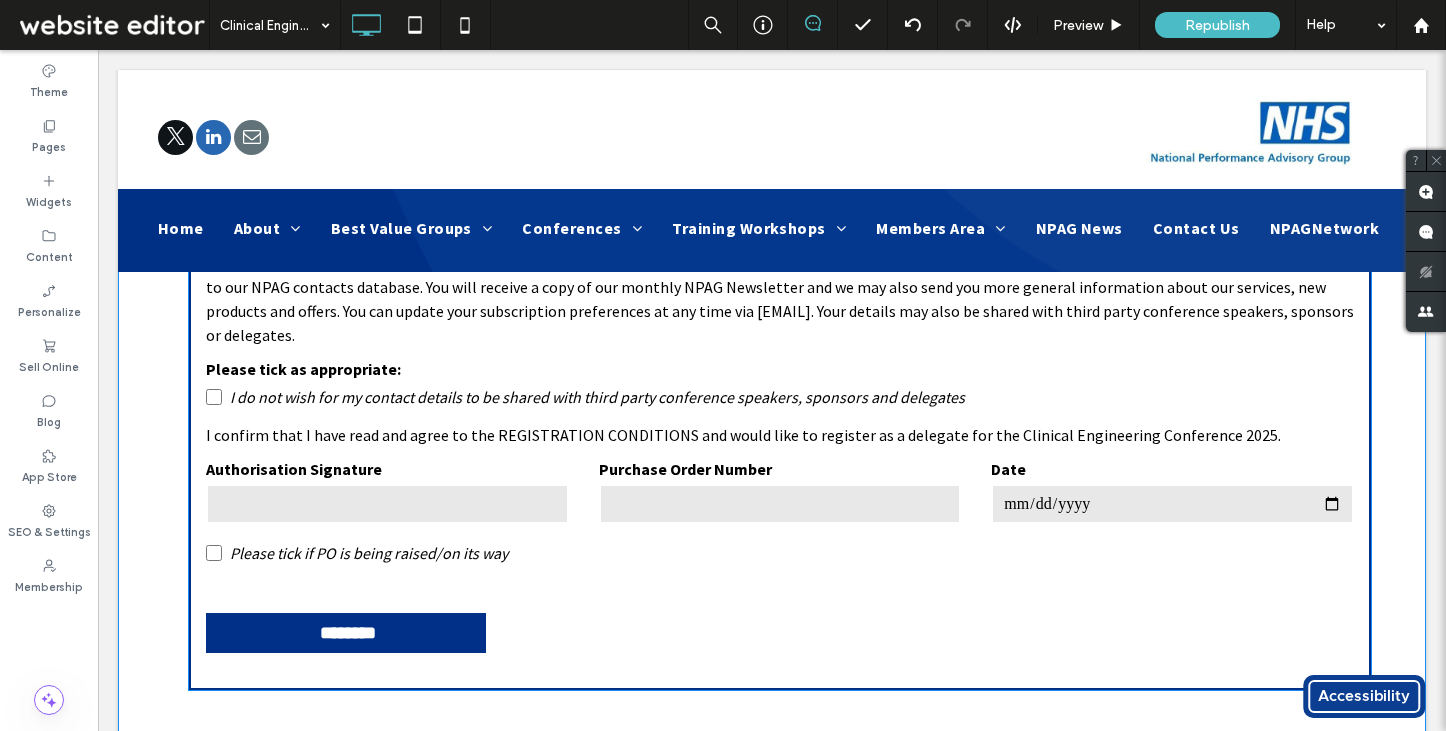 click on "I confirm that I have read and agree to the REGISTRATION CONDITIONS and would like to register as a delegate for the Clinical Engineering Conference 2025." at bounding box center [780, 435] 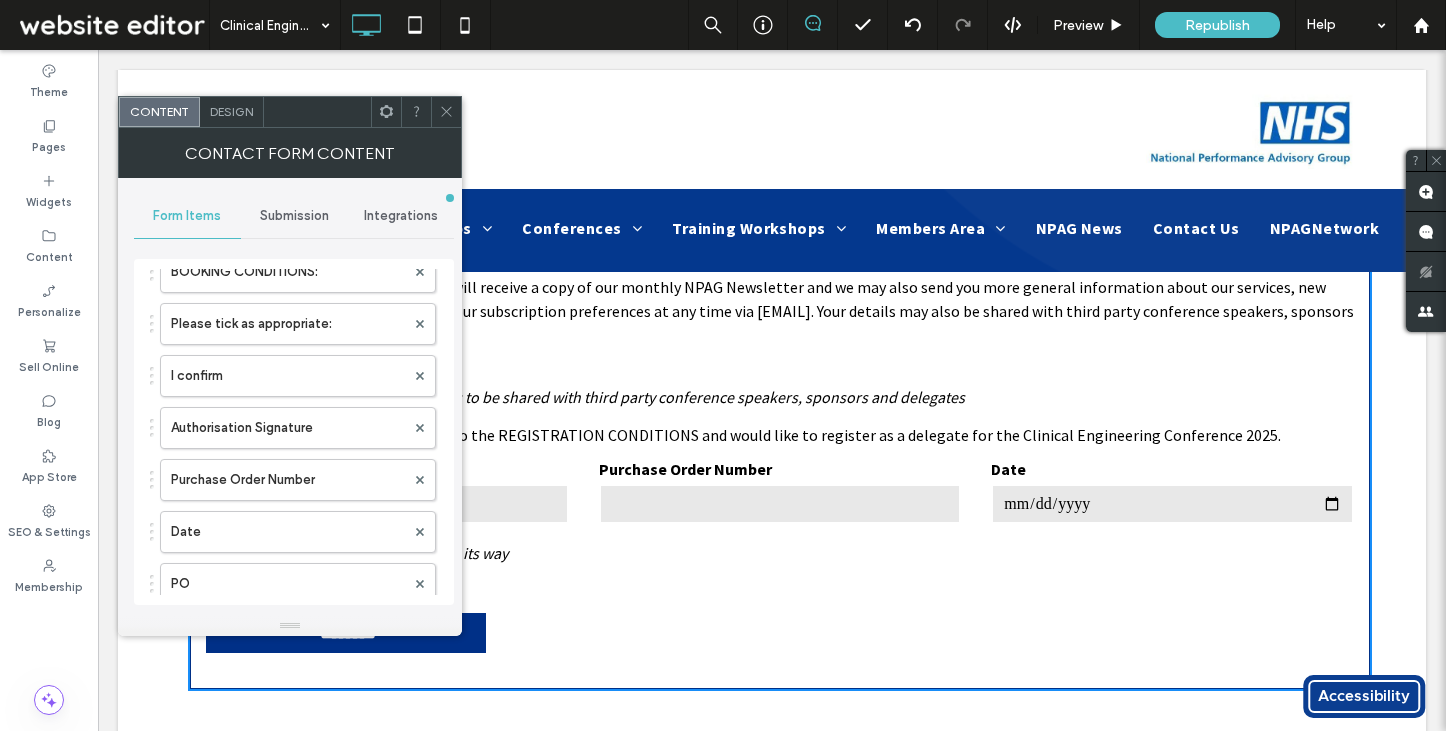 scroll, scrollTop: 1064, scrollLeft: 0, axis: vertical 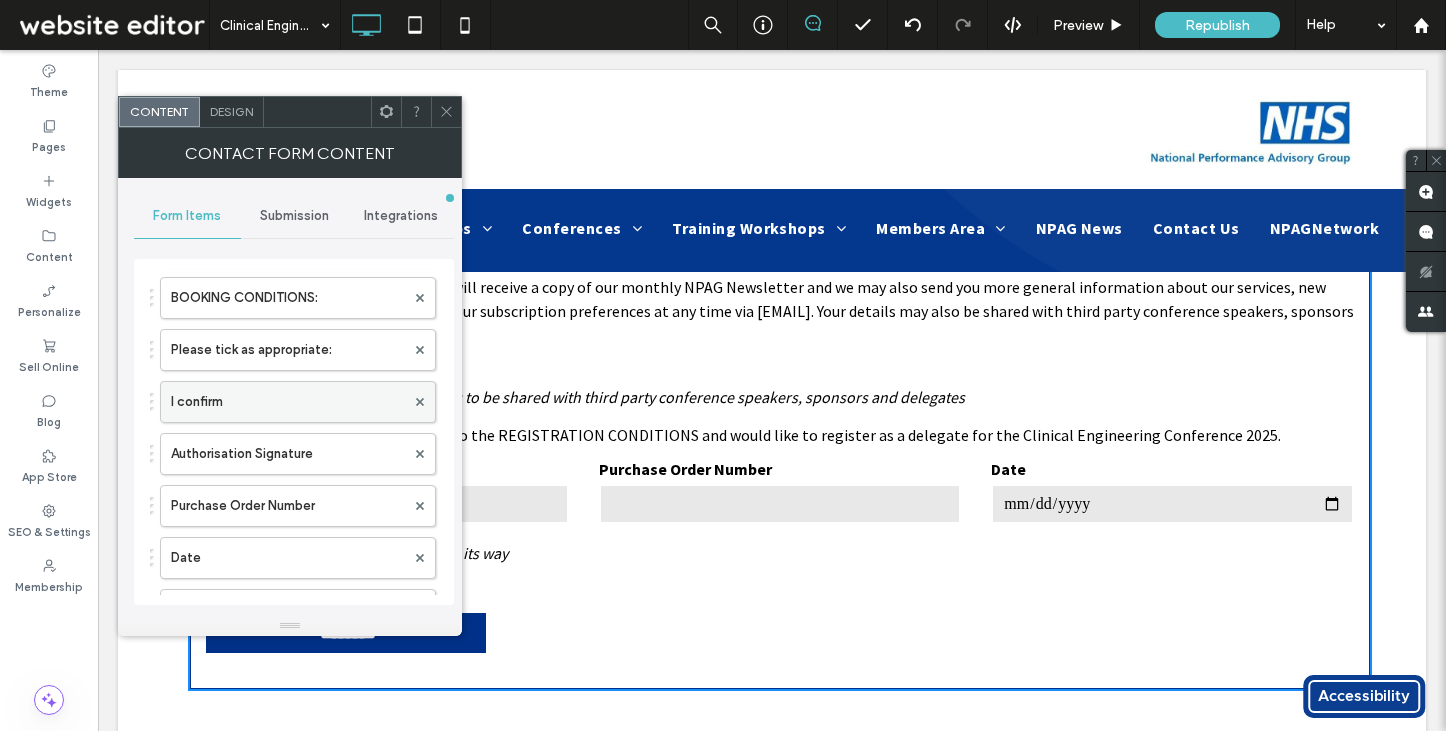 click on "I confirm" at bounding box center [288, 402] 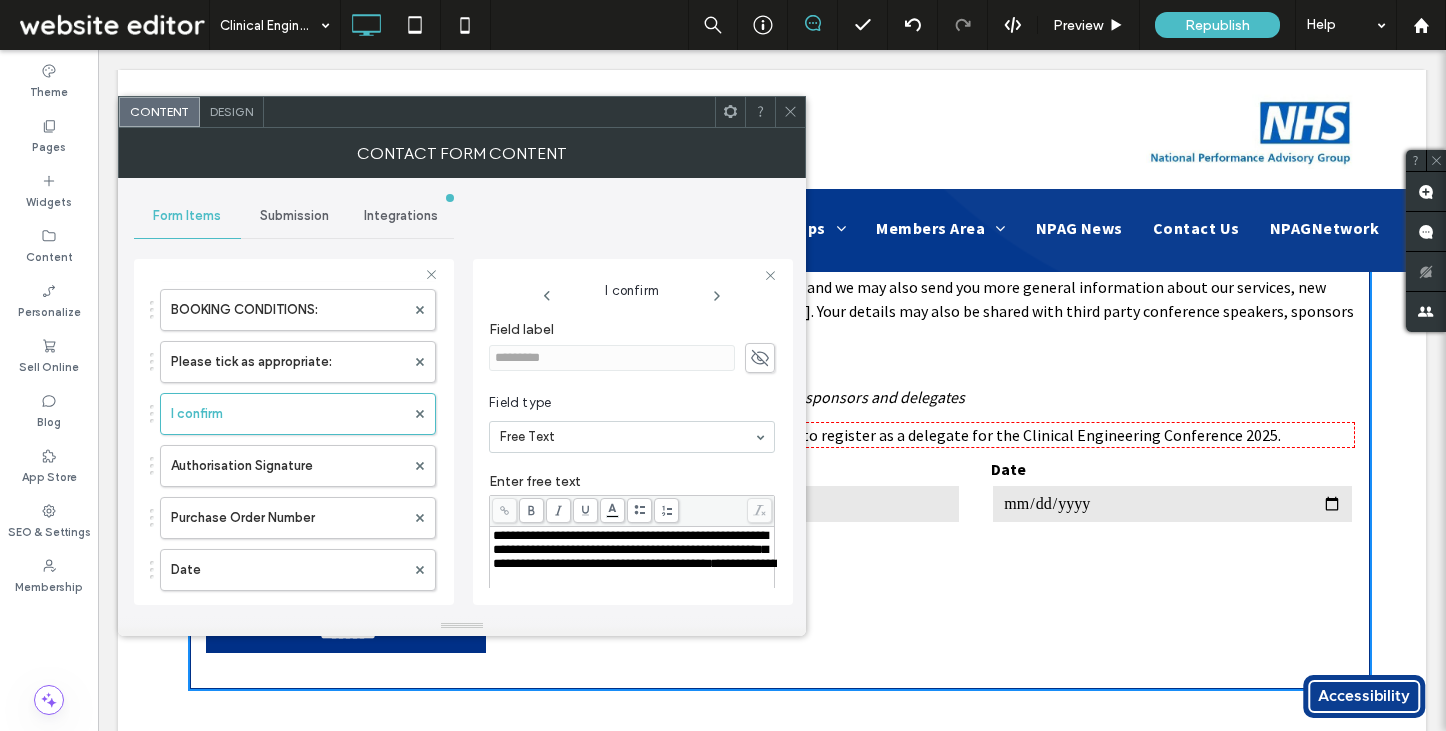 scroll, scrollTop: 9, scrollLeft: 0, axis: vertical 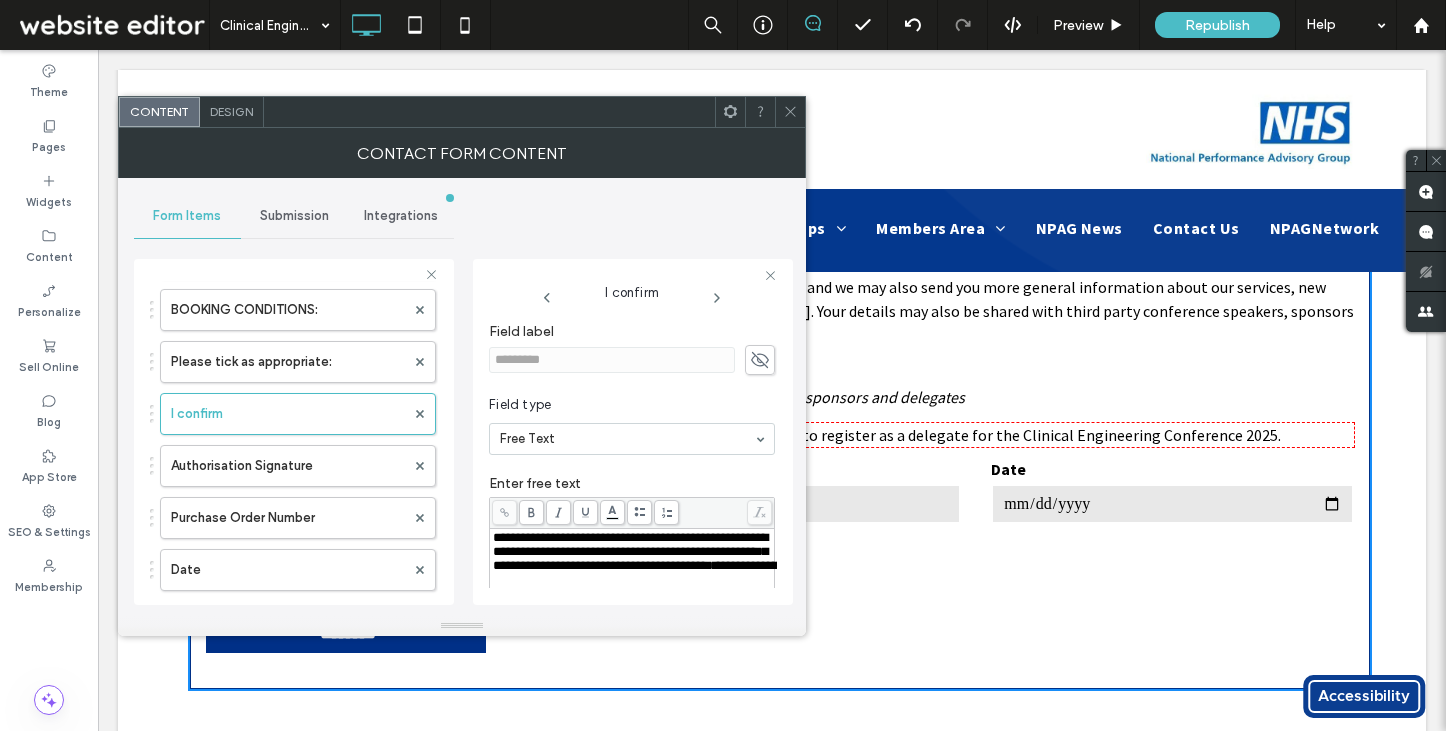 click 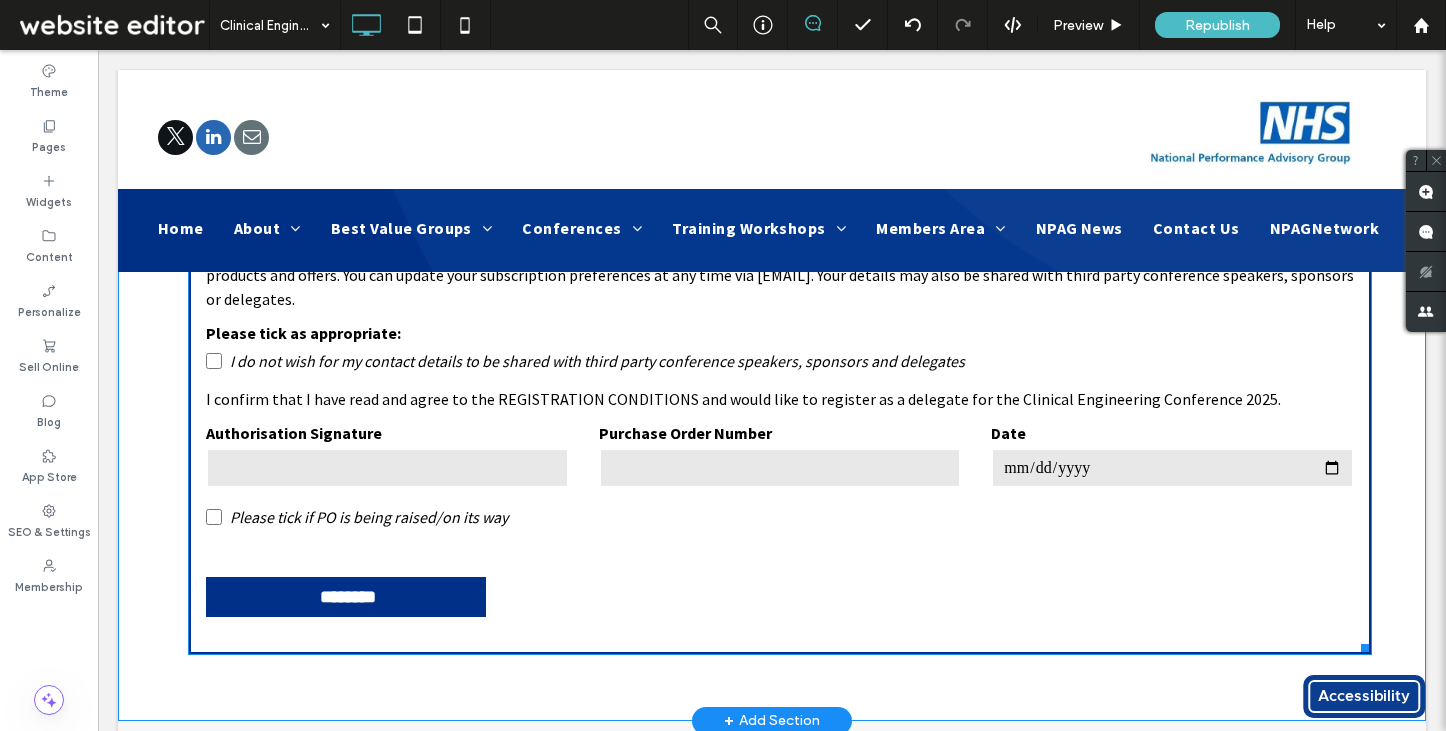 scroll, scrollTop: 1221, scrollLeft: 0, axis: vertical 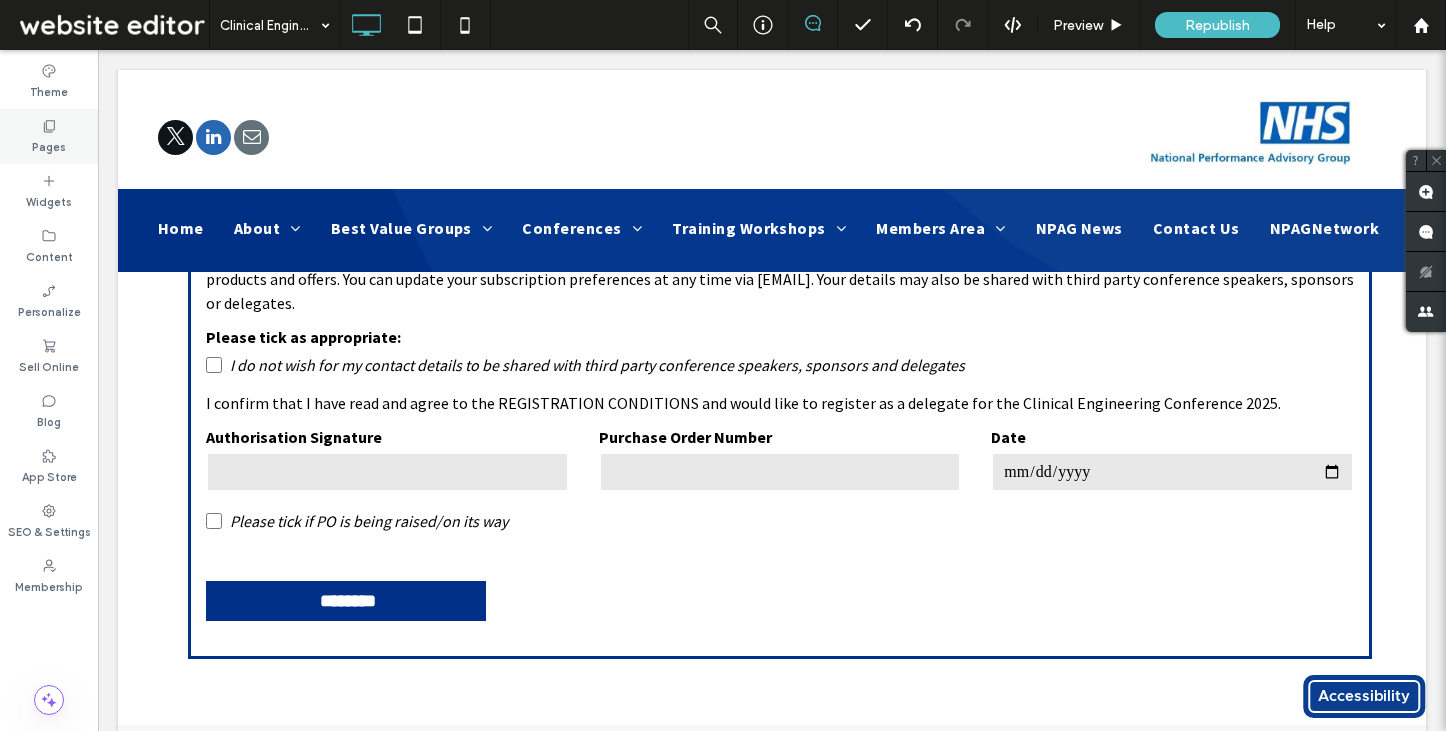 click on "Pages" at bounding box center [49, 145] 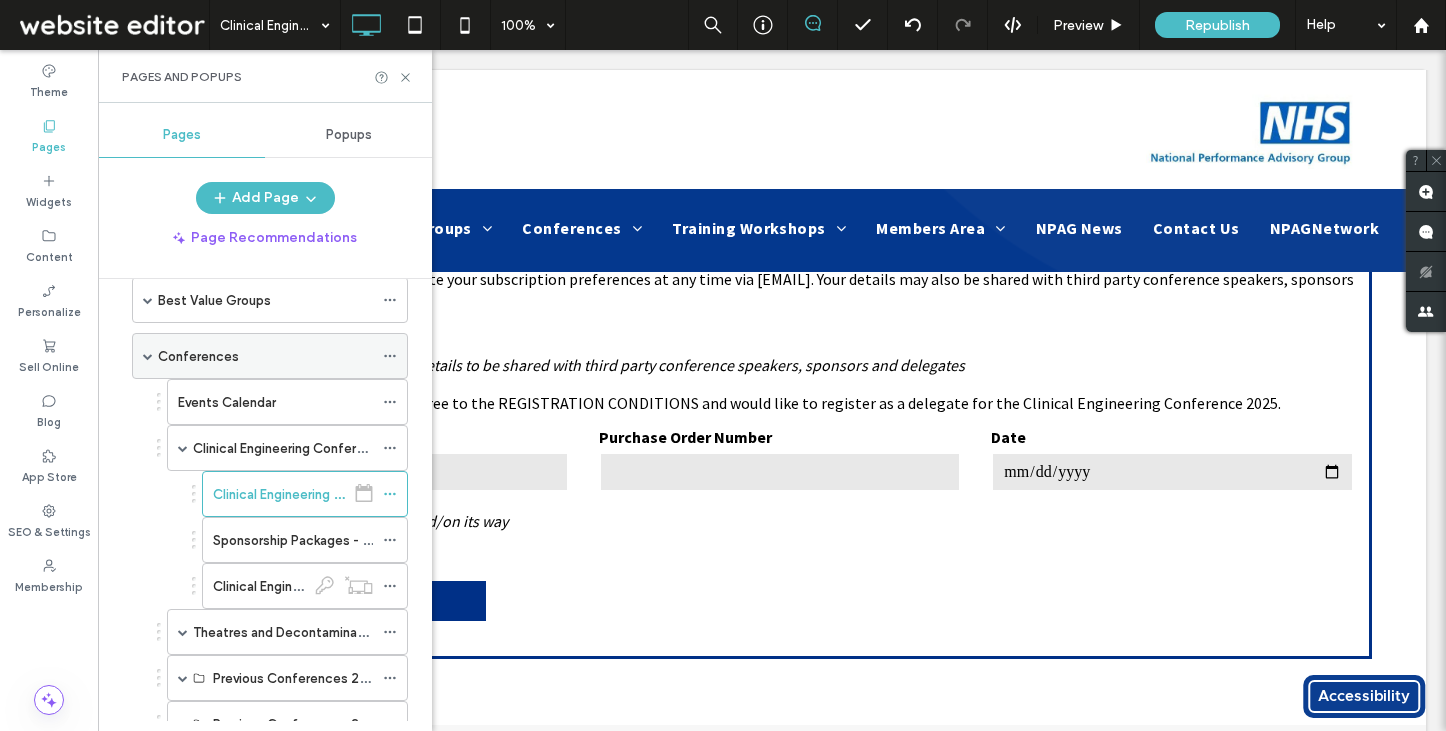 scroll, scrollTop: 172, scrollLeft: 0, axis: vertical 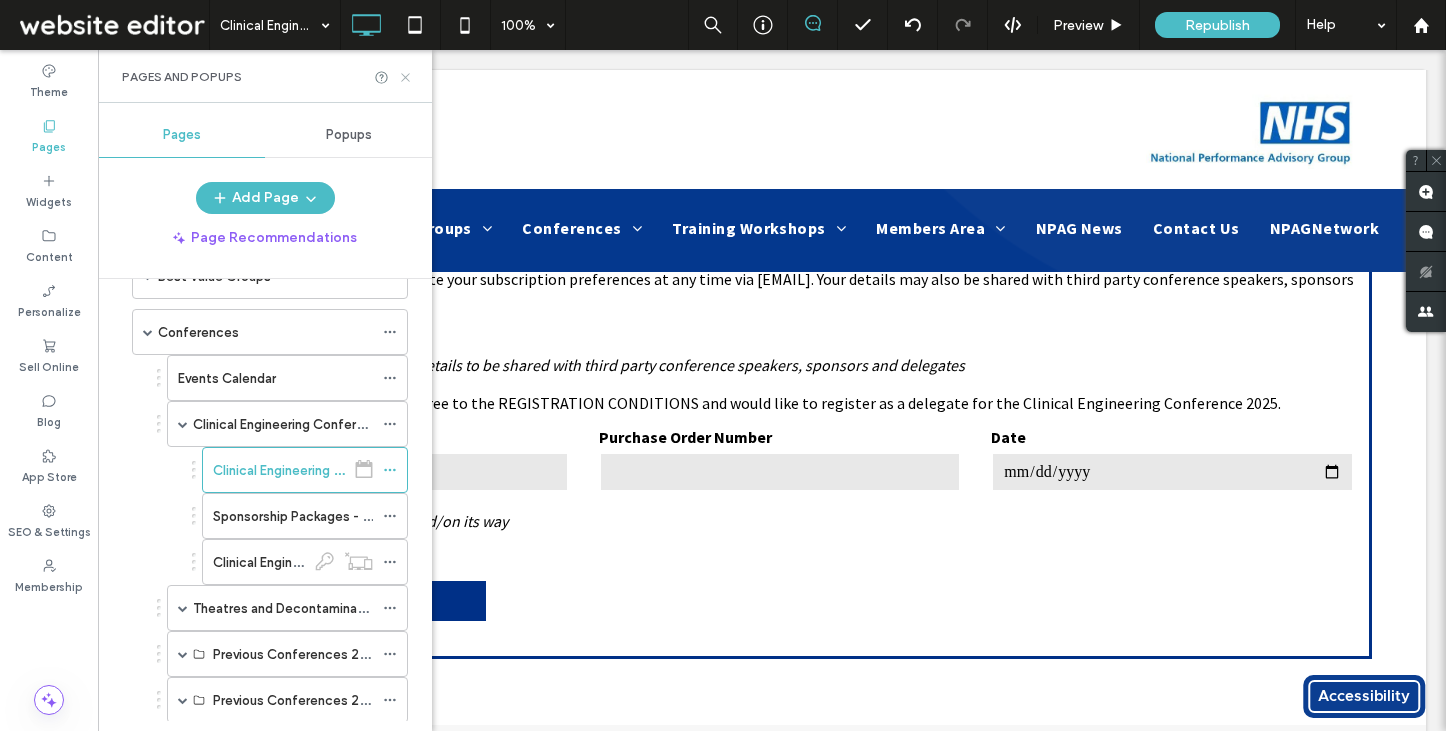 click 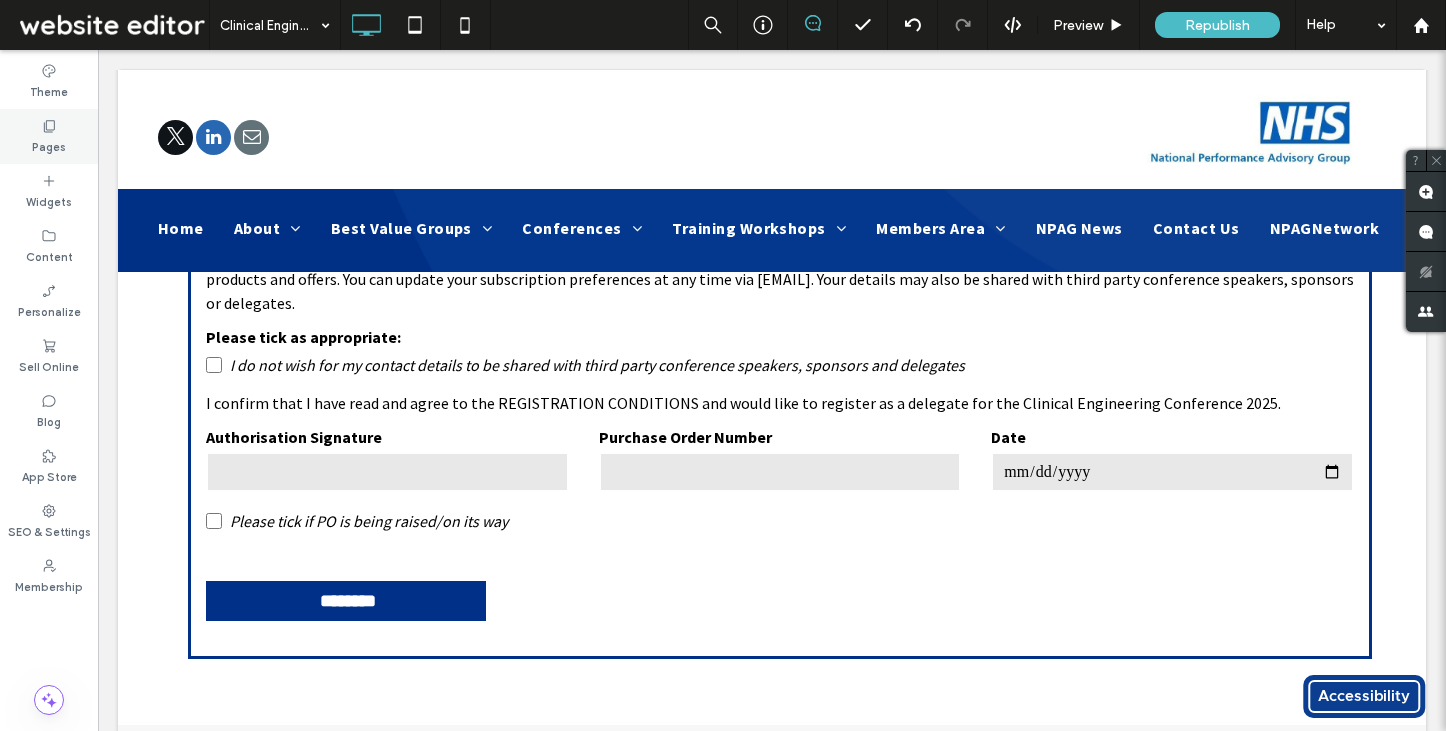 click on "Pages" at bounding box center (49, 136) 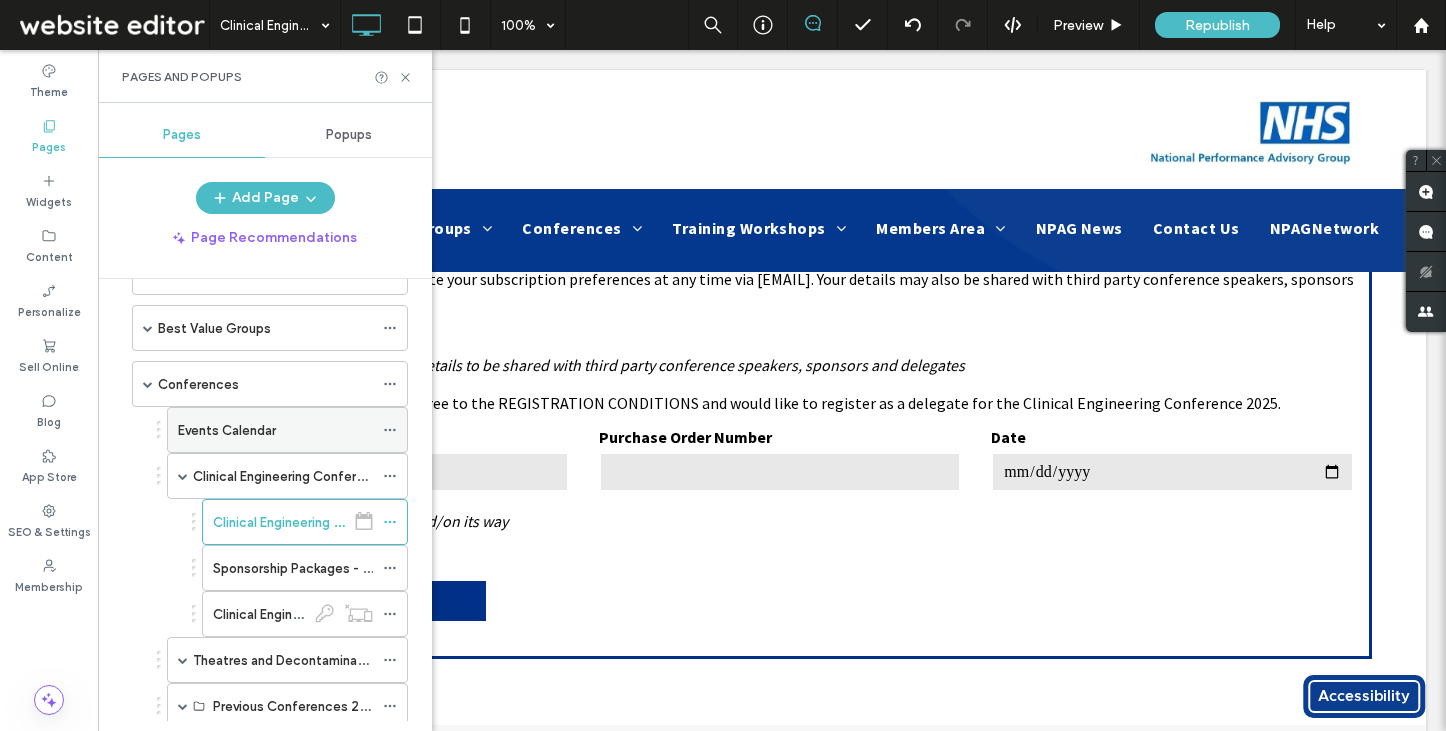 scroll, scrollTop: 123, scrollLeft: 0, axis: vertical 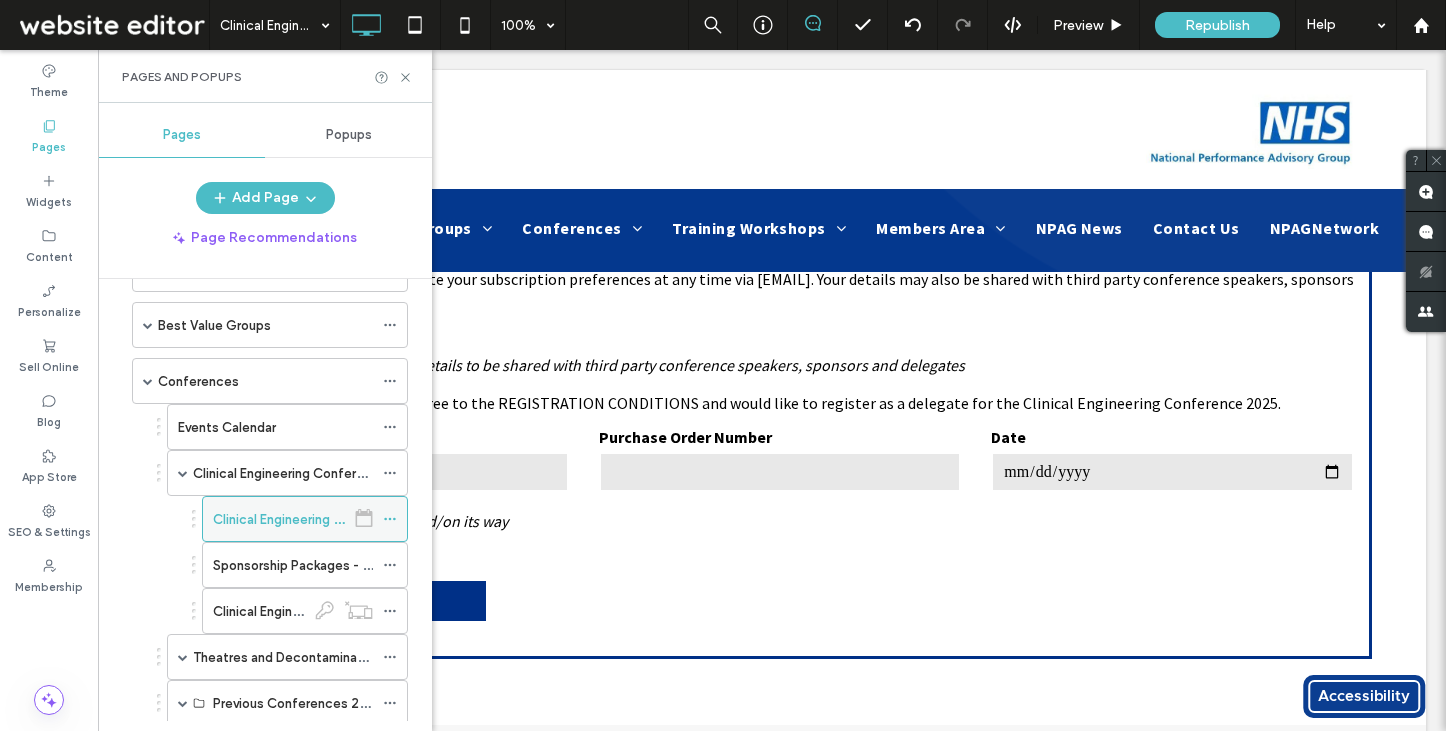 click 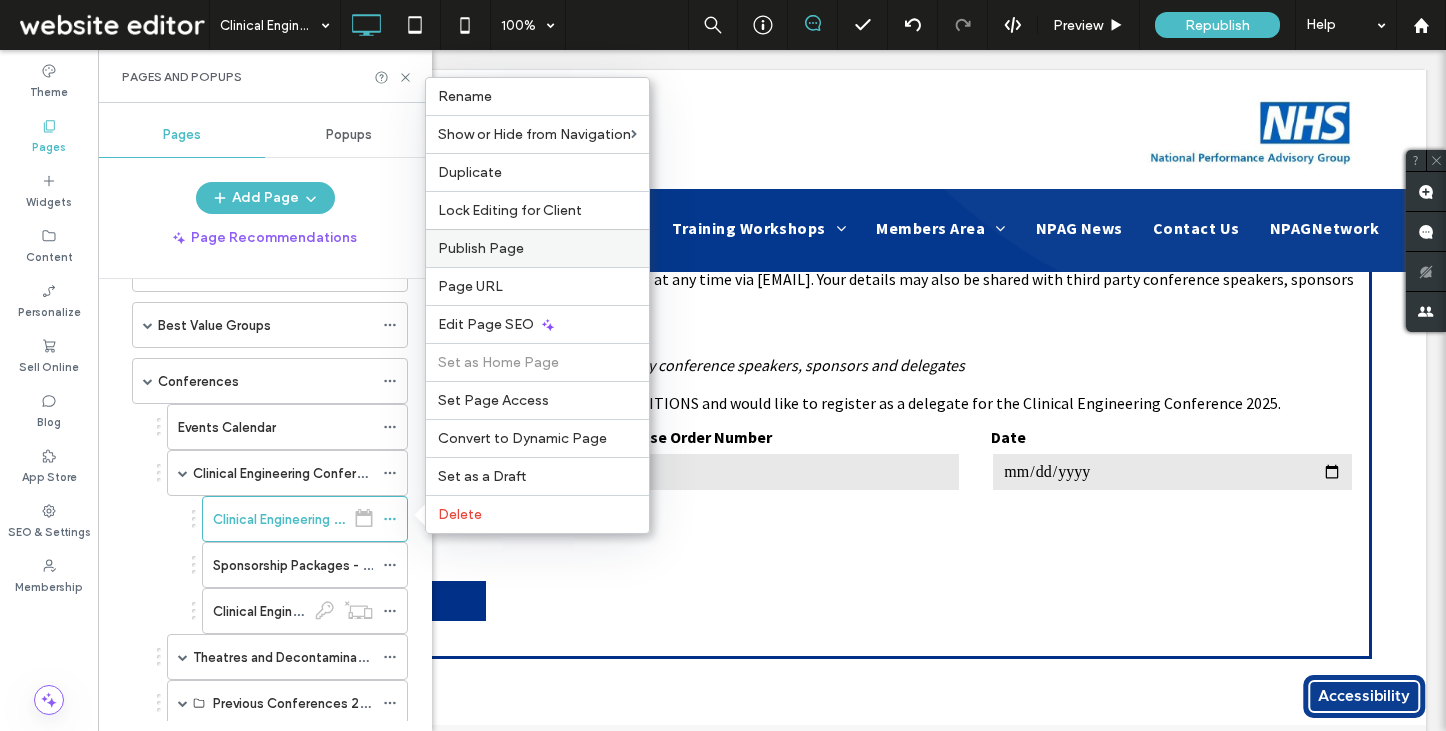 click on "Publish Page" at bounding box center (481, 248) 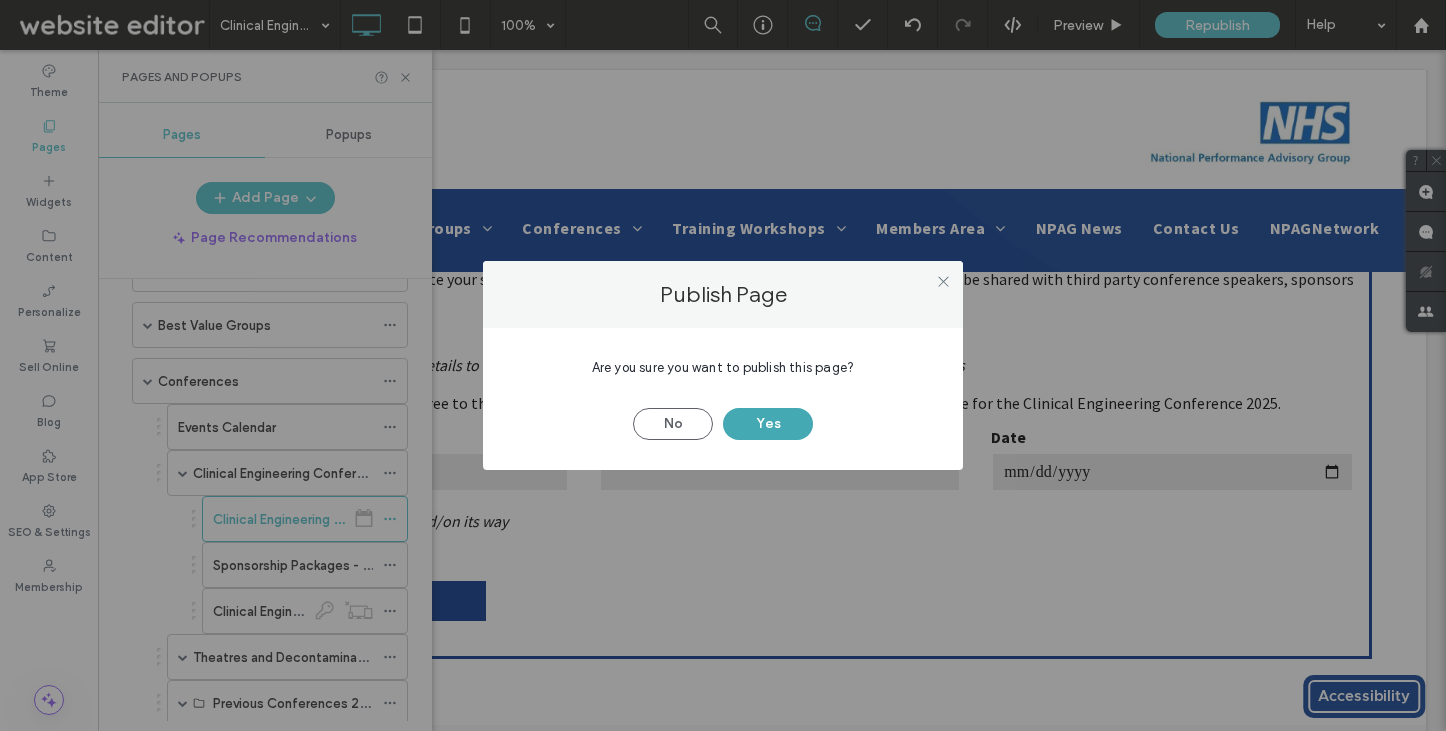 click on "Yes" at bounding box center [768, 424] 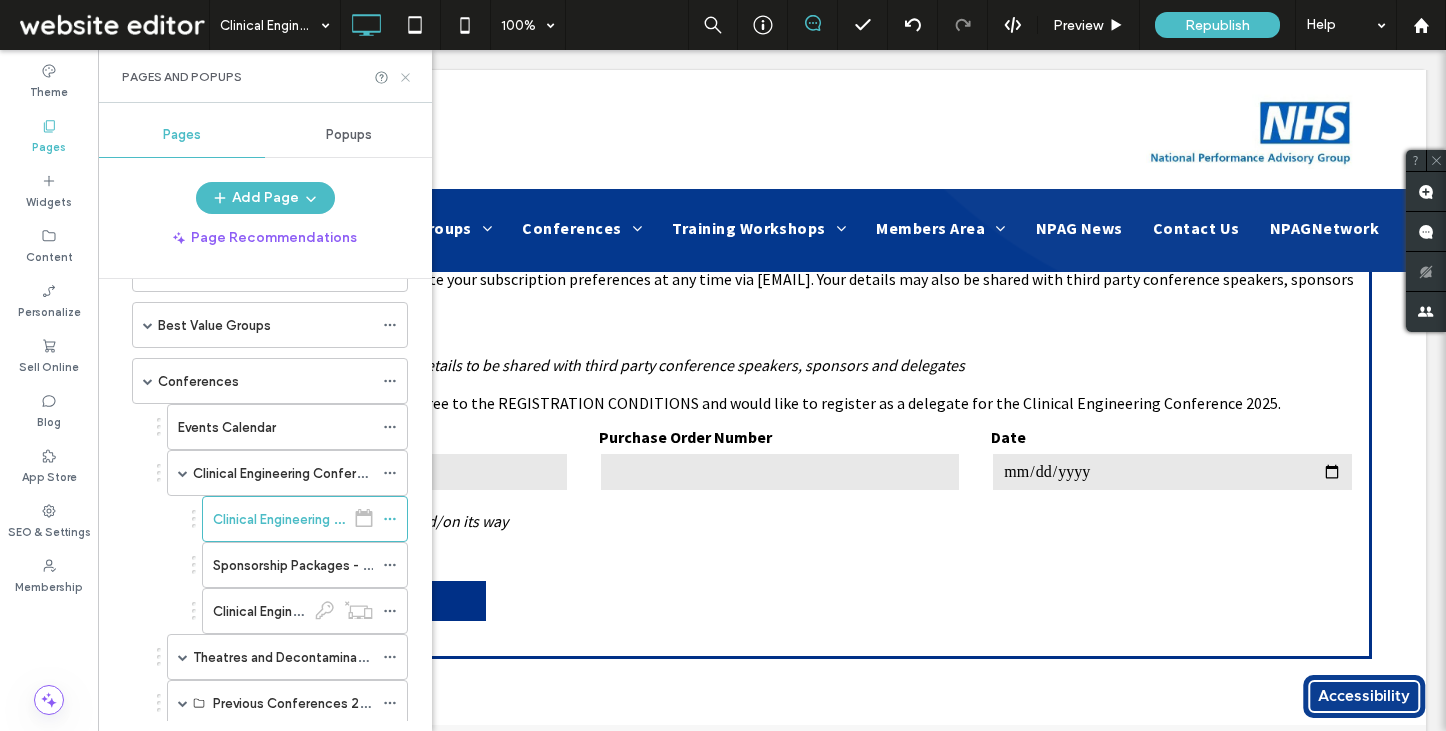 click 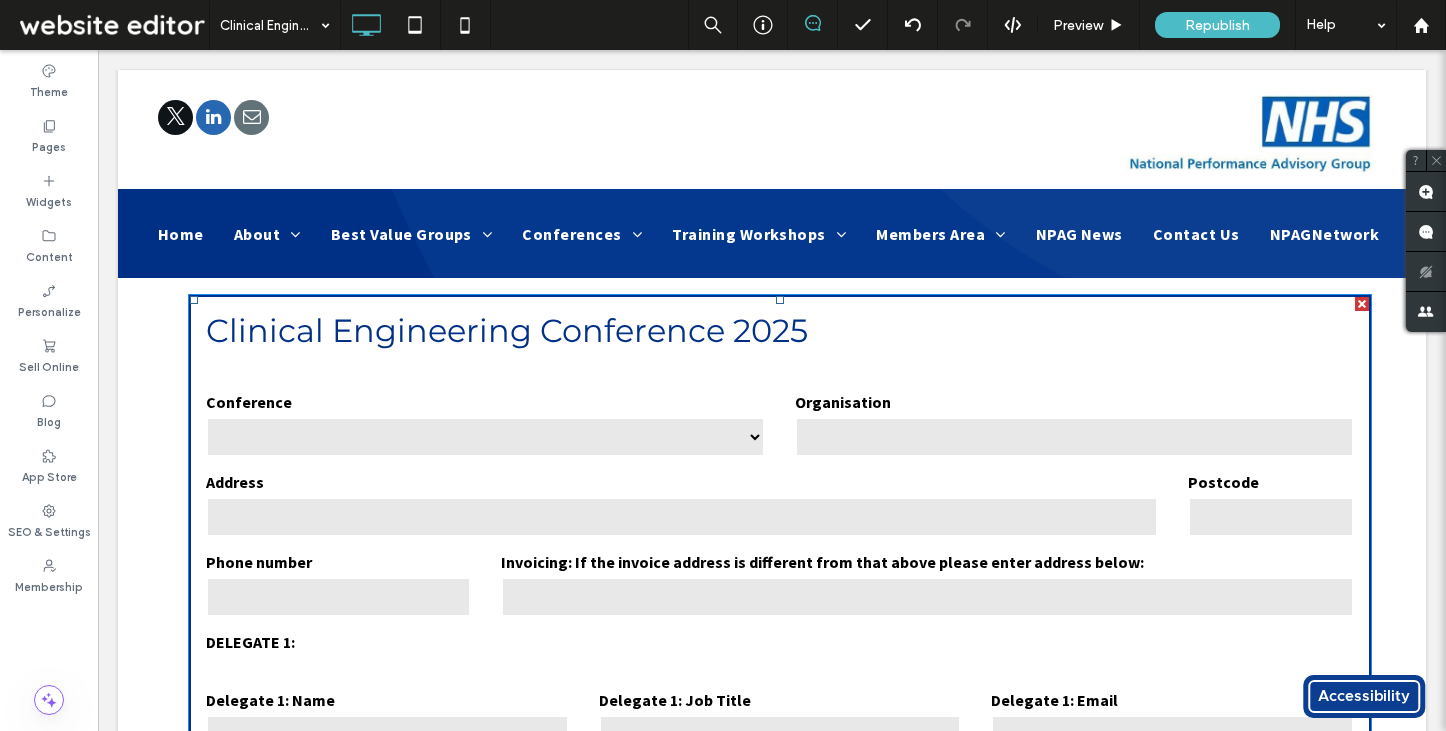 scroll, scrollTop: 0, scrollLeft: 0, axis: both 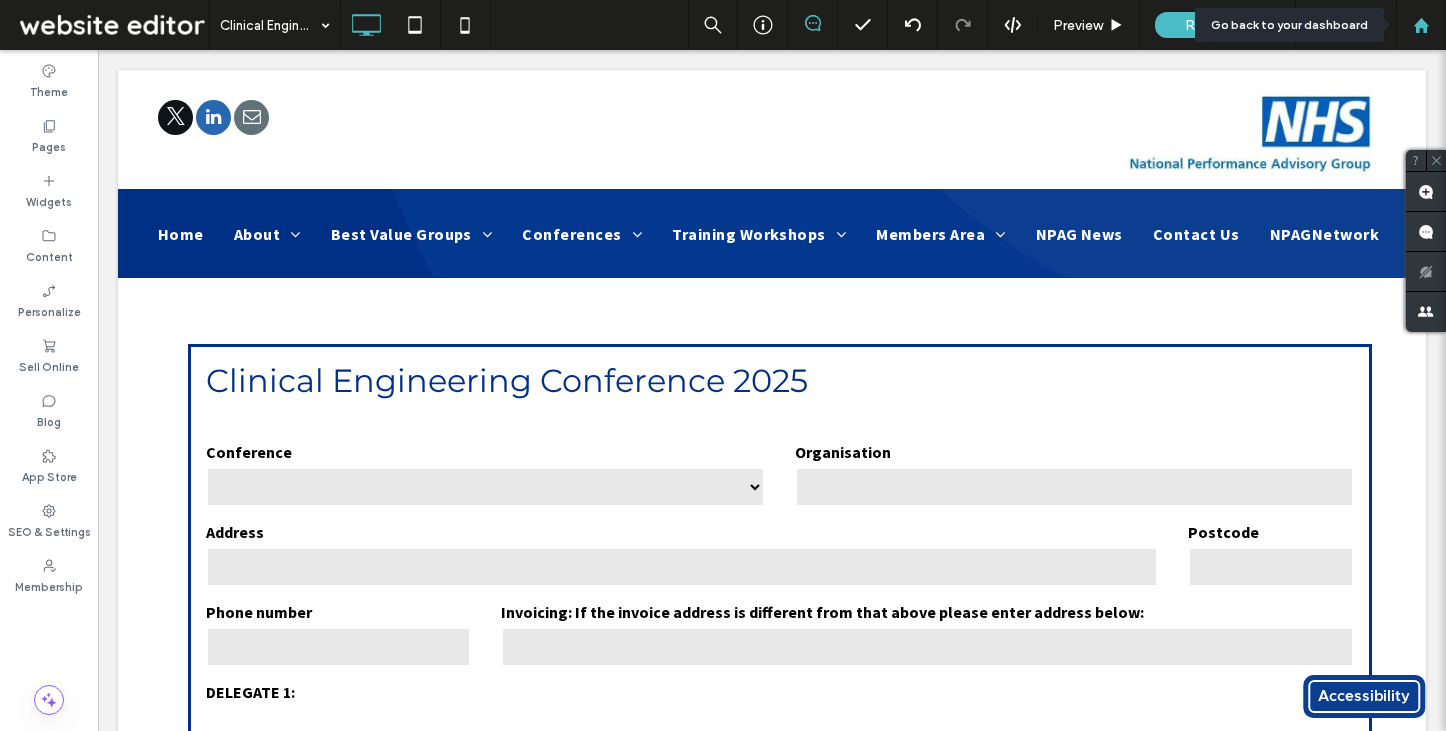 click at bounding box center (1421, 25) 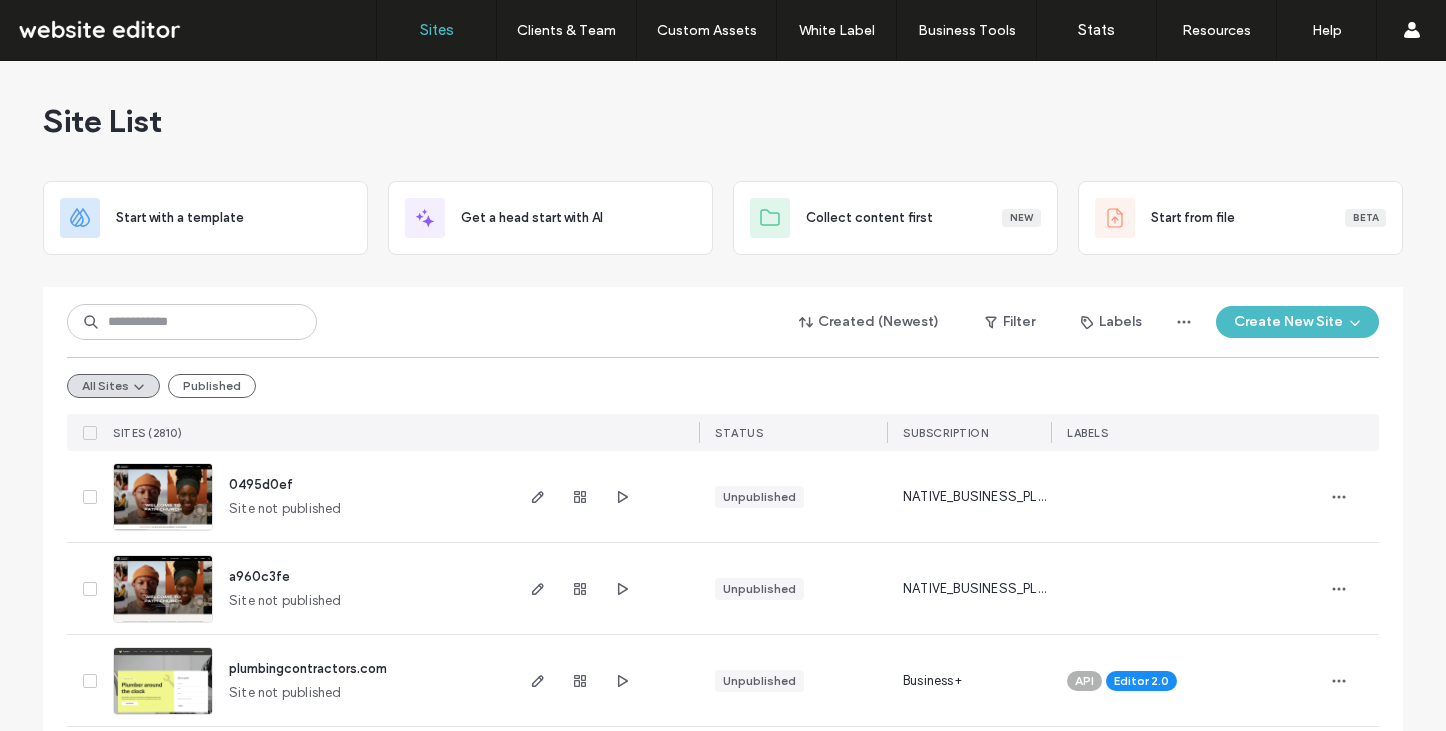 scroll, scrollTop: 0, scrollLeft: 0, axis: both 